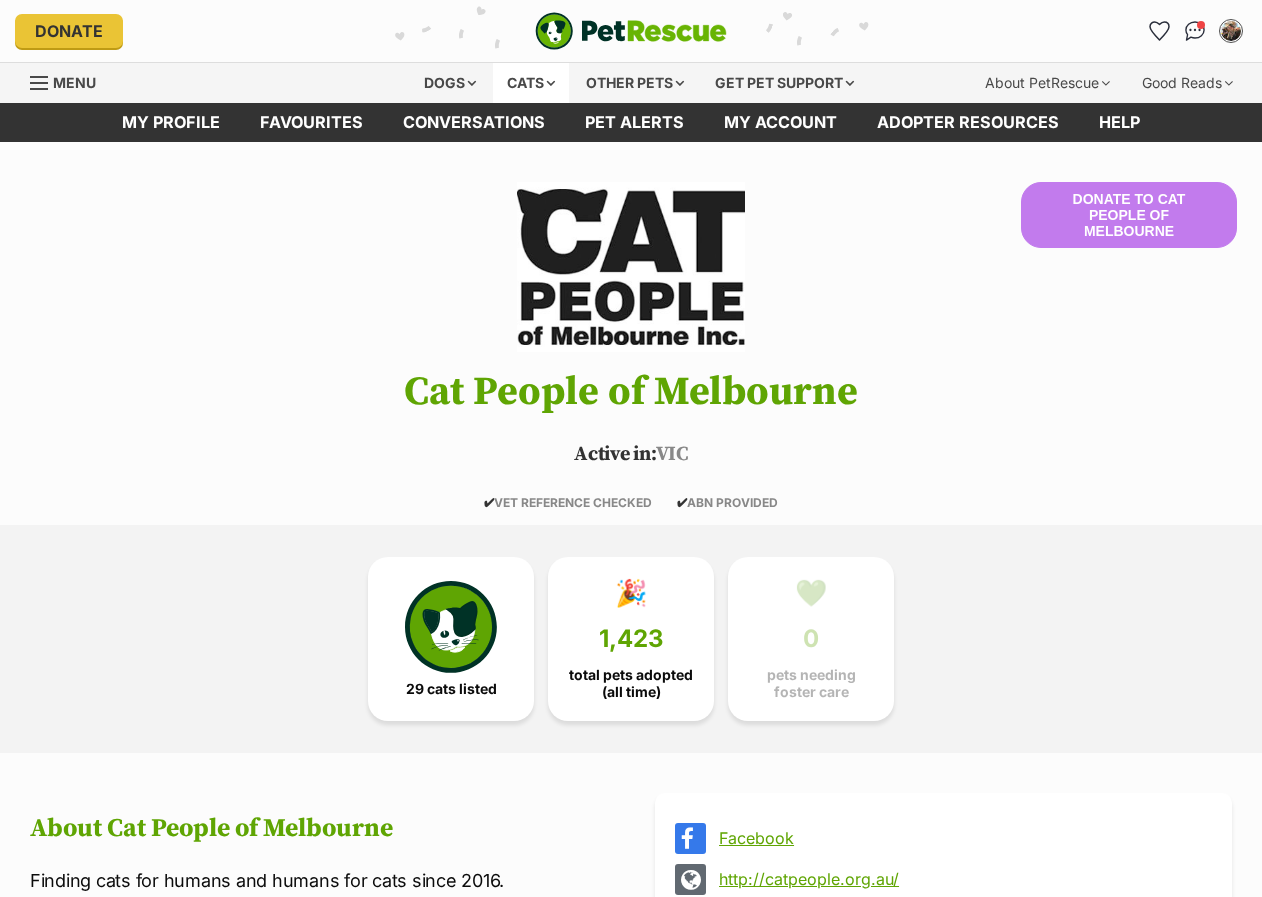 scroll, scrollTop: 0, scrollLeft: 0, axis: both 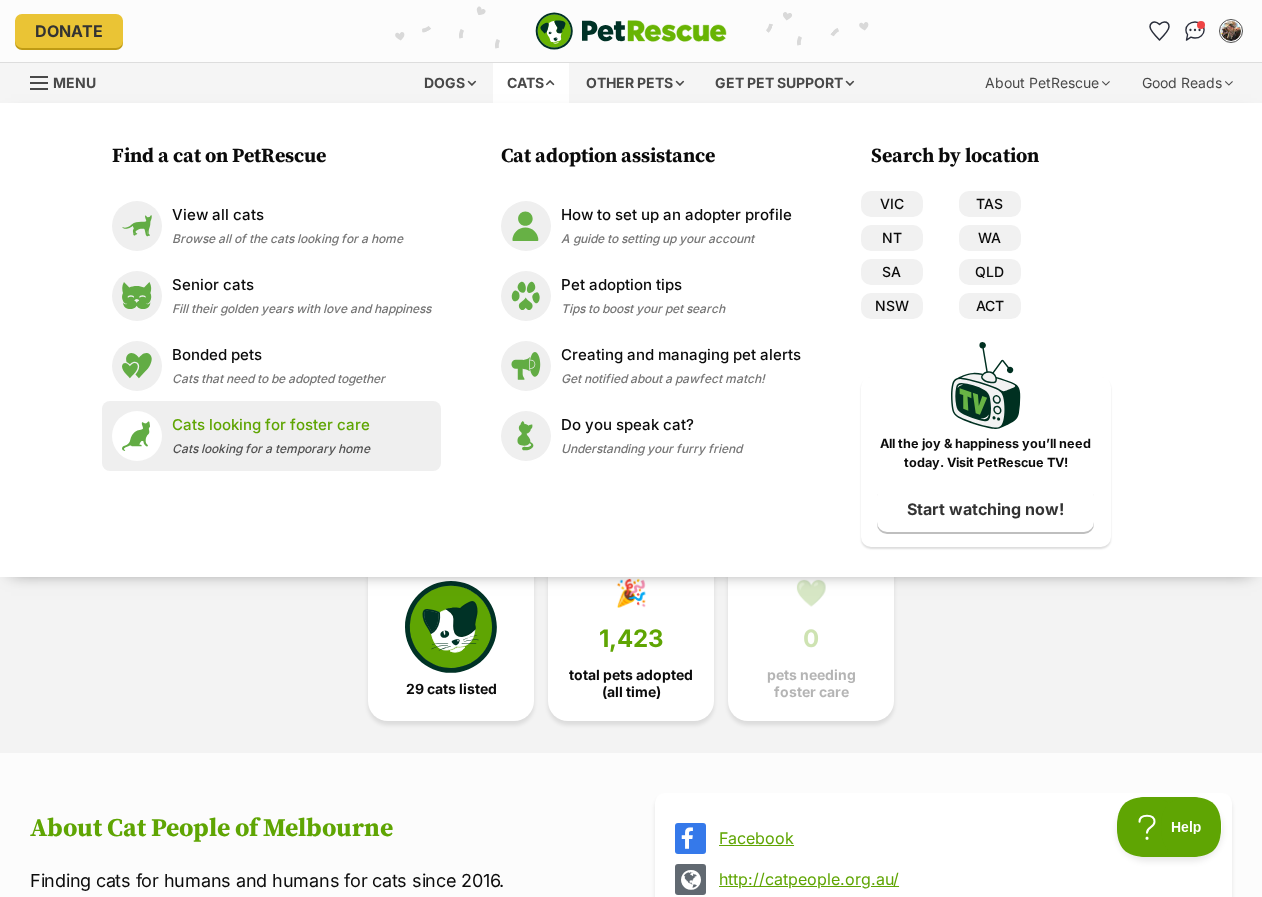 click on "Cats looking for foster care
Cats looking for a temporary home" at bounding box center [271, 435] 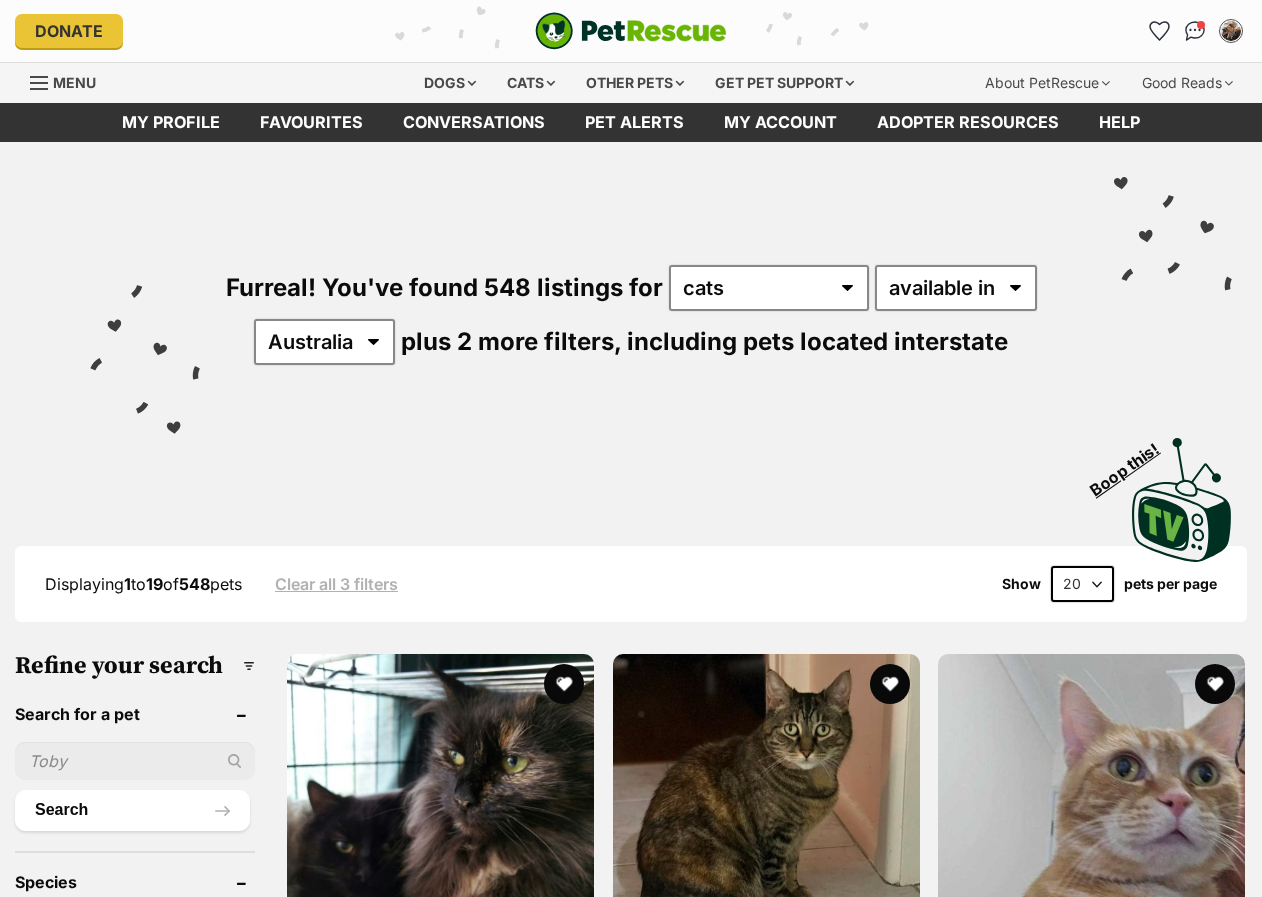 scroll, scrollTop: 0, scrollLeft: 0, axis: both 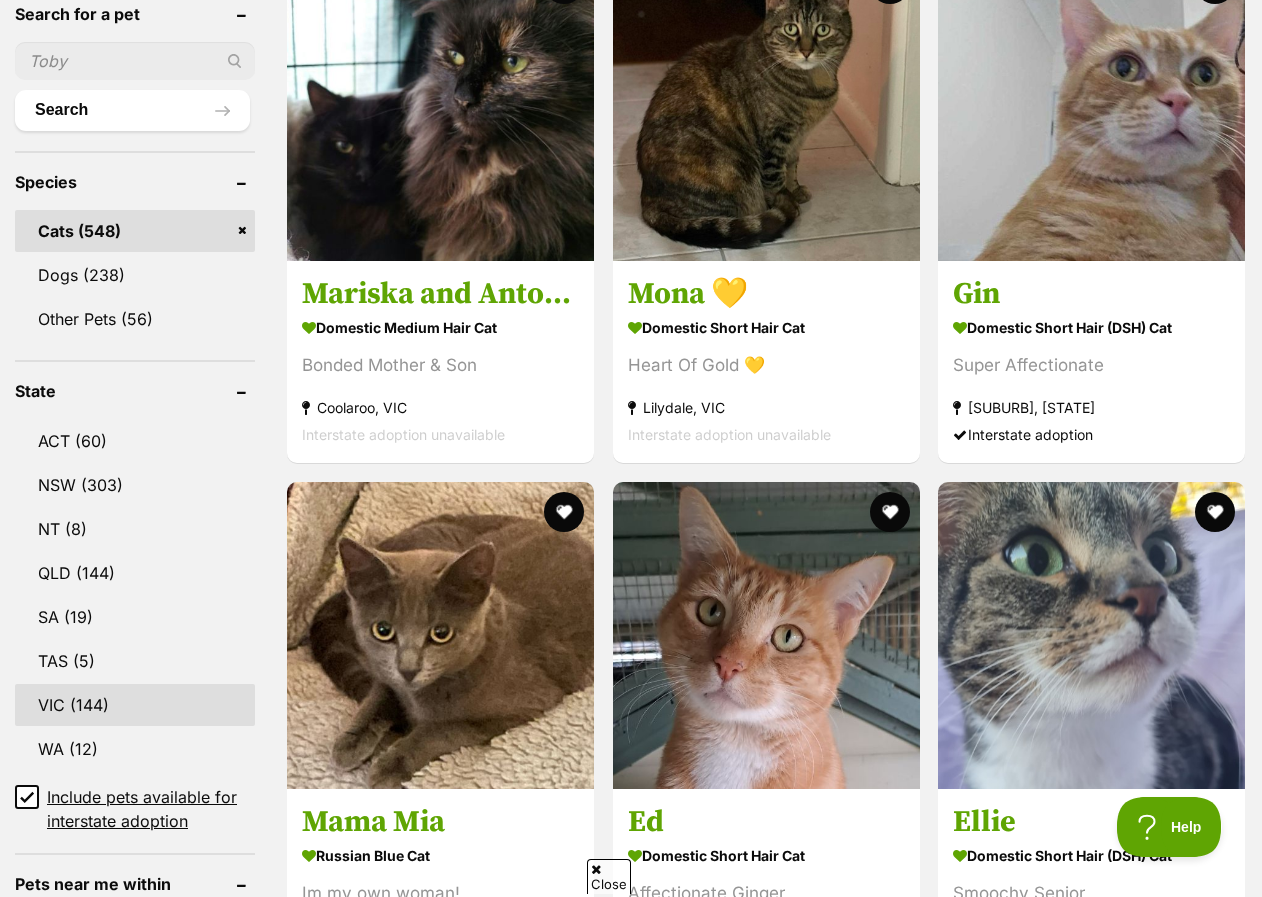 click on "VIC (144)" at bounding box center [135, 705] 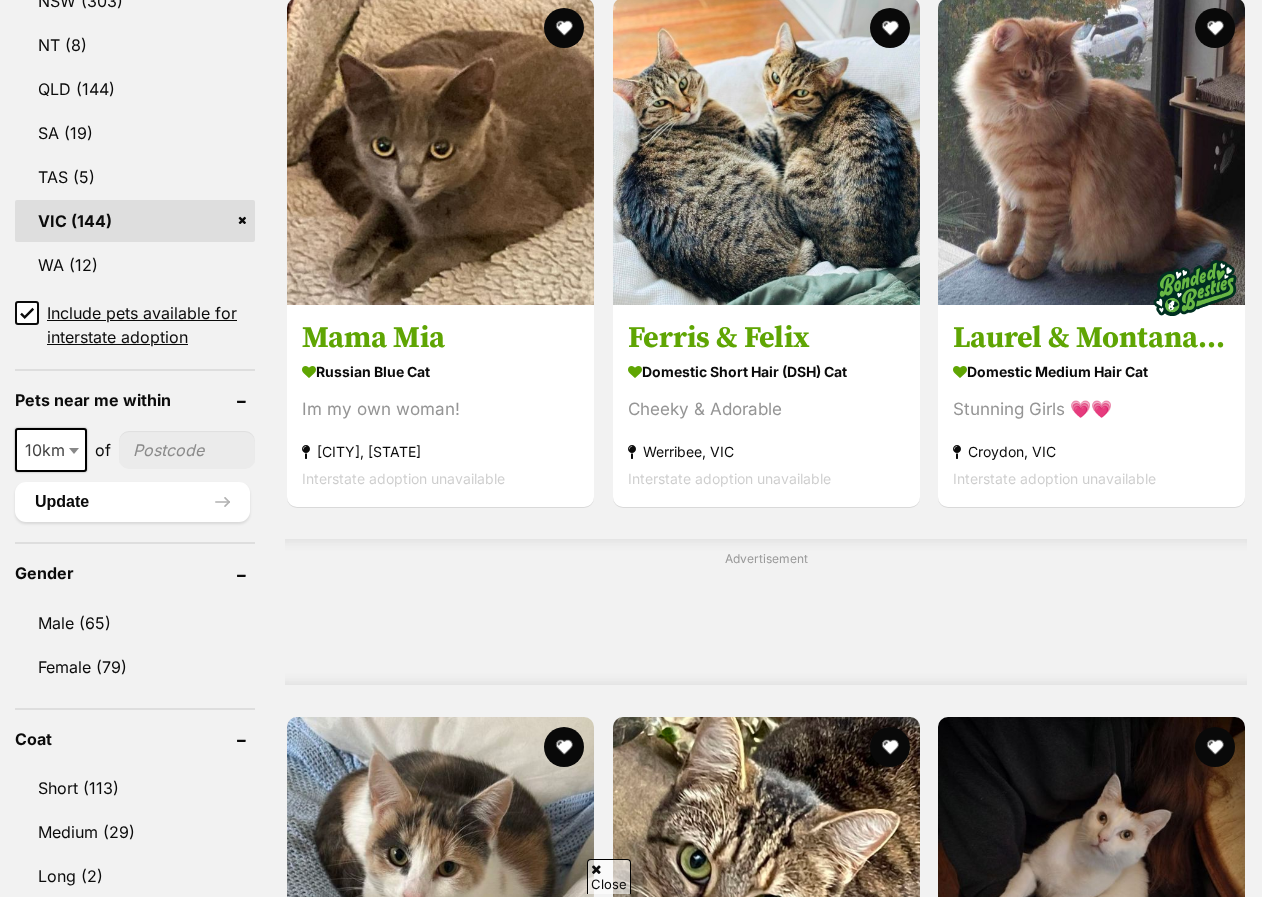 scroll, scrollTop: 1200, scrollLeft: 0, axis: vertical 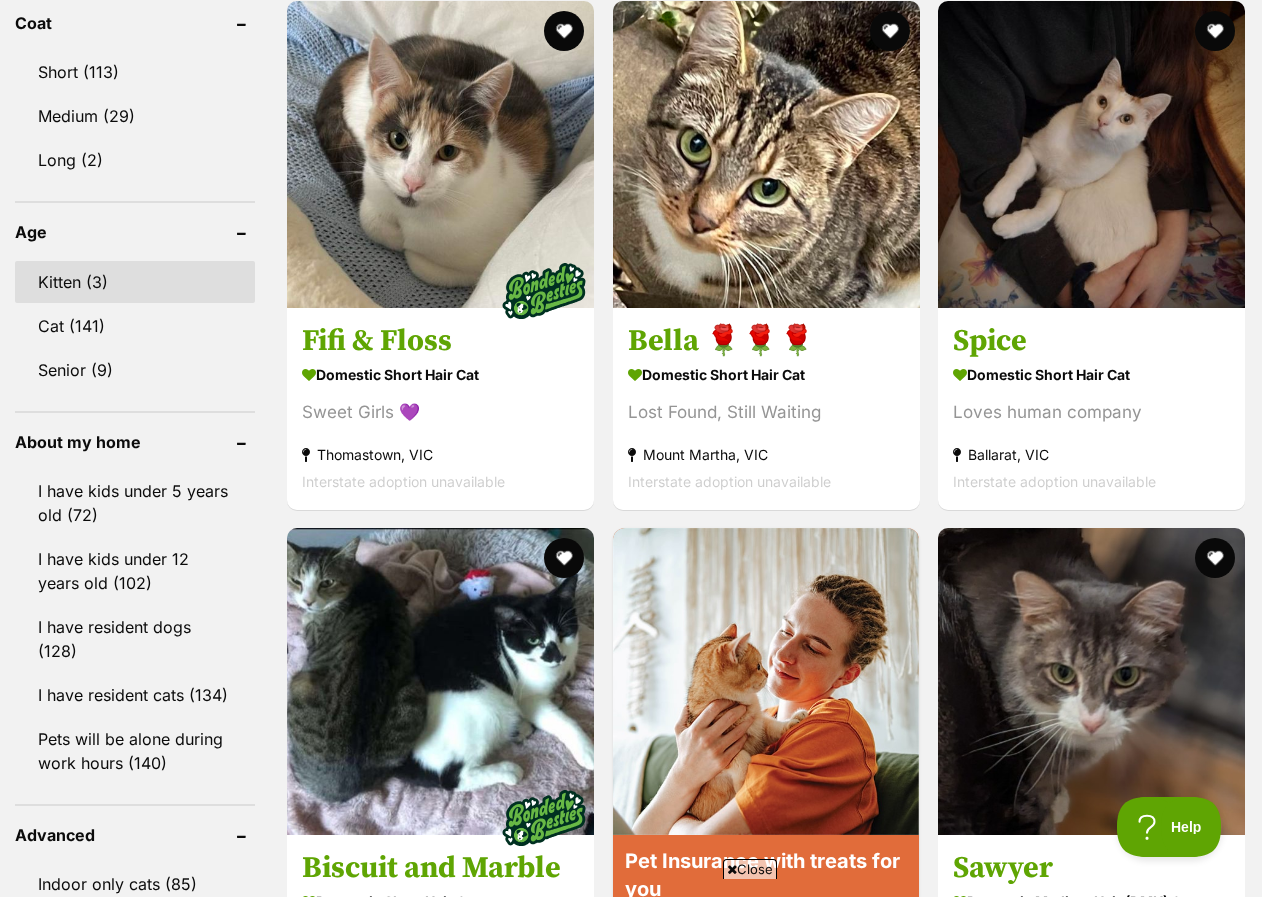 click on "Kitten (3)" at bounding box center (135, 282) 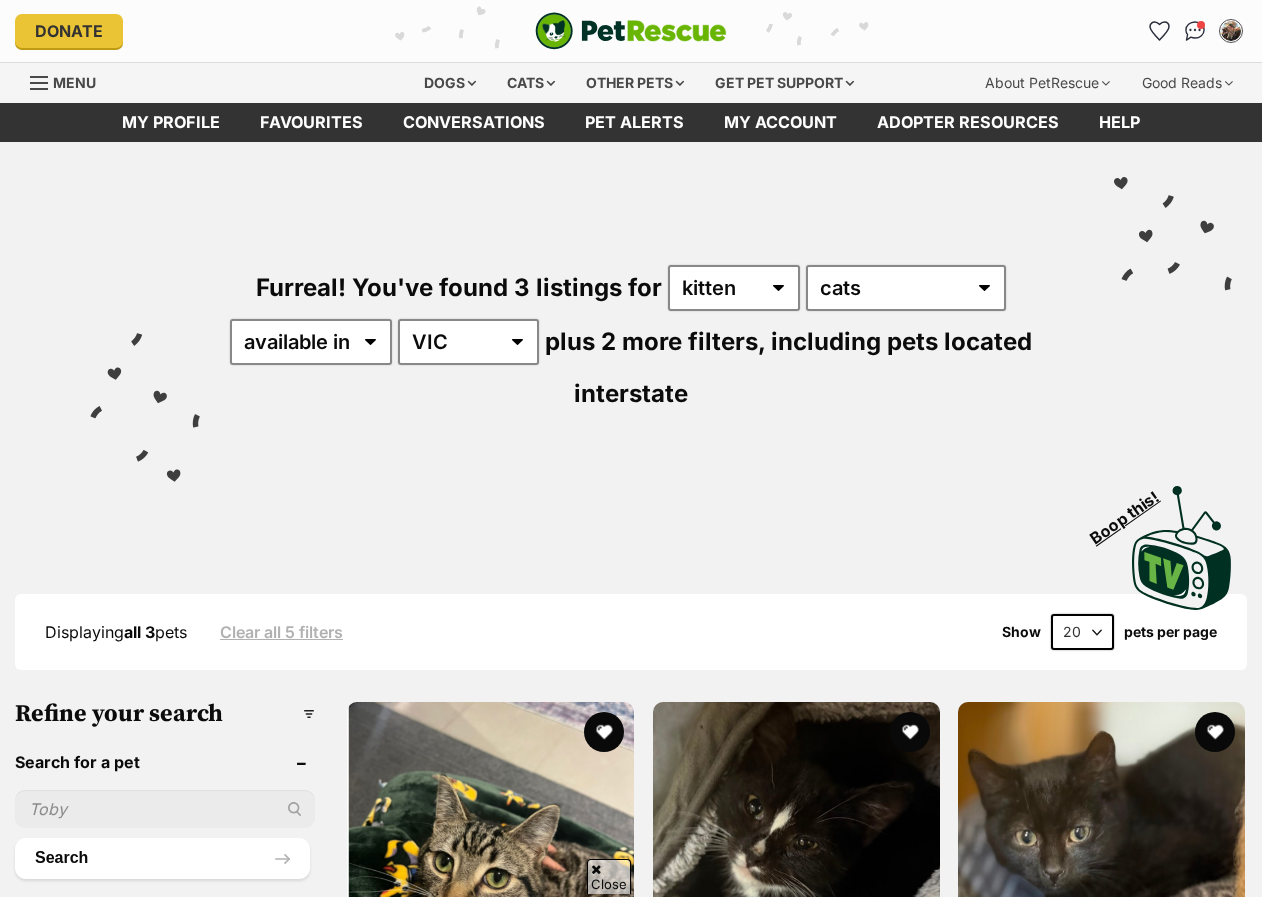 scroll, scrollTop: 600, scrollLeft: 0, axis: vertical 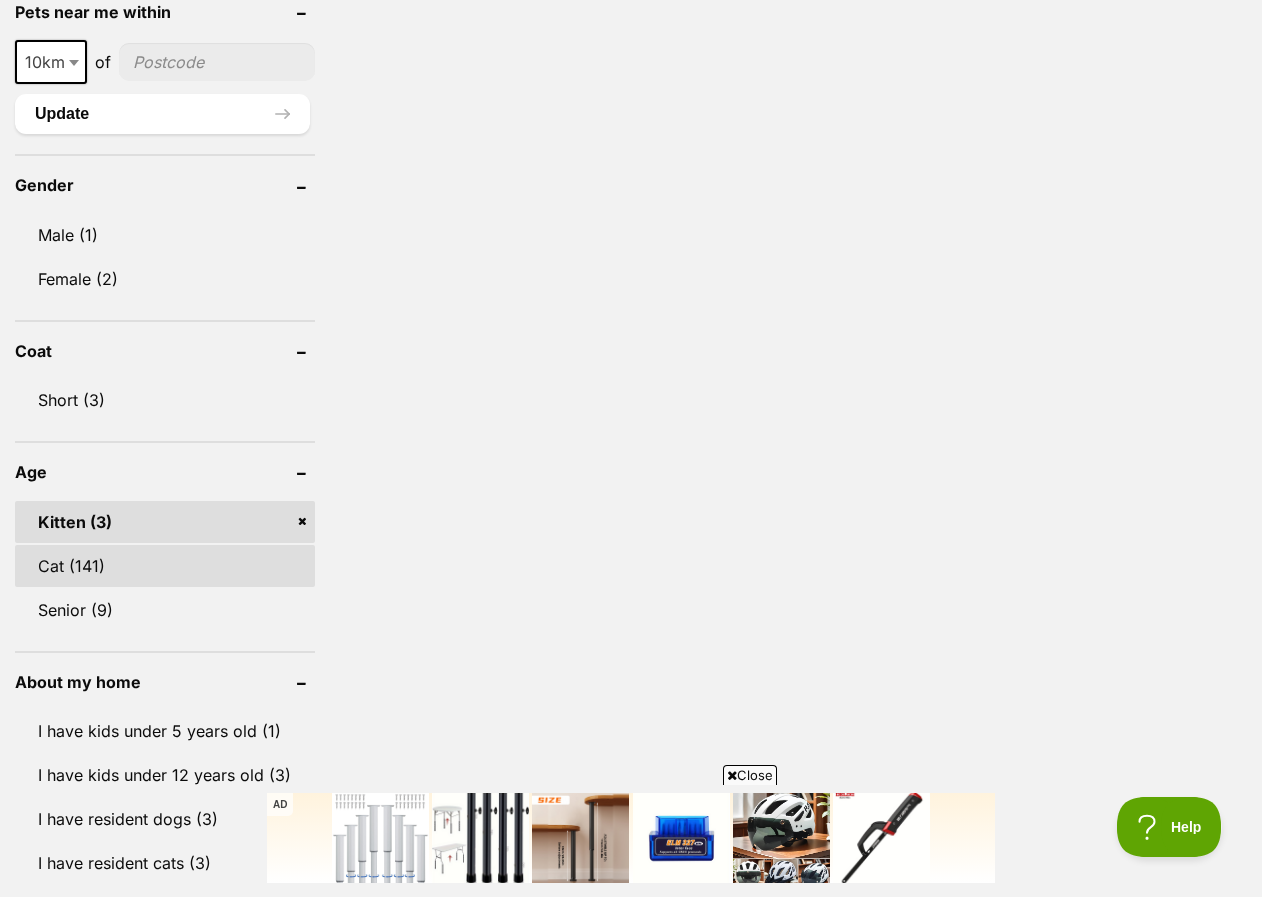 click on "Cat (141)" at bounding box center [165, 566] 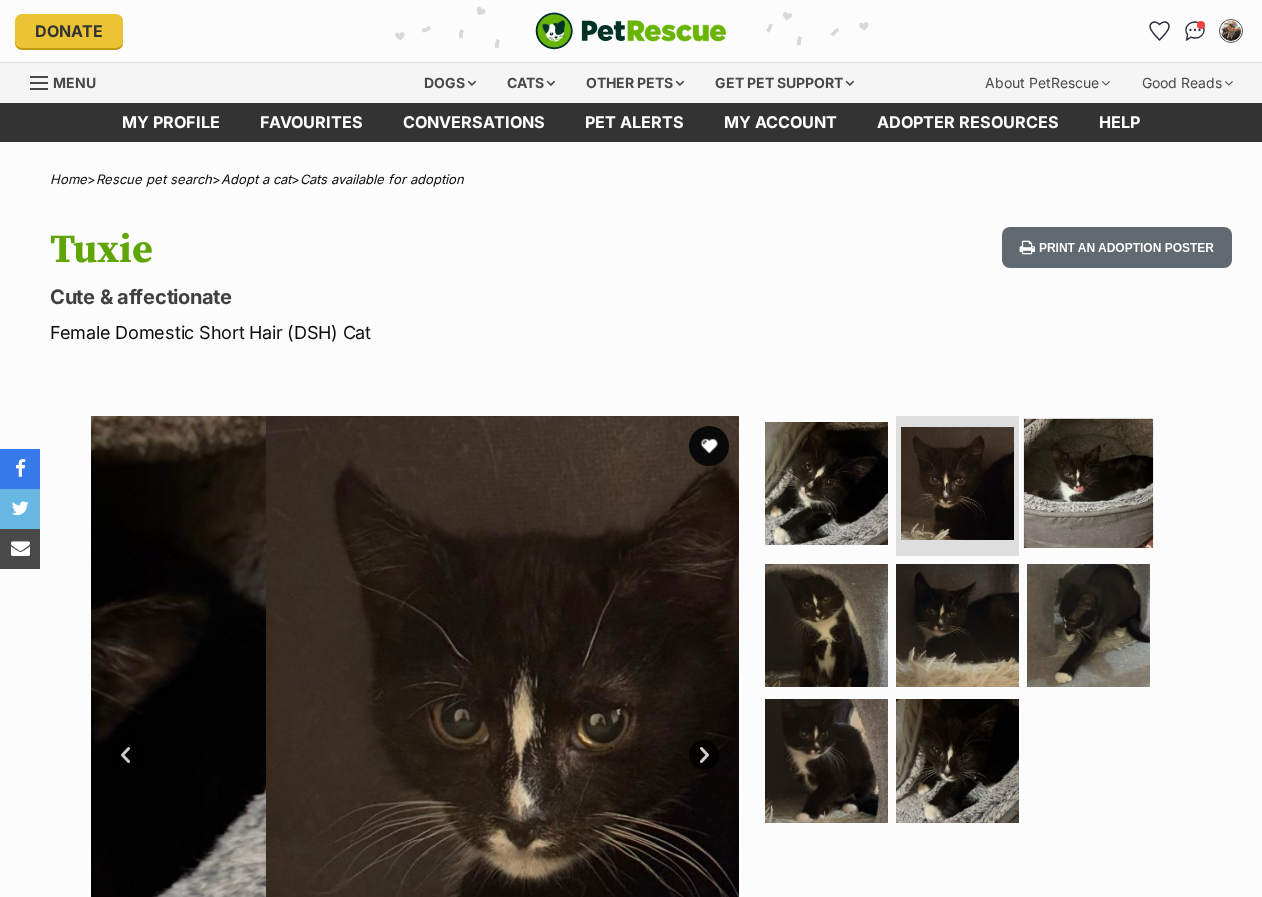 click at bounding box center (1088, 483) 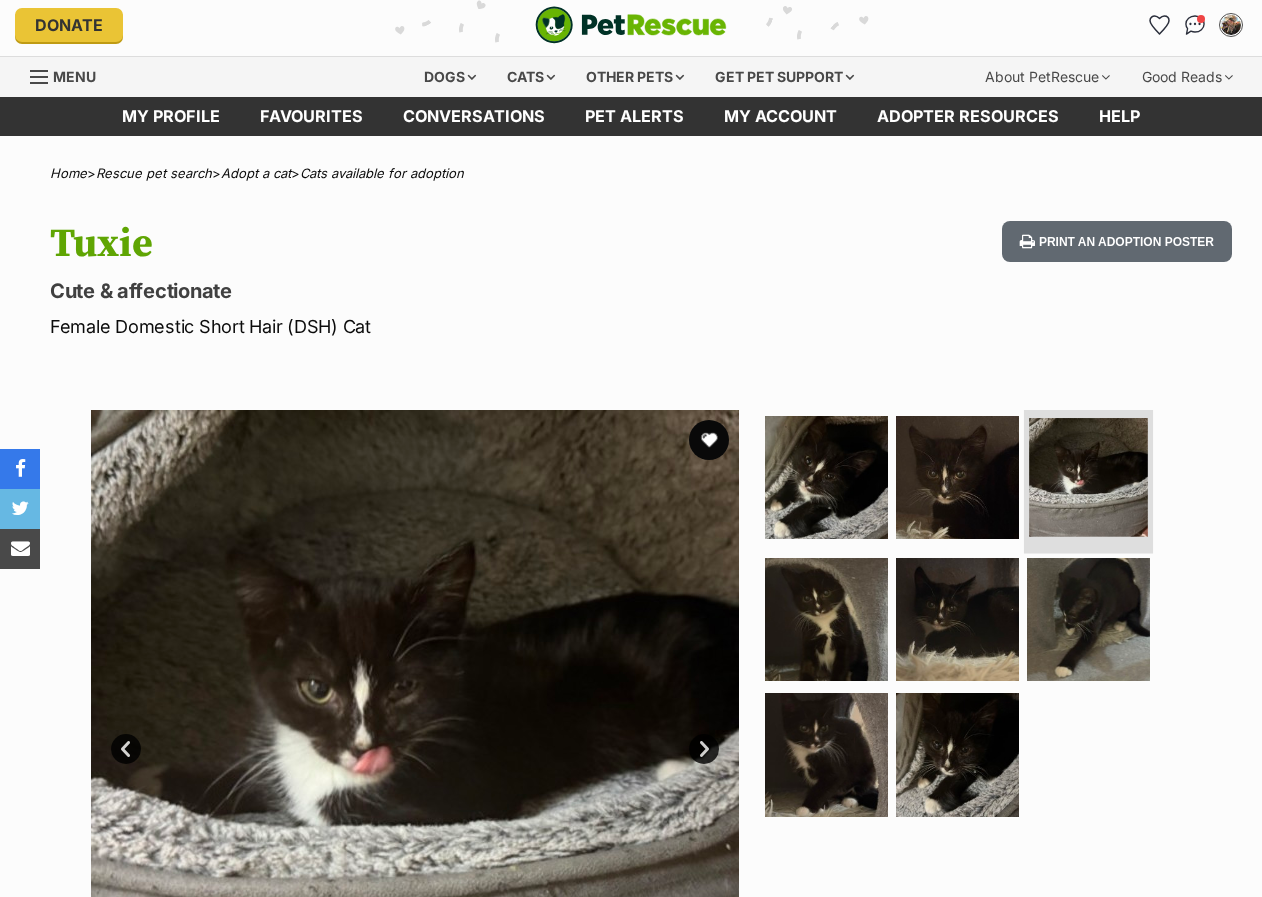 scroll, scrollTop: 352, scrollLeft: 0, axis: vertical 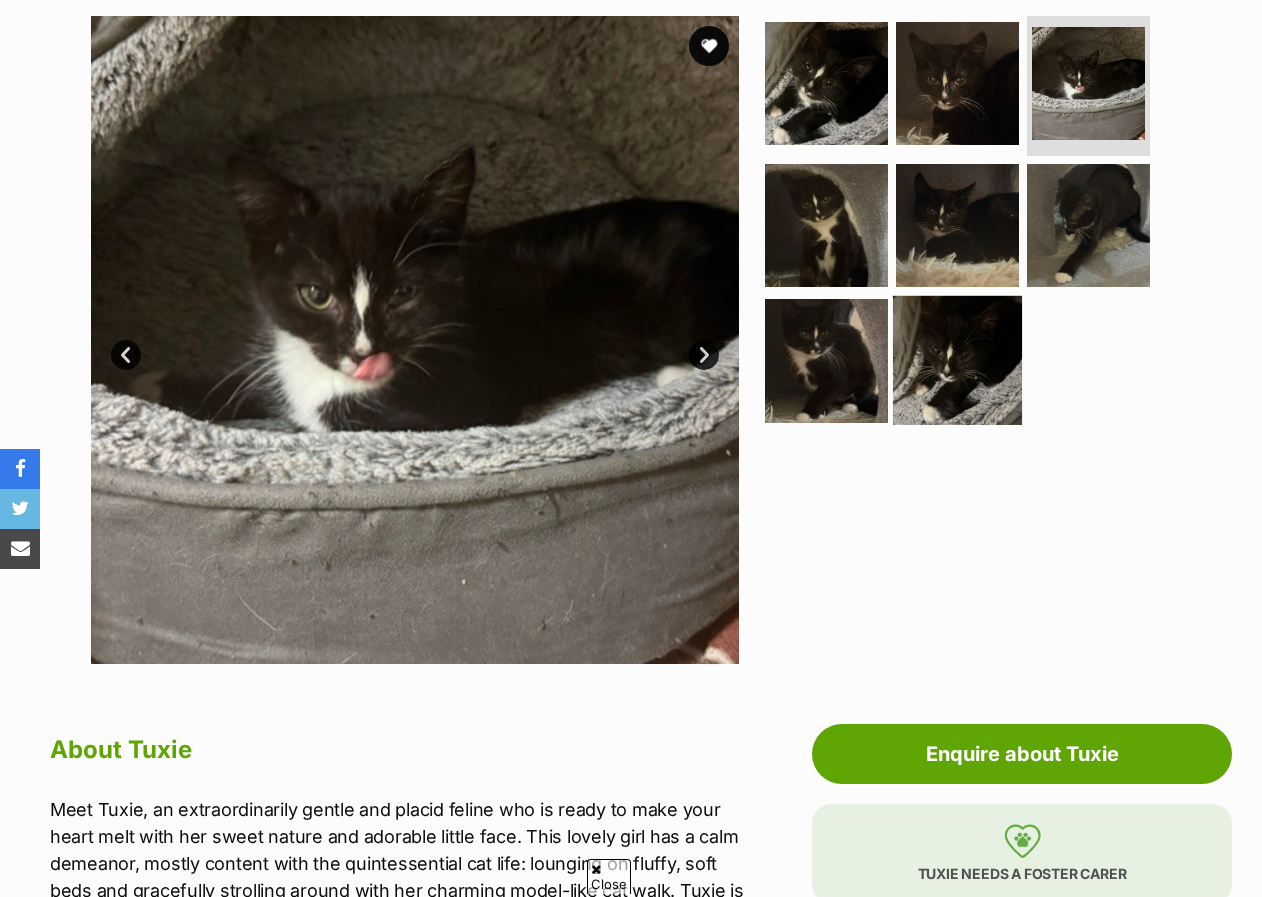click at bounding box center [957, 360] 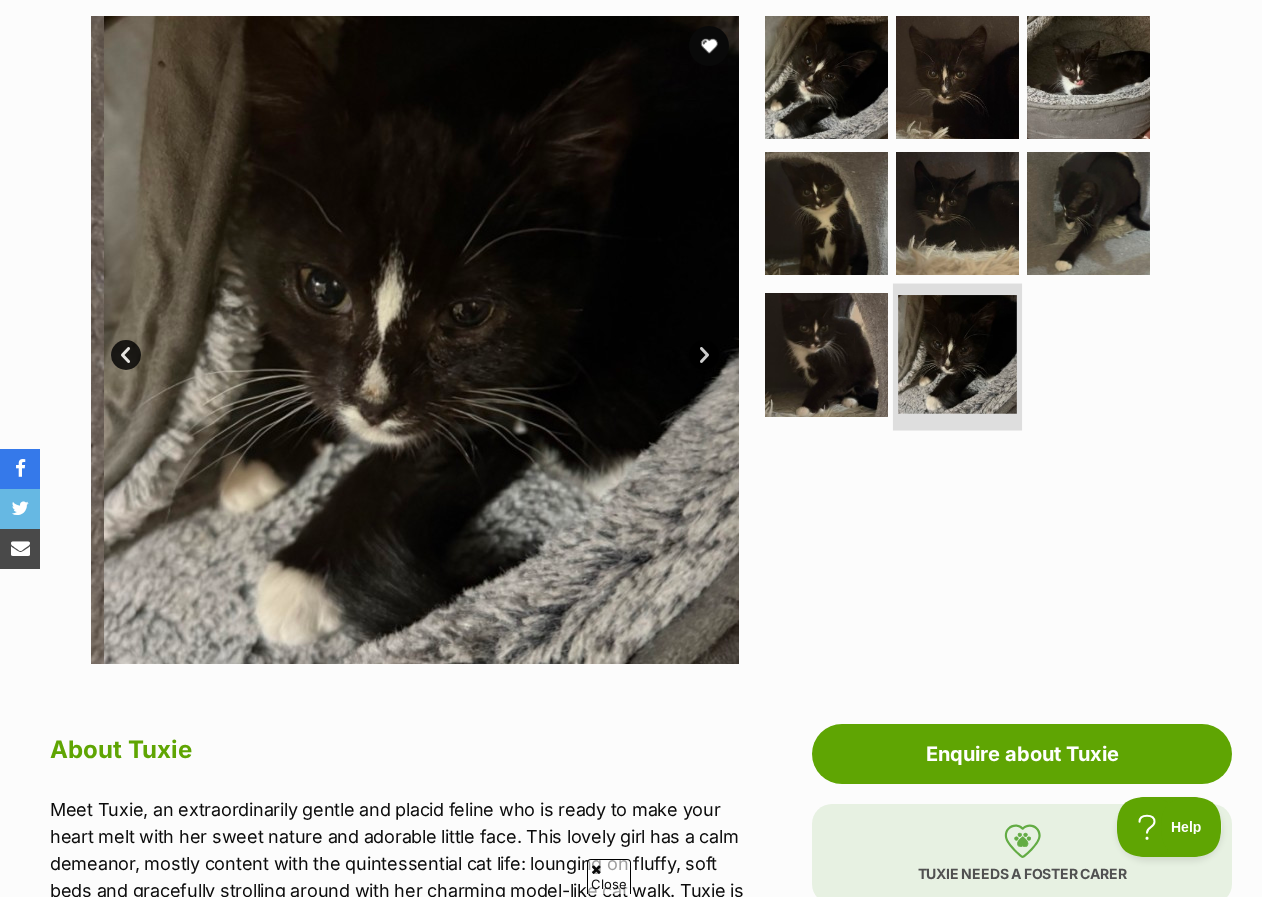 scroll, scrollTop: 800, scrollLeft: 0, axis: vertical 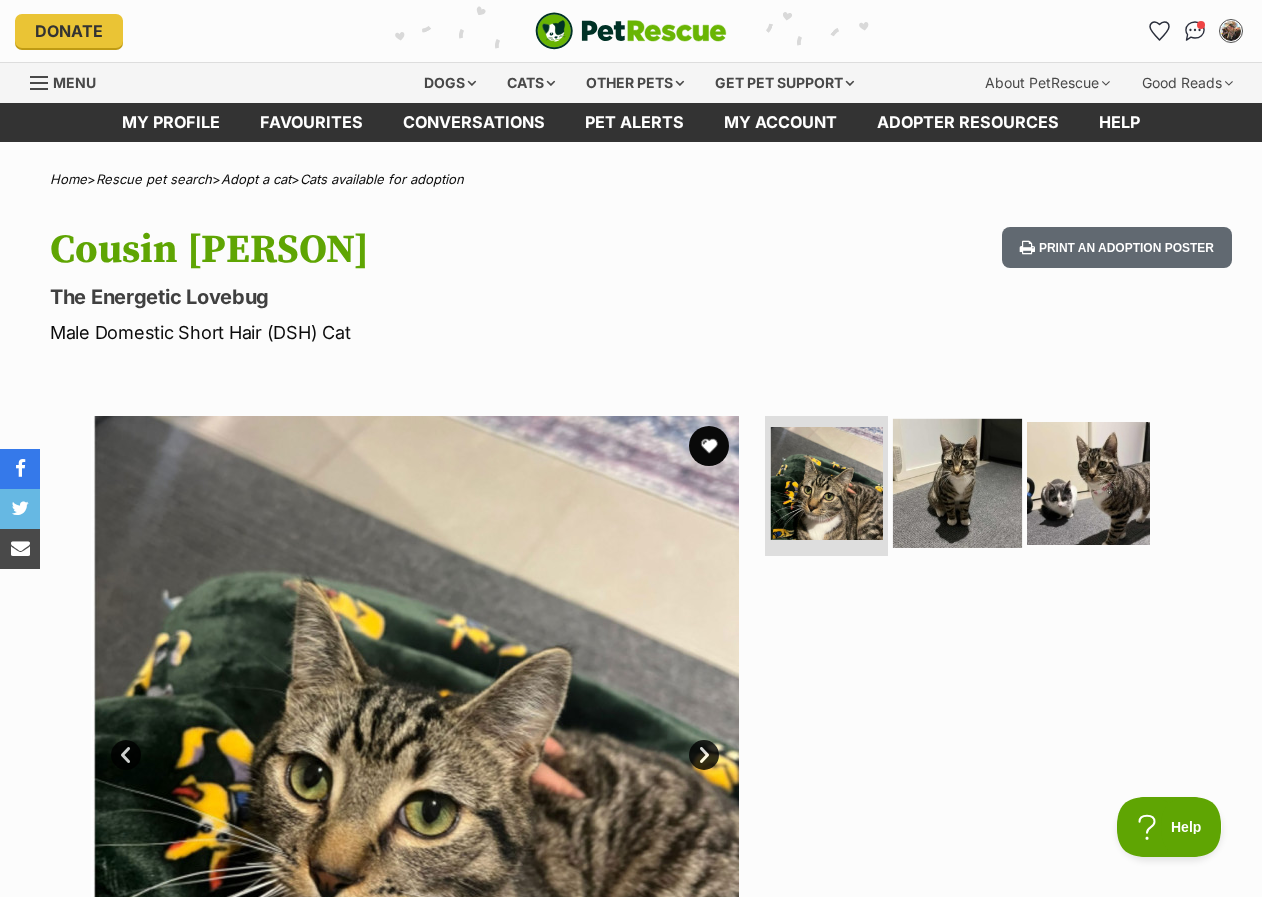 click at bounding box center [957, 483] 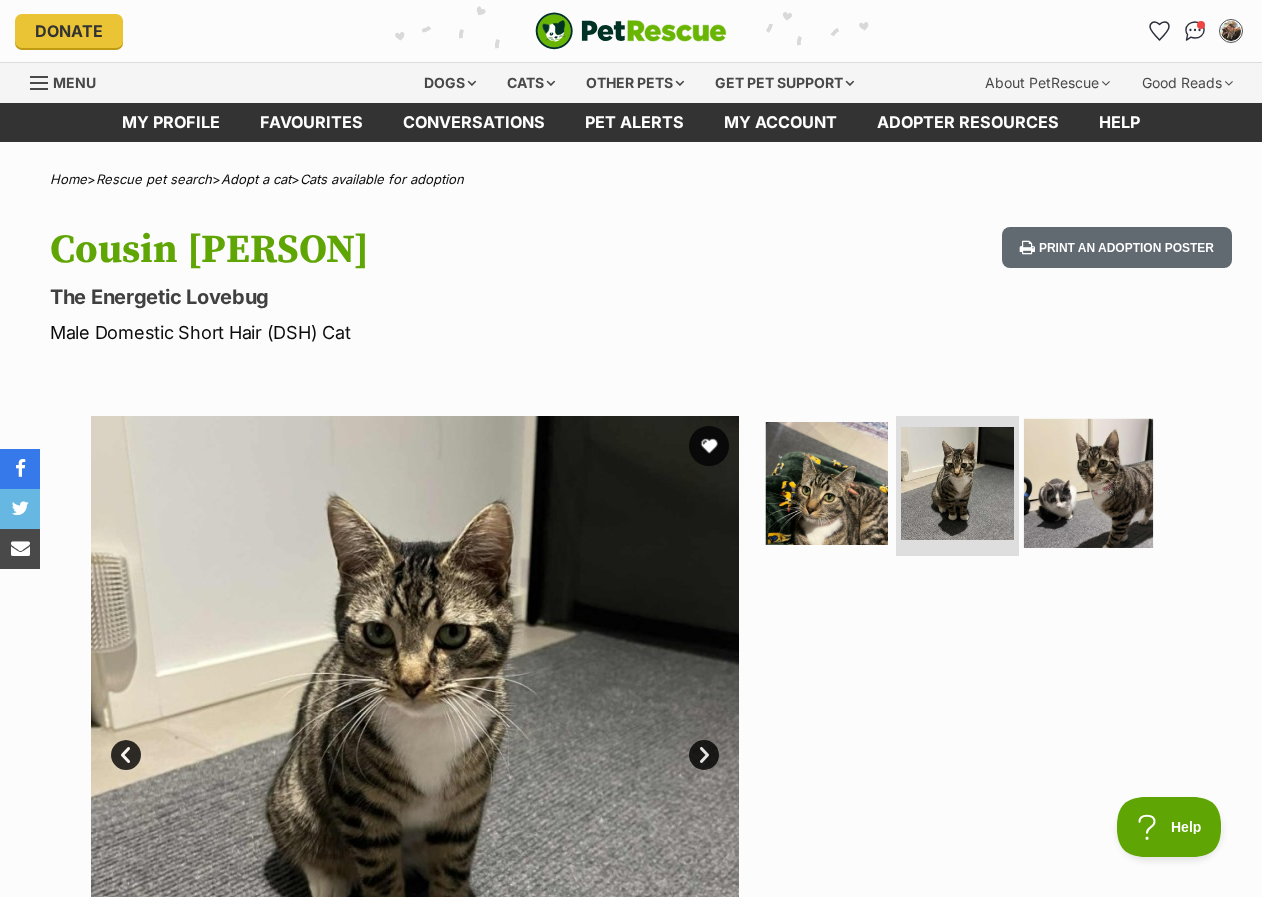 click at bounding box center (1088, 483) 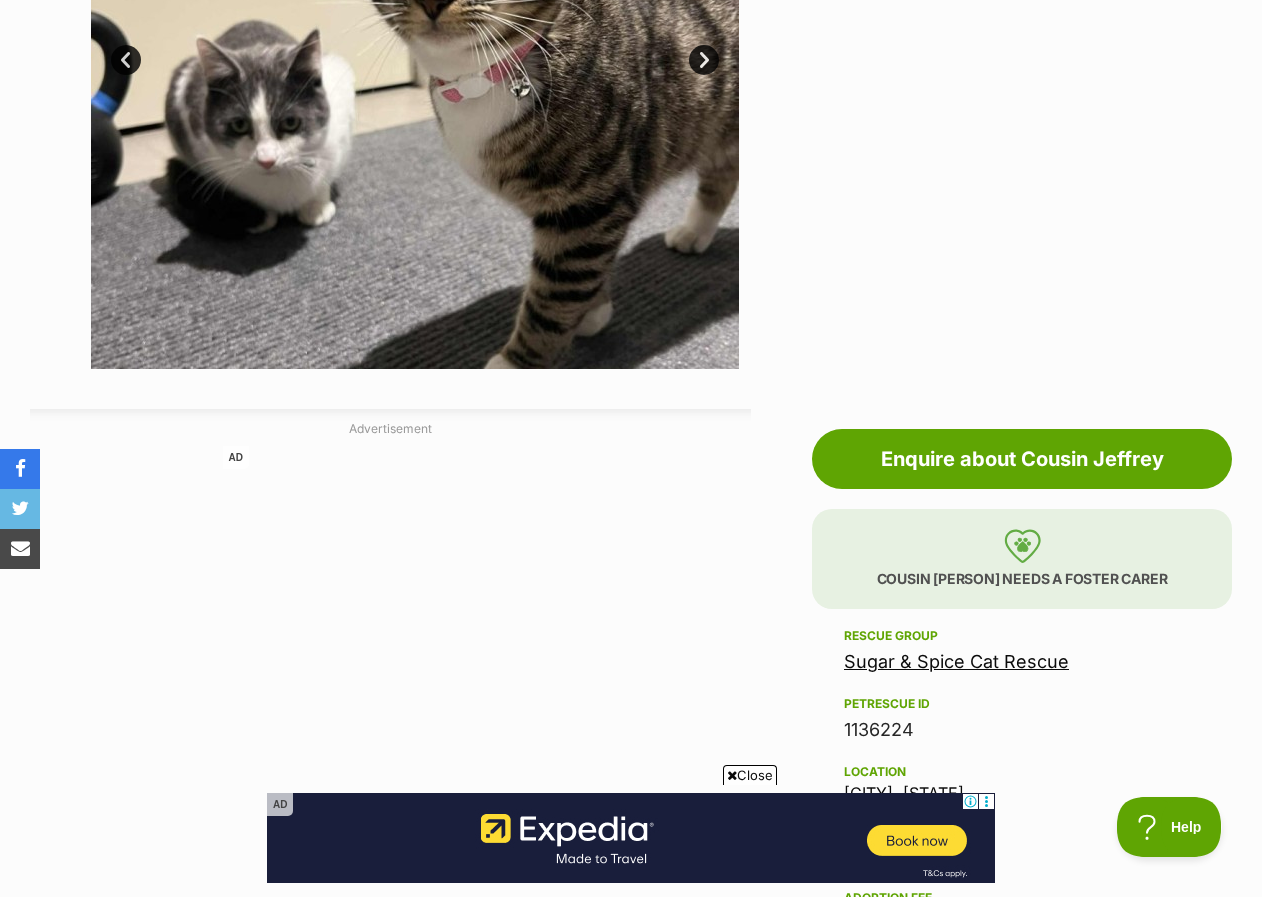 scroll, scrollTop: 1000, scrollLeft: 0, axis: vertical 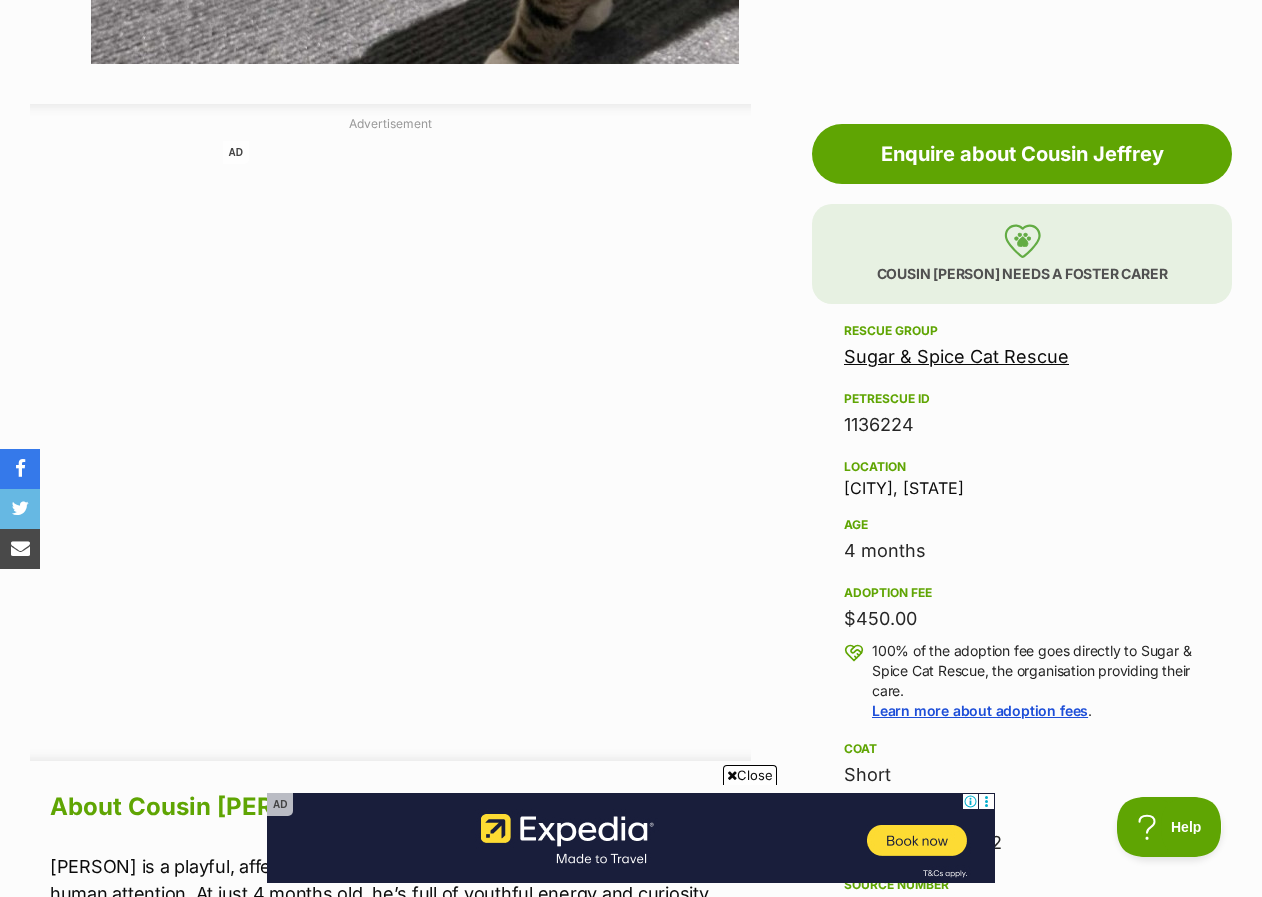 click on "Location
Maidstone, VIC" at bounding box center [1022, 476] 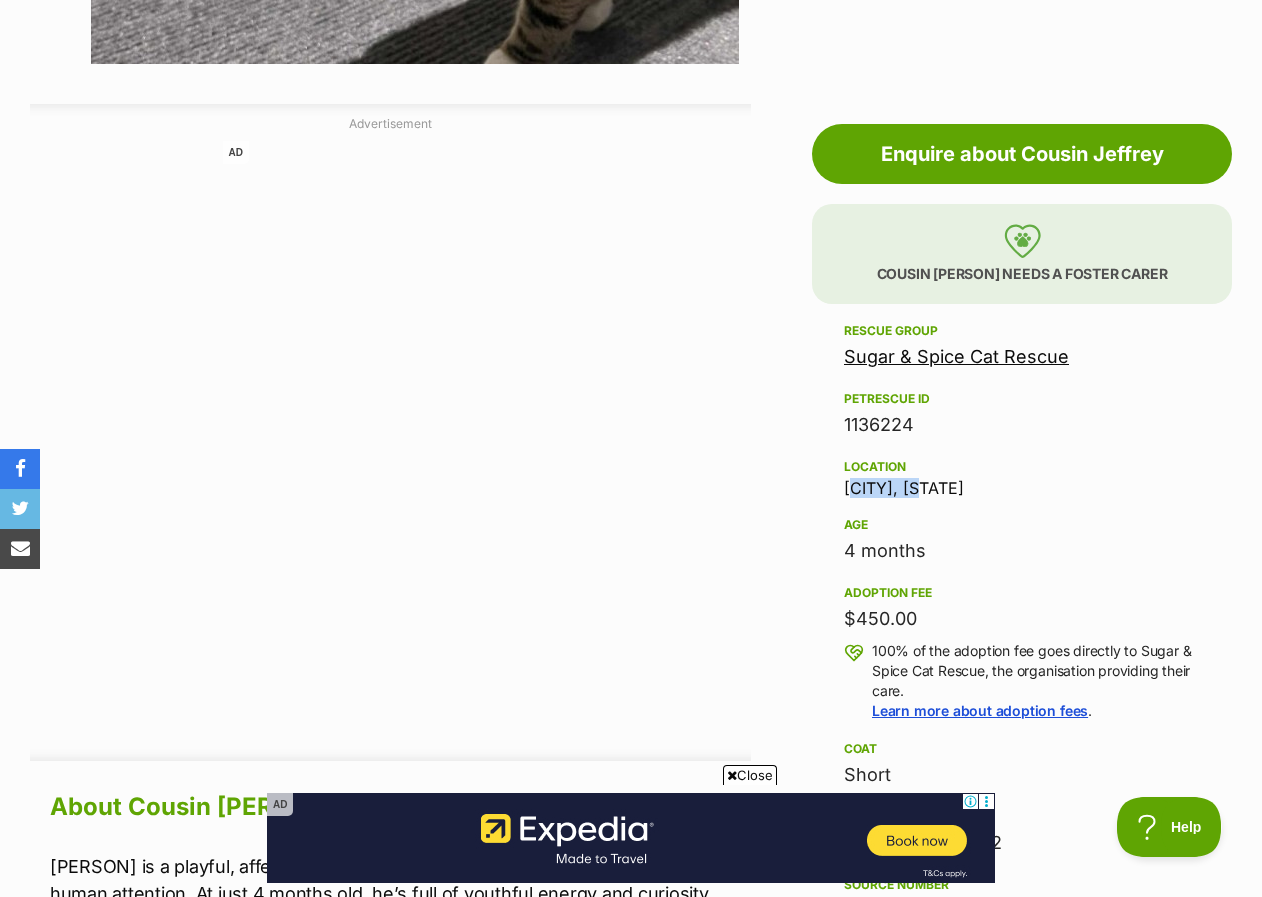 click on "Location
Maidstone, VIC" at bounding box center (1022, 476) 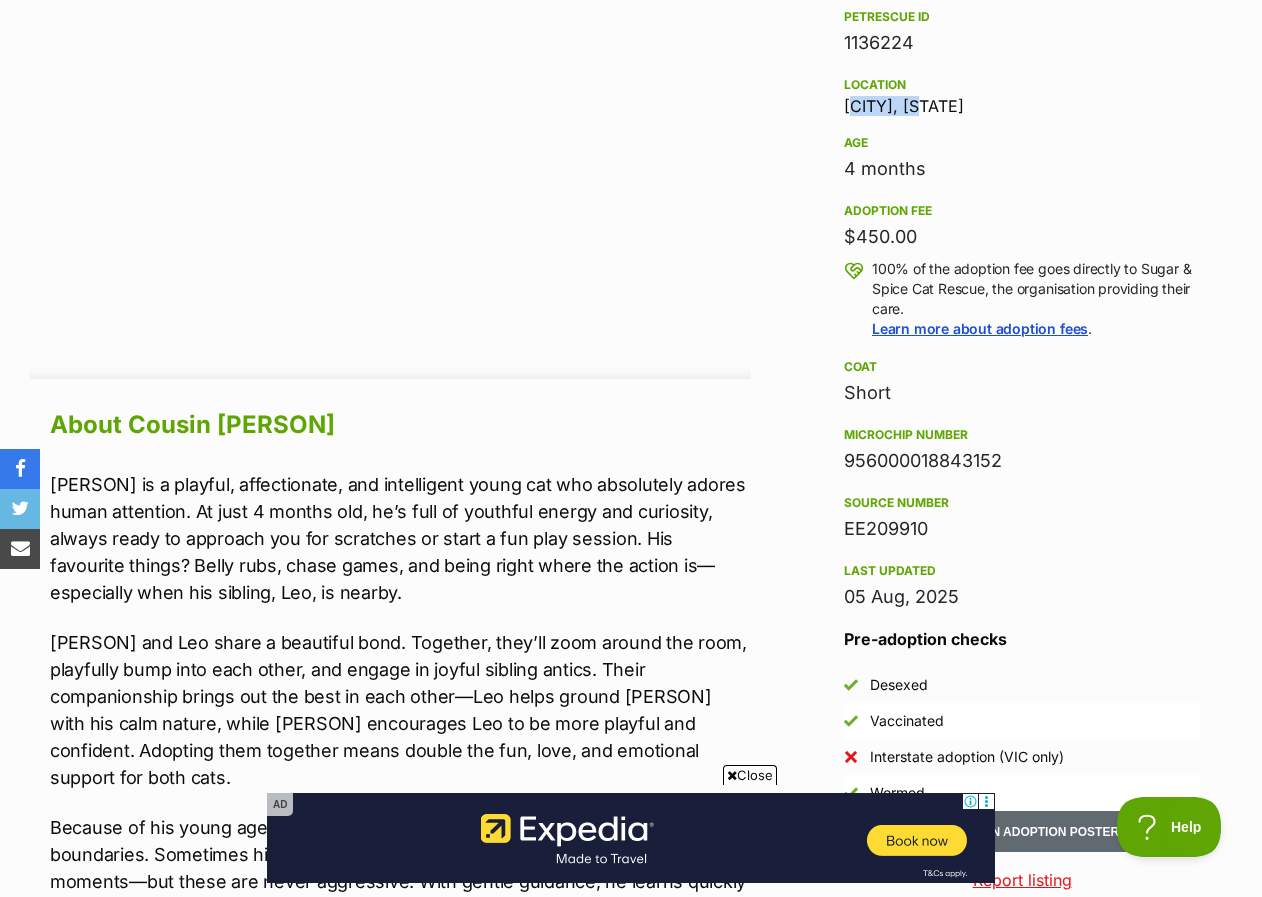 scroll, scrollTop: 1400, scrollLeft: 0, axis: vertical 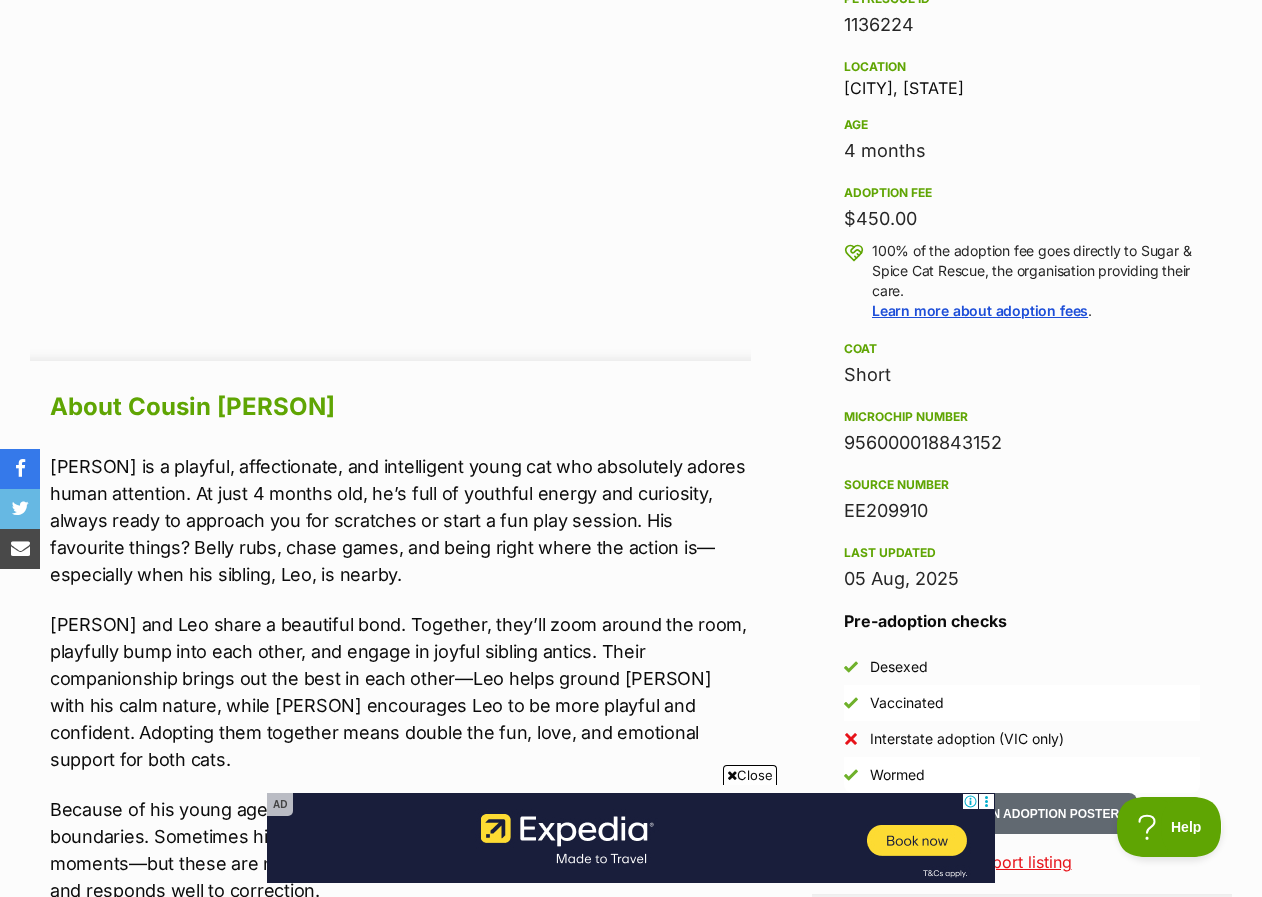 drag, startPoint x: 528, startPoint y: 550, endPoint x: 590, endPoint y: 596, distance: 77.201035 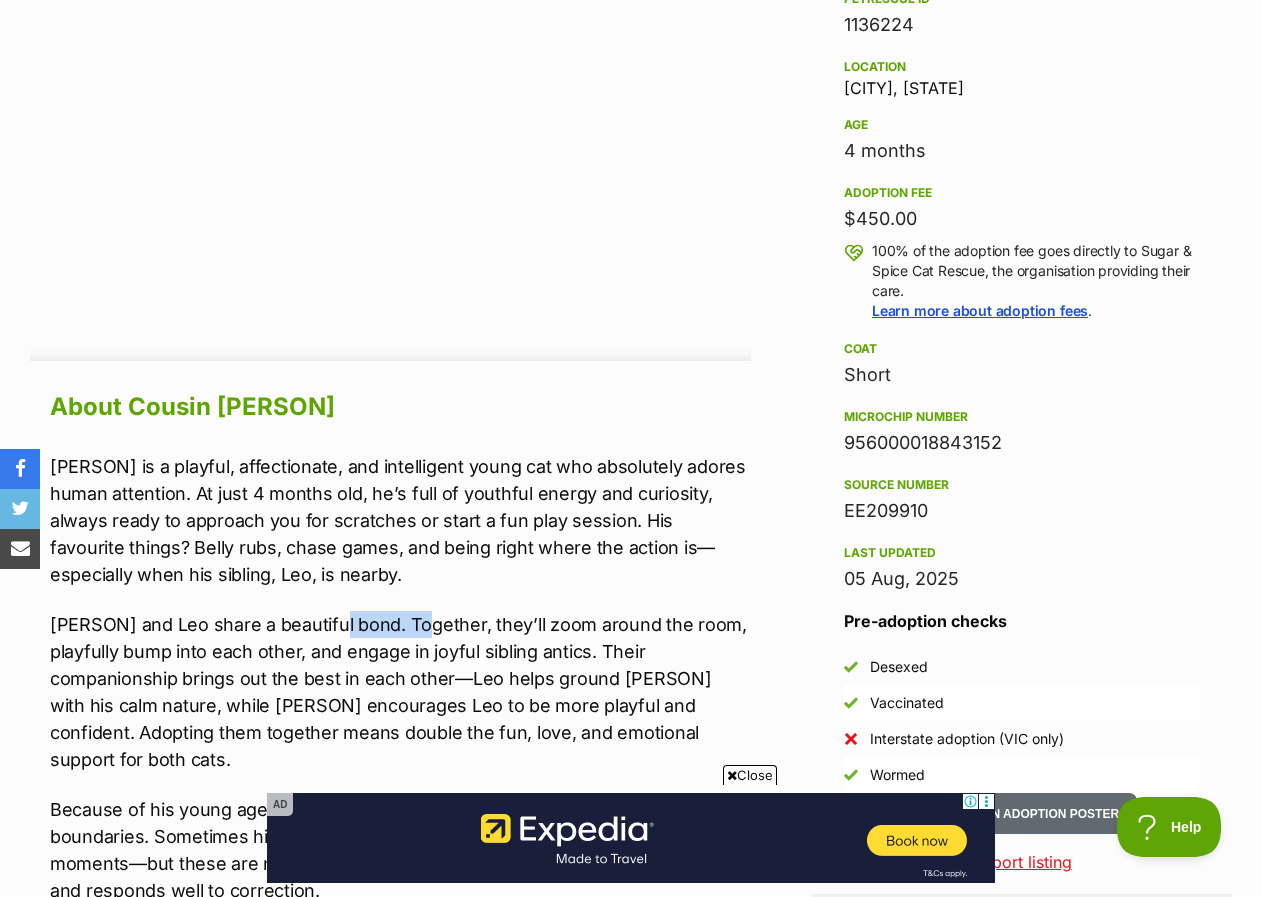 drag, startPoint x: 324, startPoint y: 617, endPoint x: 470, endPoint y: 651, distance: 149.90663 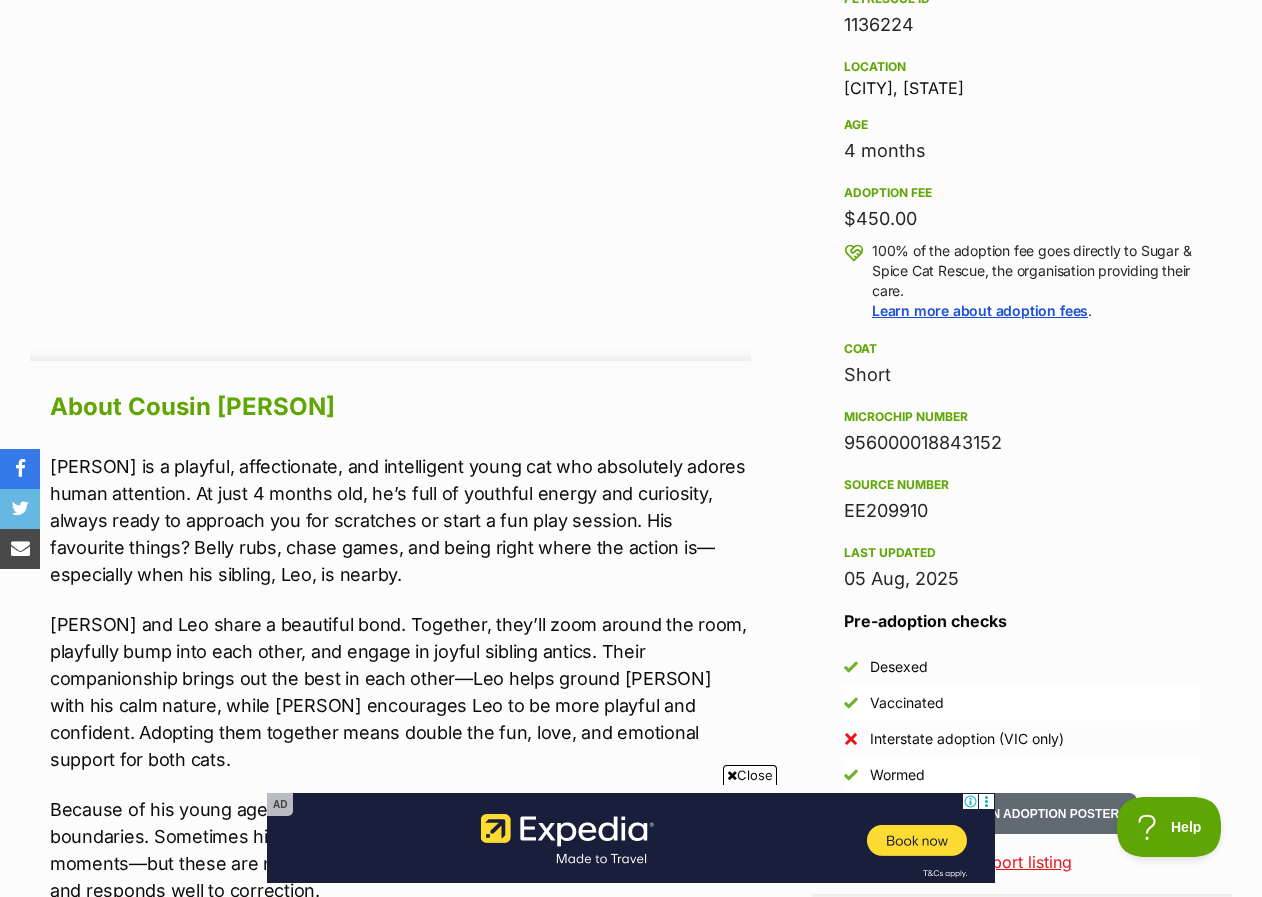 click on "Jeffrey and Leo share a beautiful bond. Together, they’ll zoom around the room, playfully bump into each other, and engage in joyful sibling antics. Their companionship brings out the best in each other—Leo helps ground Jeffrey with his calm nature, while Jeffrey encourages Leo to be more playful and confident. Adopting them together means double the fun, love, and emotional support for both cats." at bounding box center [400, 692] 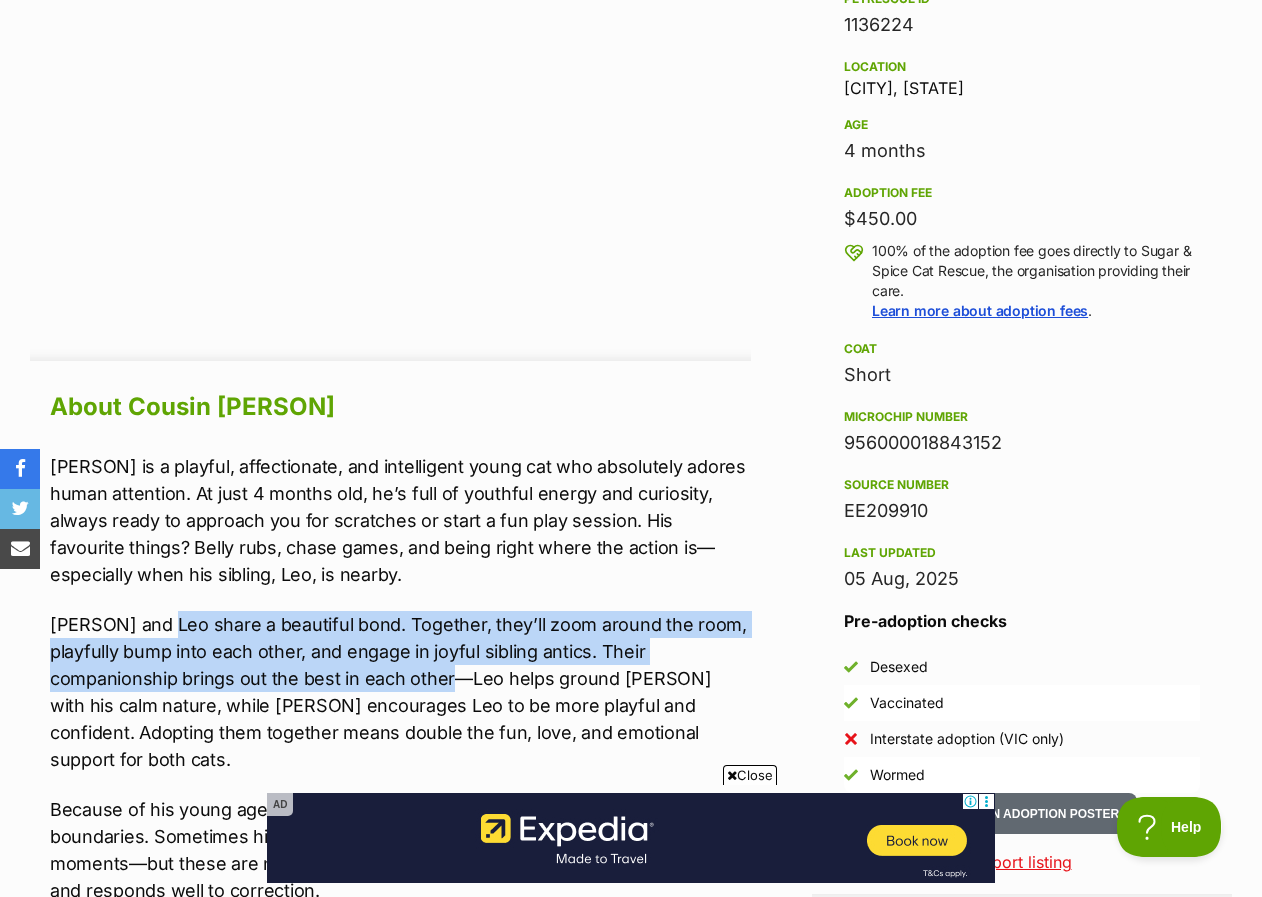 drag, startPoint x: 162, startPoint y: 634, endPoint x: 462, endPoint y: 671, distance: 302.27304 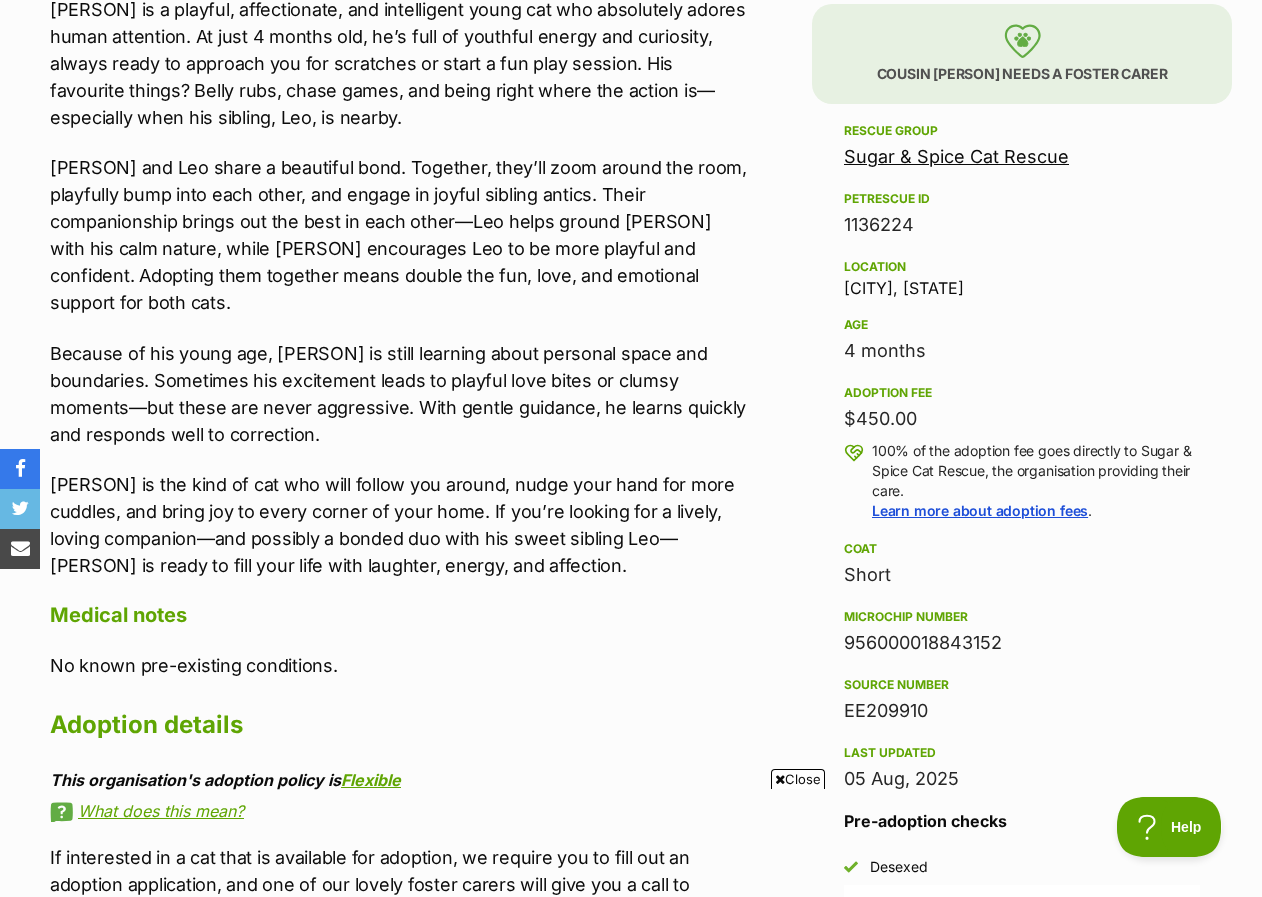 click on "One of Jeffrey’s standout traits is how teachable he is. He’s incredibly responsive to his name and loves to interact. With his quick mind and eagerness to please, he shows great potential to learn routines and even a few tricks. He thrives on engagement and will happily position himself for scratches, soaking up every bit of affection you offer. Because of his young age, Jeffrey is still learning about personal space and boundaries. Sometimes his excitement leads to playful love bites or clumsy moments—but these are never aggressive. With gentle guidance, he learns quickly and responds well to correction." at bounding box center (400, 394) 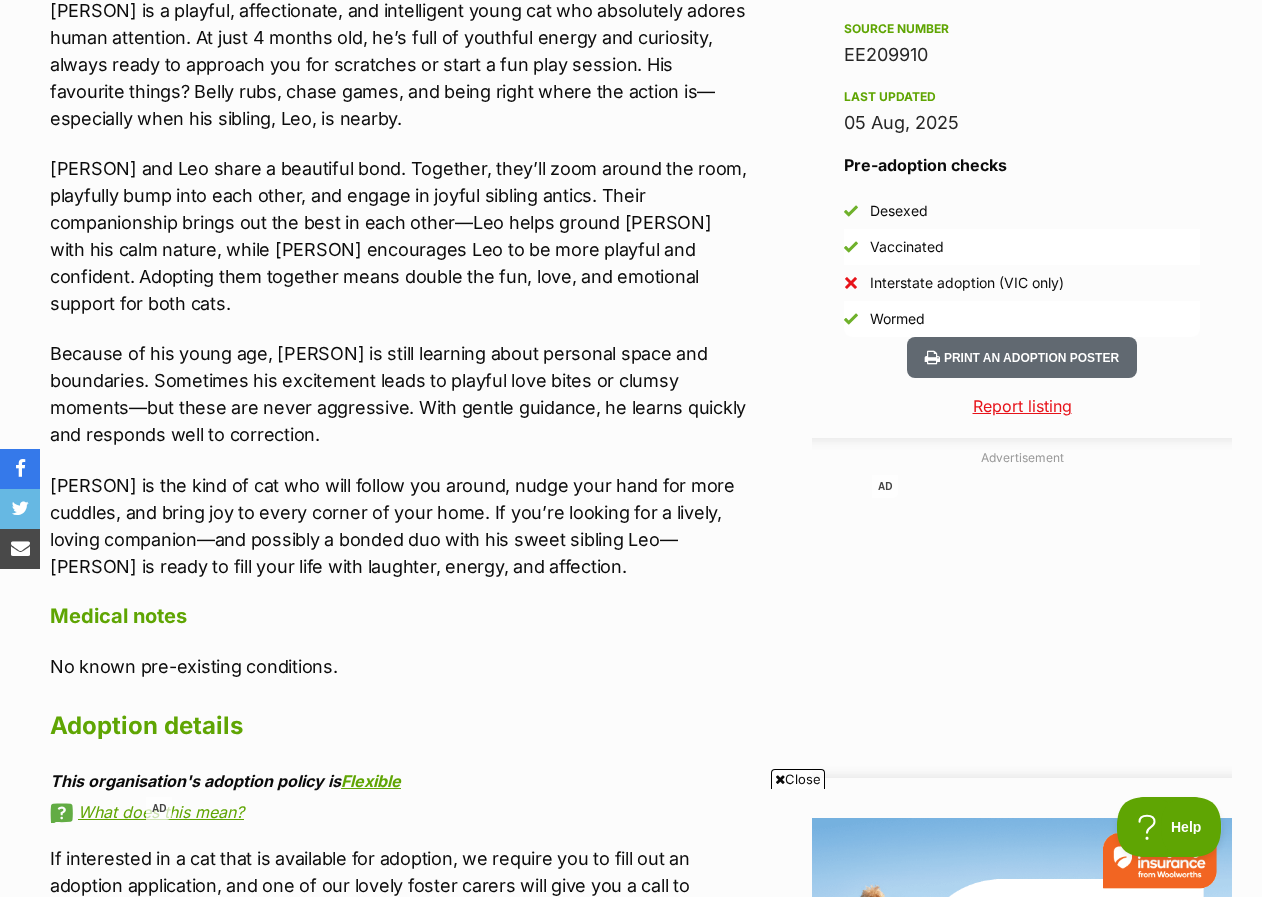 click on "One of Jeffrey’s standout traits is how teachable he is. He’s incredibly responsive to his name and loves to interact. With his quick mind and eagerness to please, he shows great potential to learn routines and even a few tricks. He thrives on engagement and will happily position himself for scratches, soaking up every bit of affection you offer. Because of his young age, Jeffrey is still learning about personal space and boundaries. Sometimes his excitement leads to playful love bites or clumsy moments—but these are never aggressive. With gentle guidance, he learns quickly and responds well to correction." at bounding box center (400, 394) 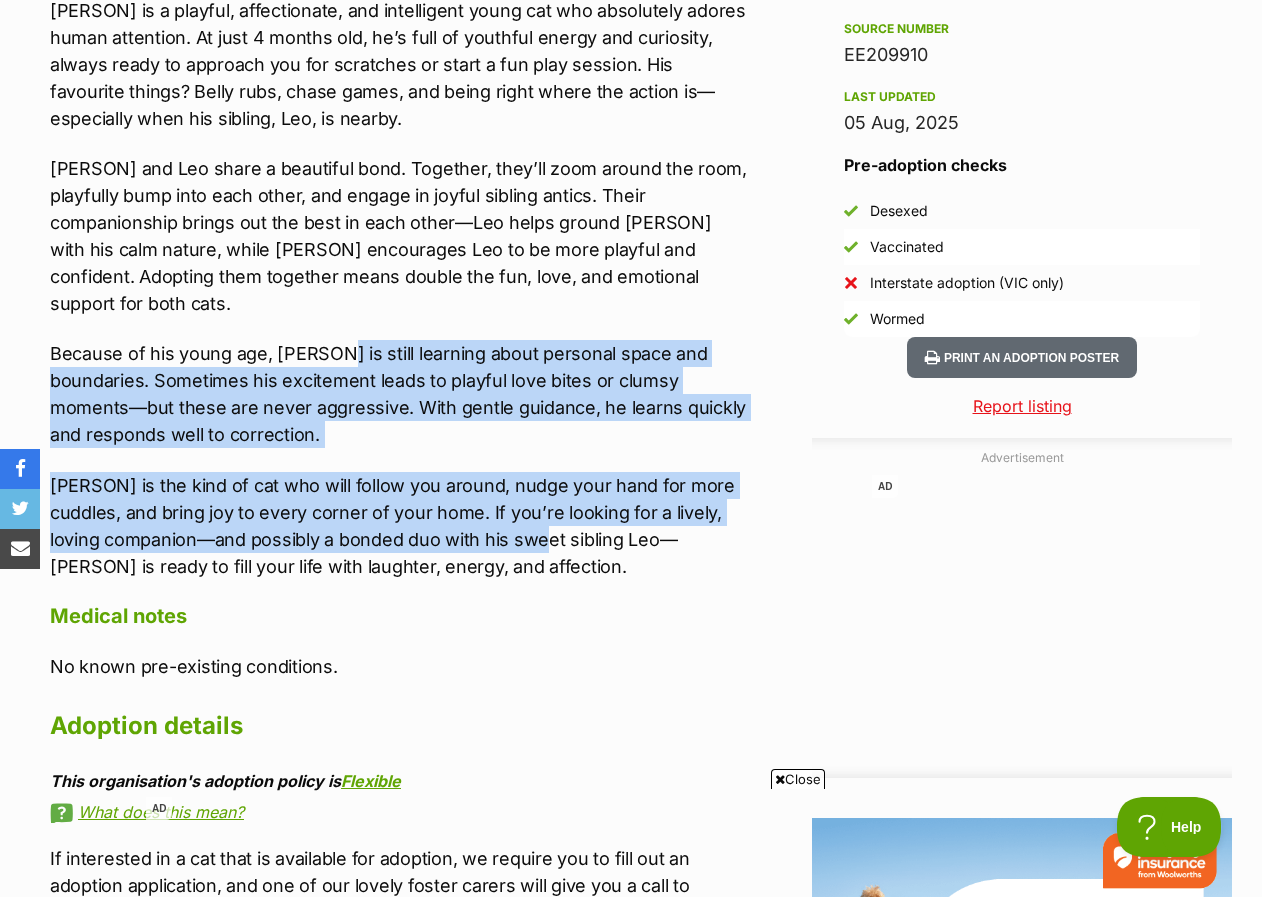 drag, startPoint x: 310, startPoint y: 358, endPoint x: 555, endPoint y: 637, distance: 371.3031 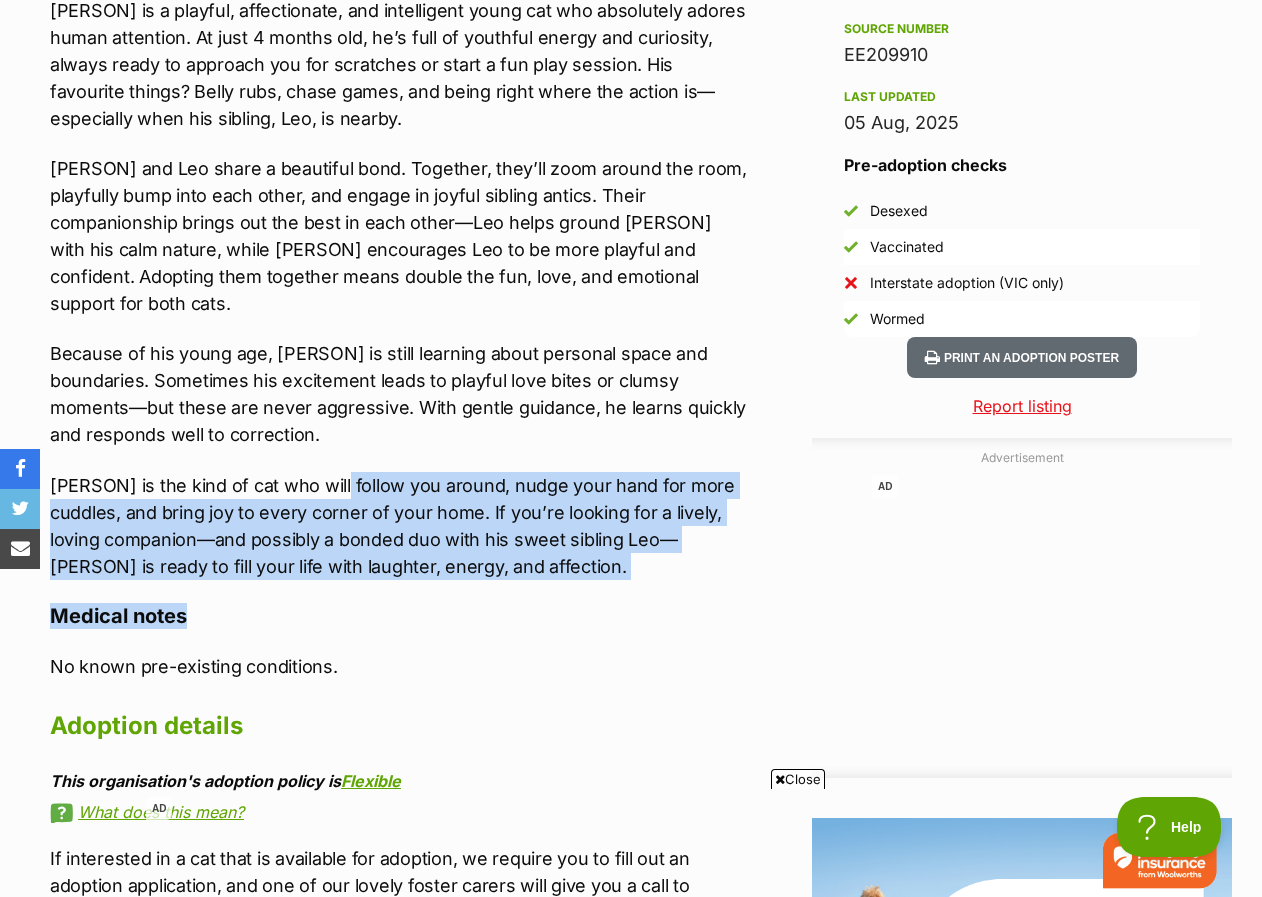 drag, startPoint x: 327, startPoint y: 587, endPoint x: 716, endPoint y: 705, distance: 406.5034 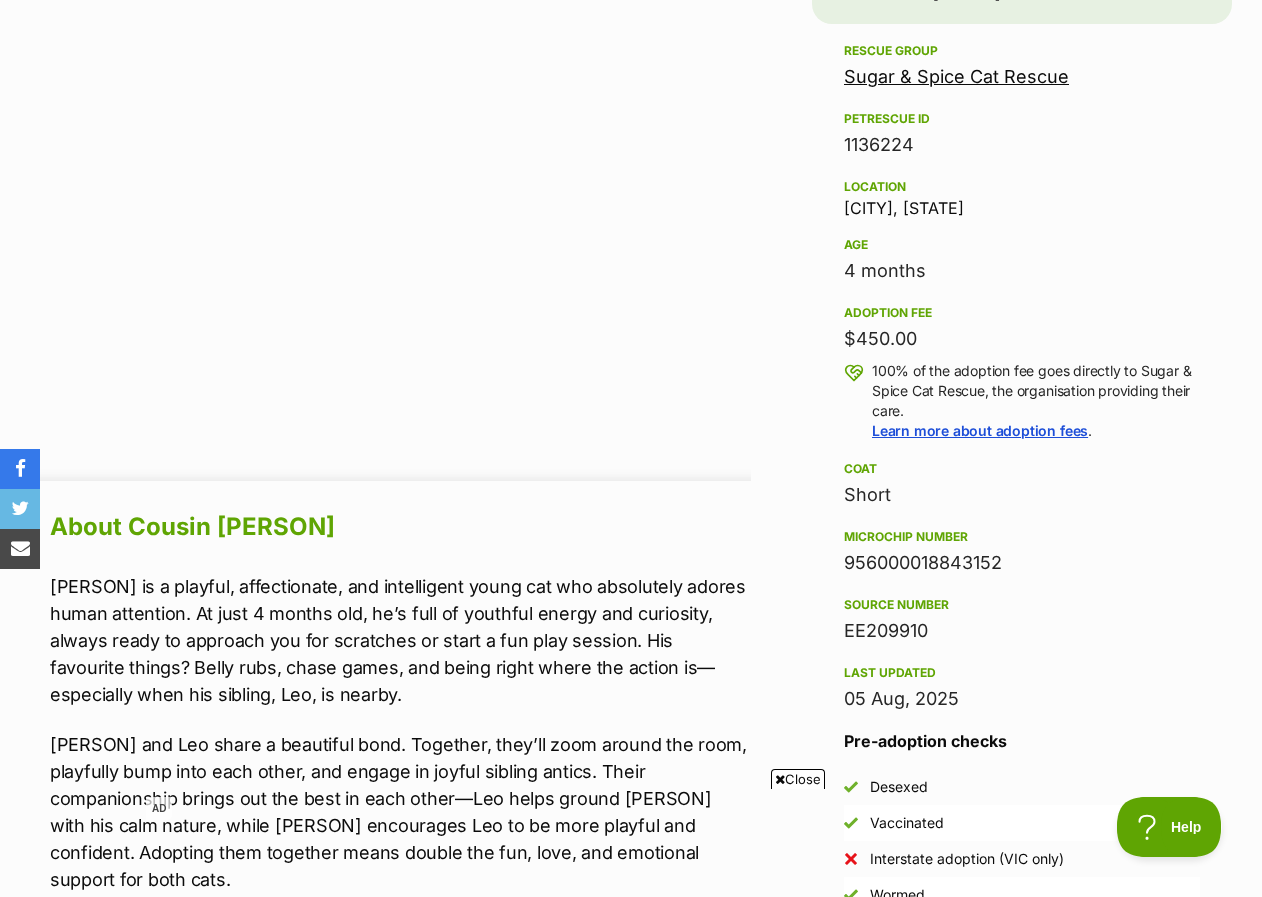 scroll, scrollTop: 0, scrollLeft: 0, axis: both 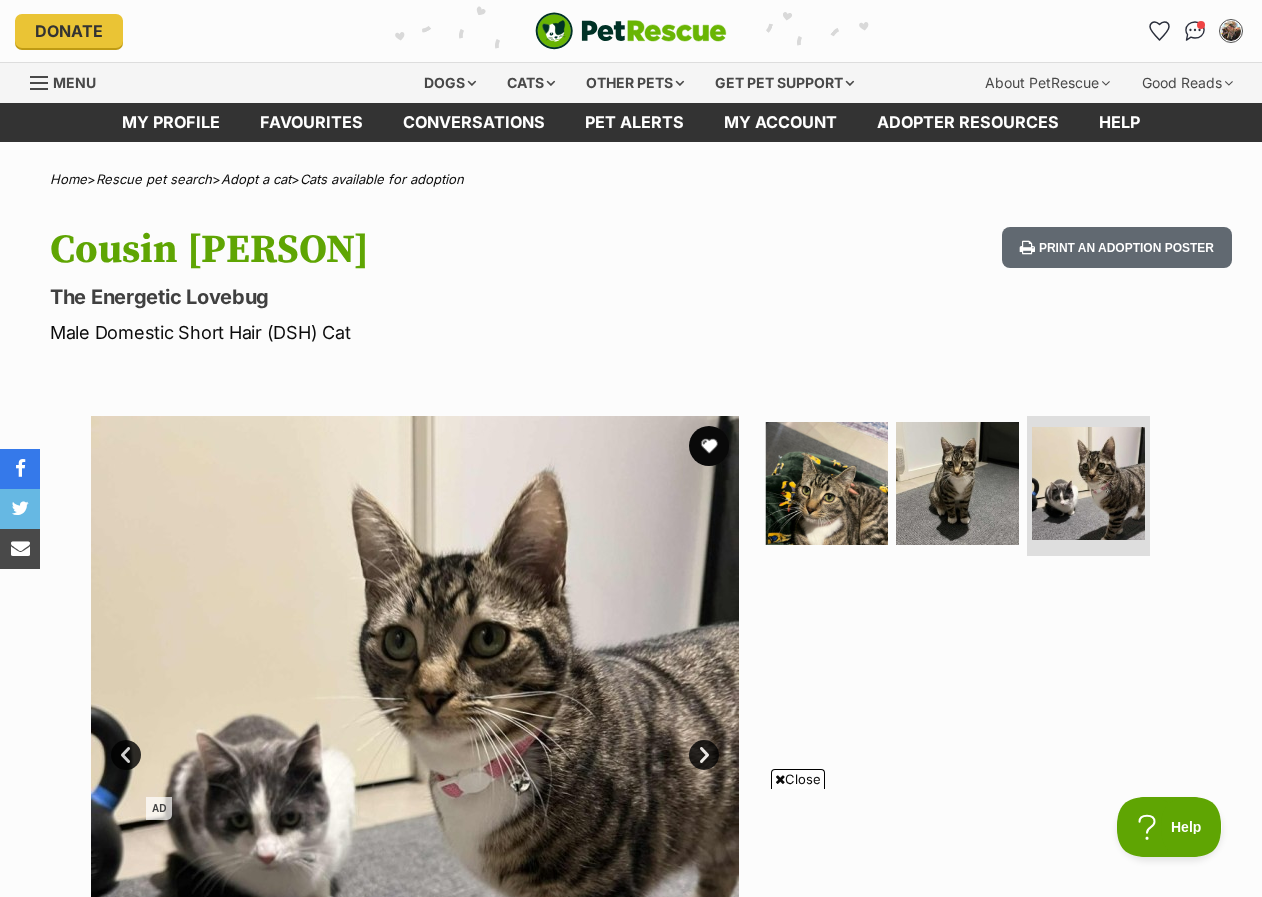 drag, startPoint x: 698, startPoint y: 632, endPoint x: 608, endPoint y: -121, distance: 758.35944 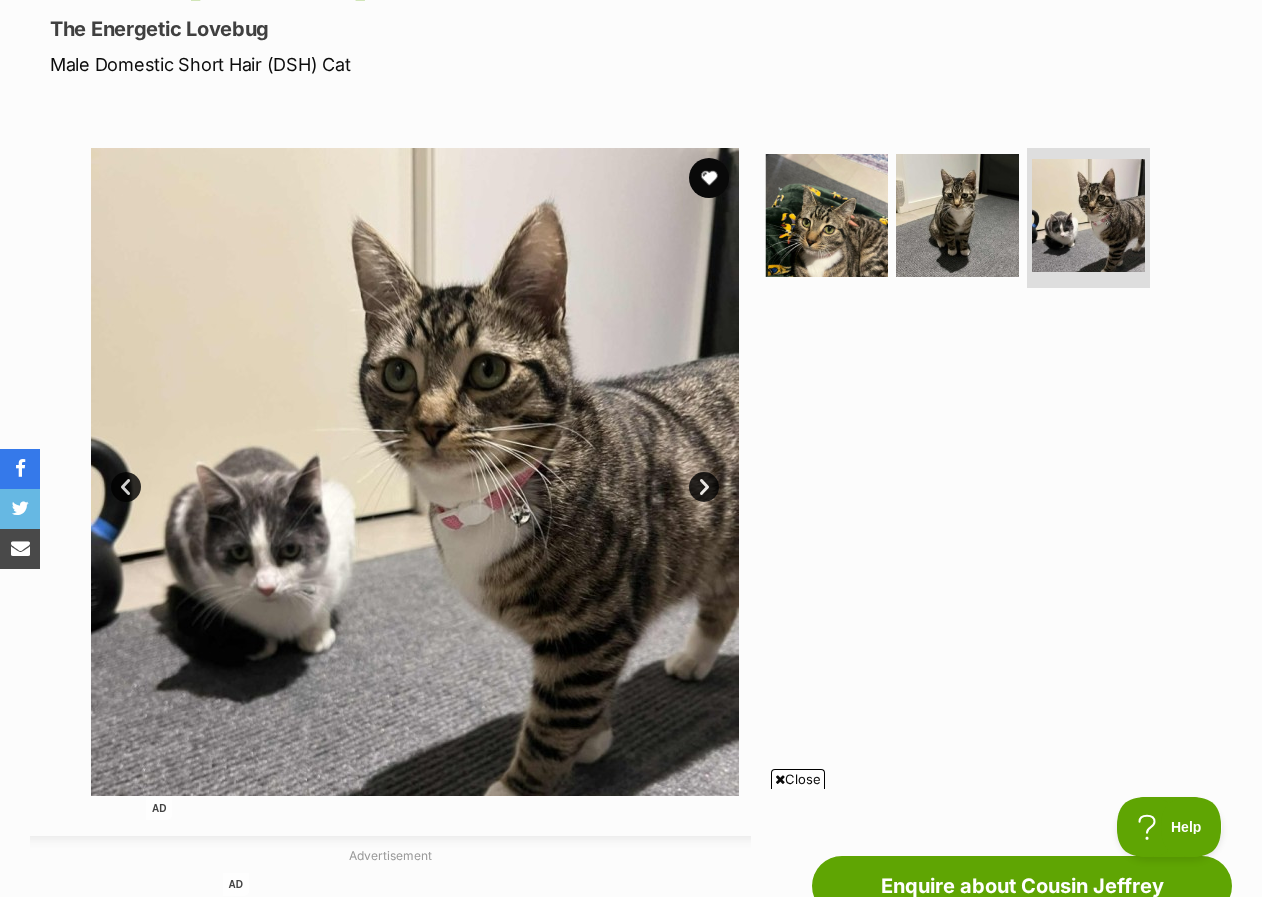 scroll, scrollTop: 400, scrollLeft: 0, axis: vertical 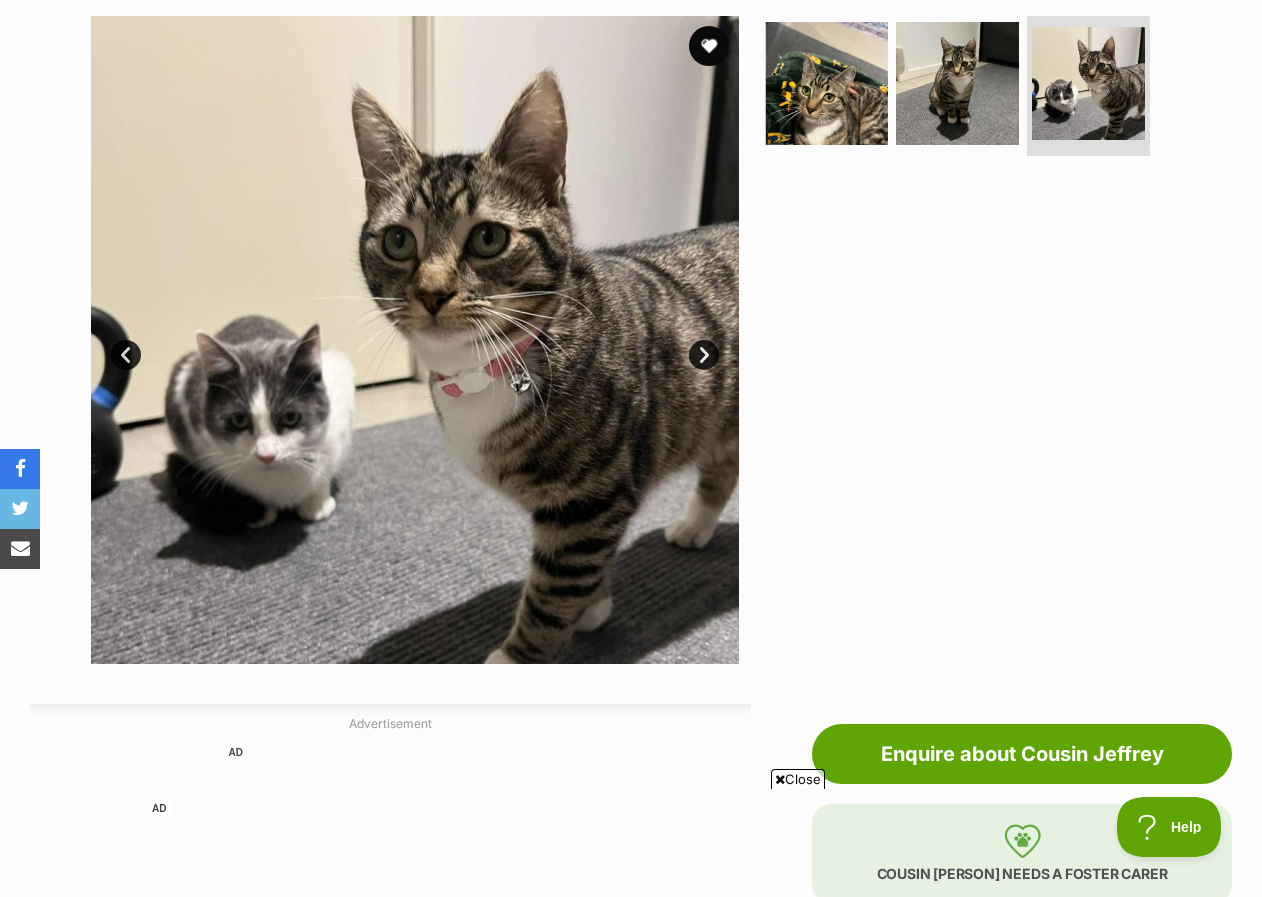 click on "Next" at bounding box center [704, 355] 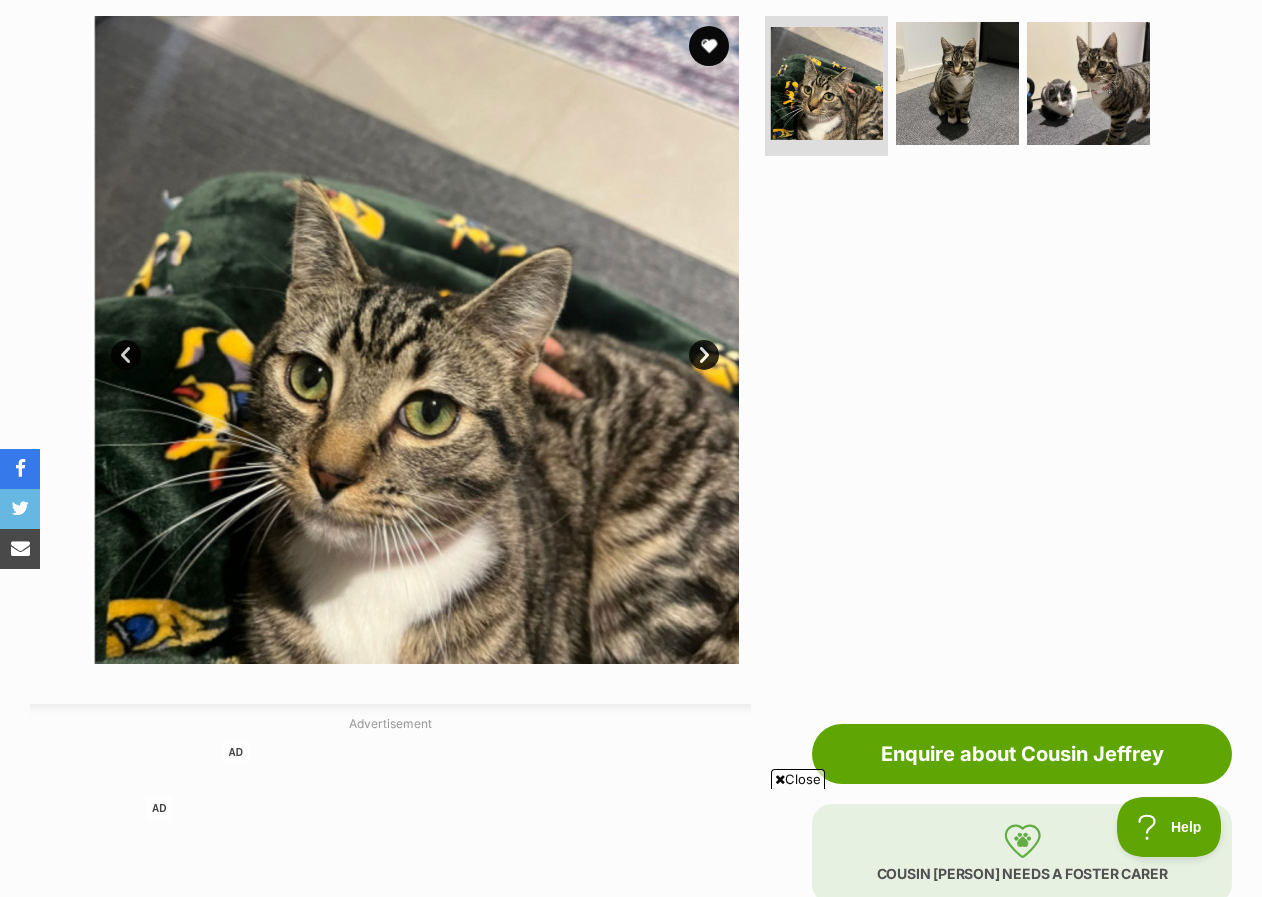 click on "Next" at bounding box center [704, 355] 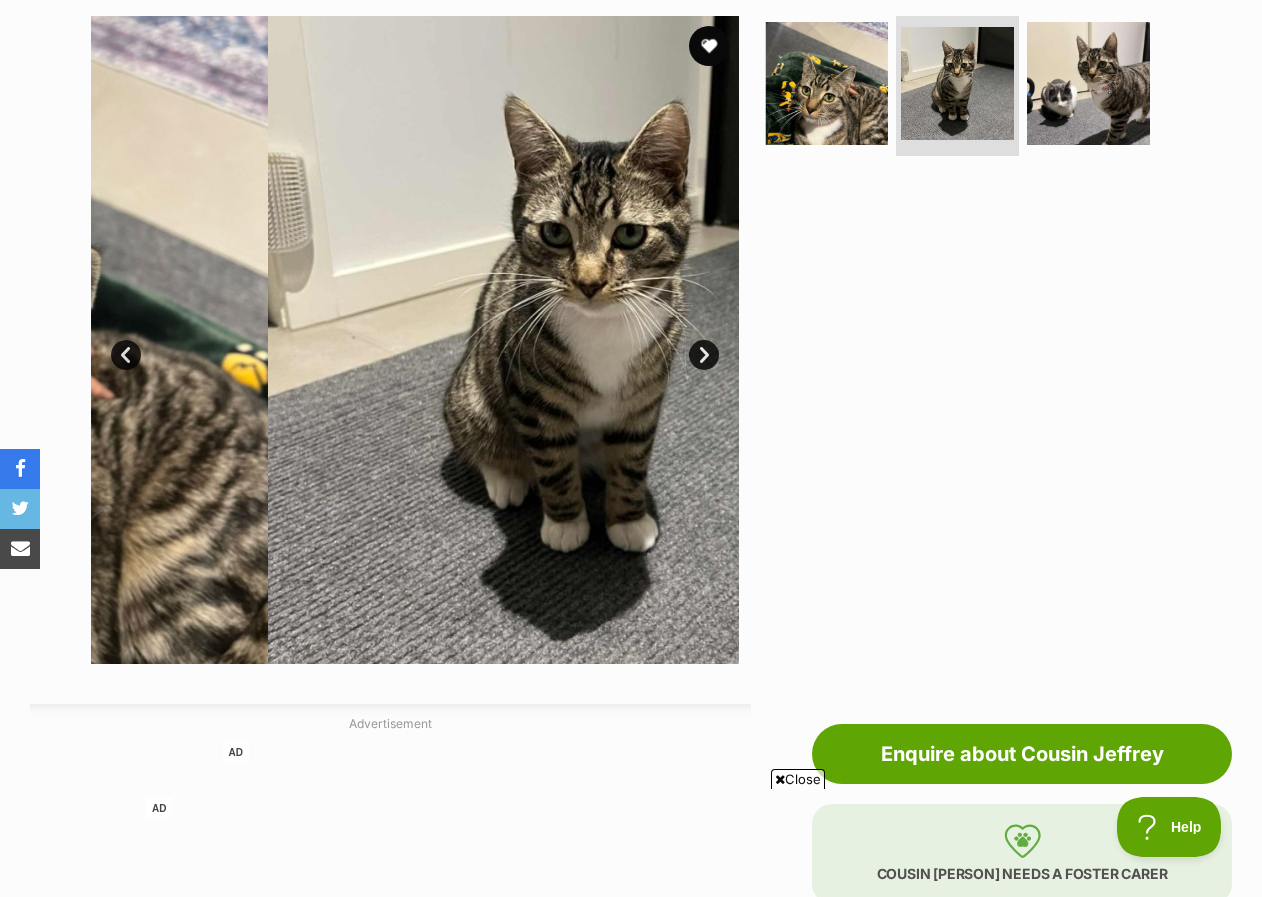scroll, scrollTop: 1000, scrollLeft: 0, axis: vertical 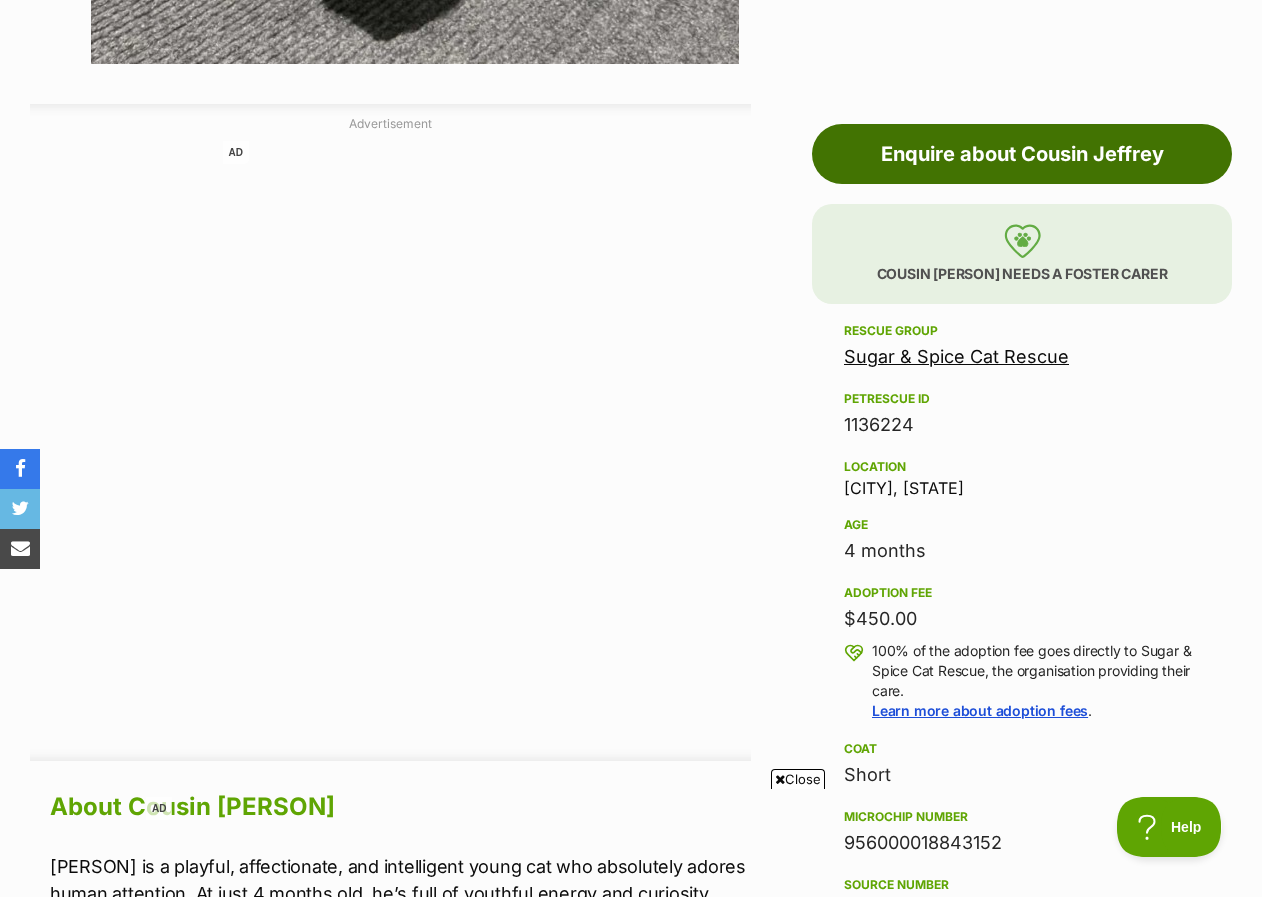 click on "Enquire about Cousin Jeffrey" at bounding box center [1022, 154] 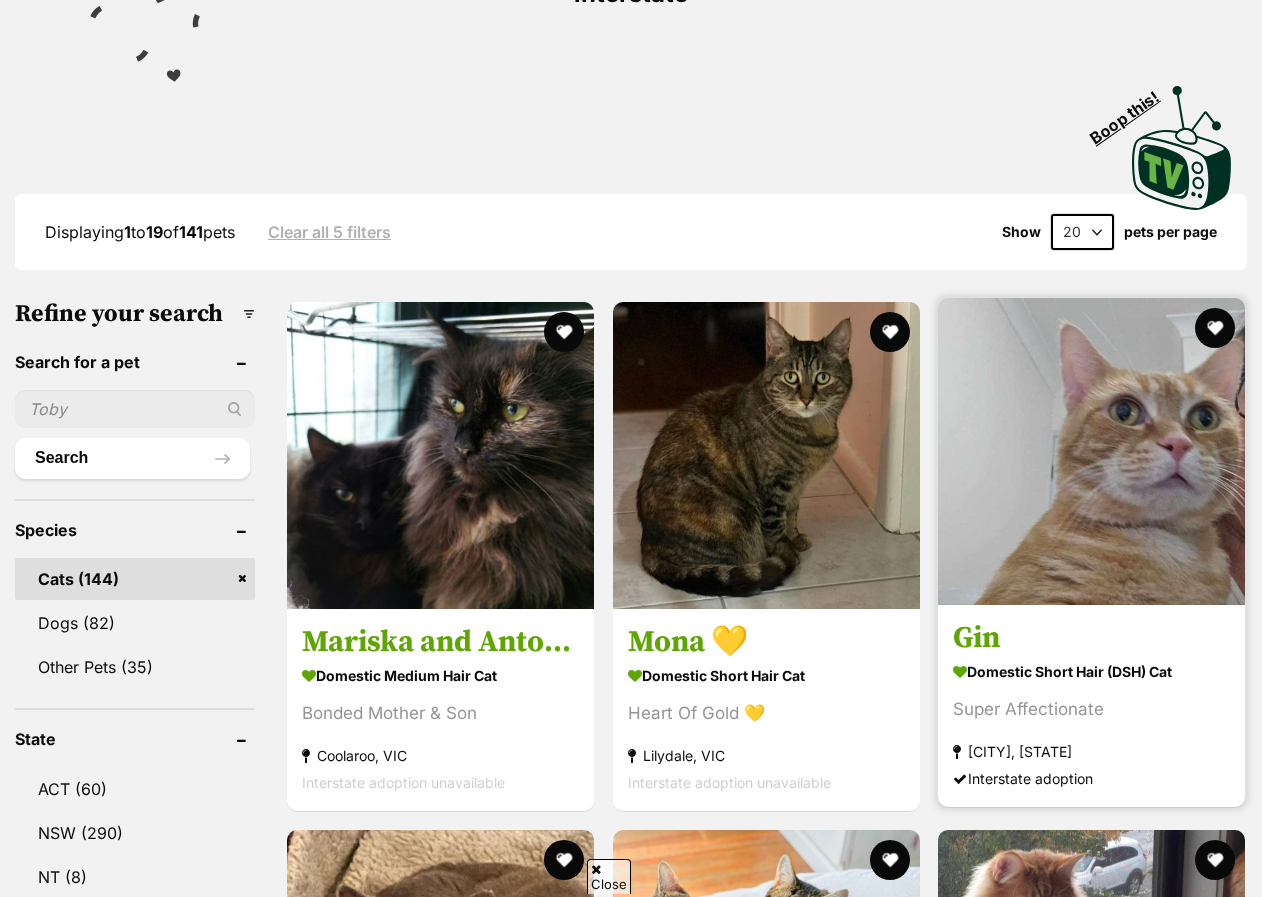 scroll, scrollTop: 0, scrollLeft: 0, axis: both 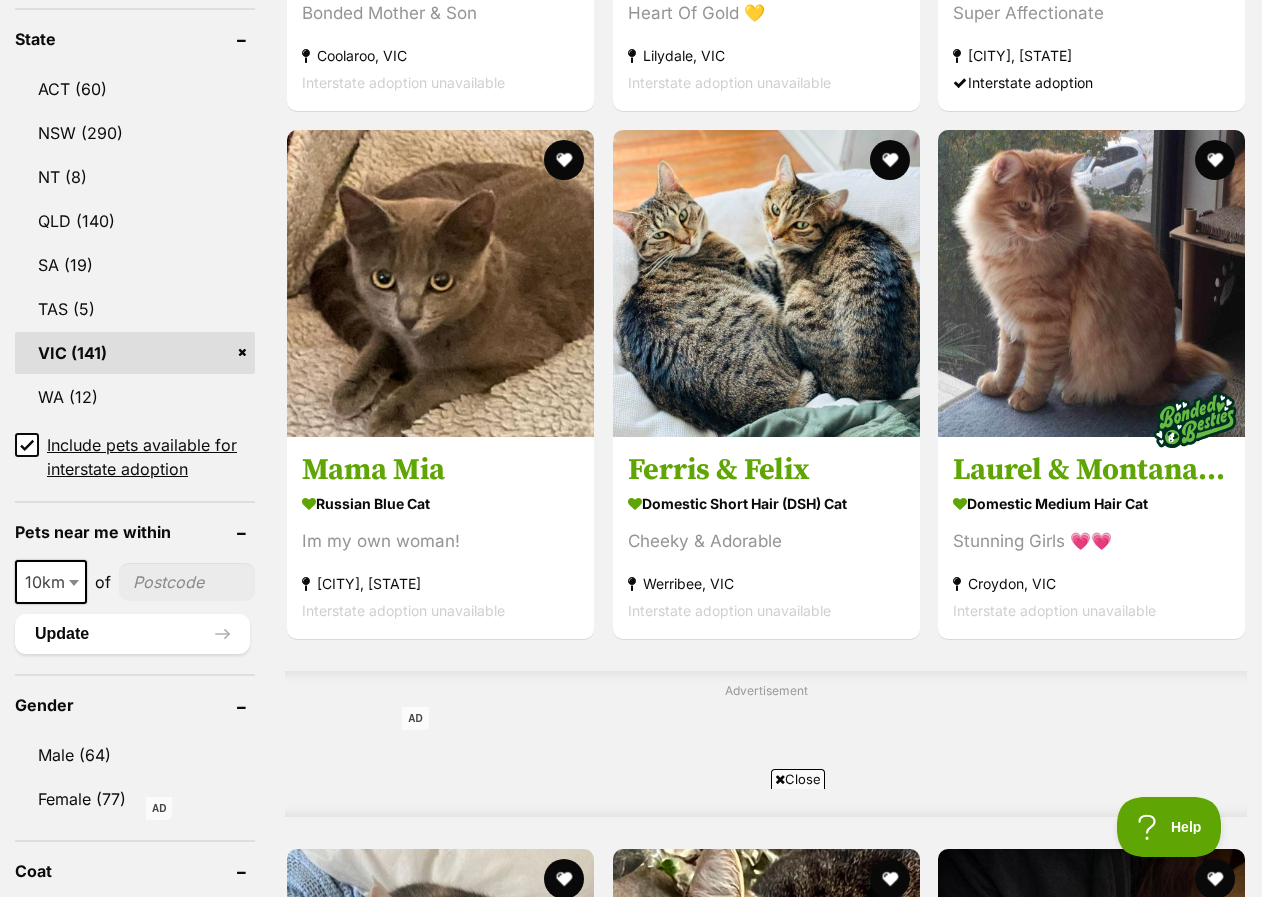click at bounding box center [187, 582] 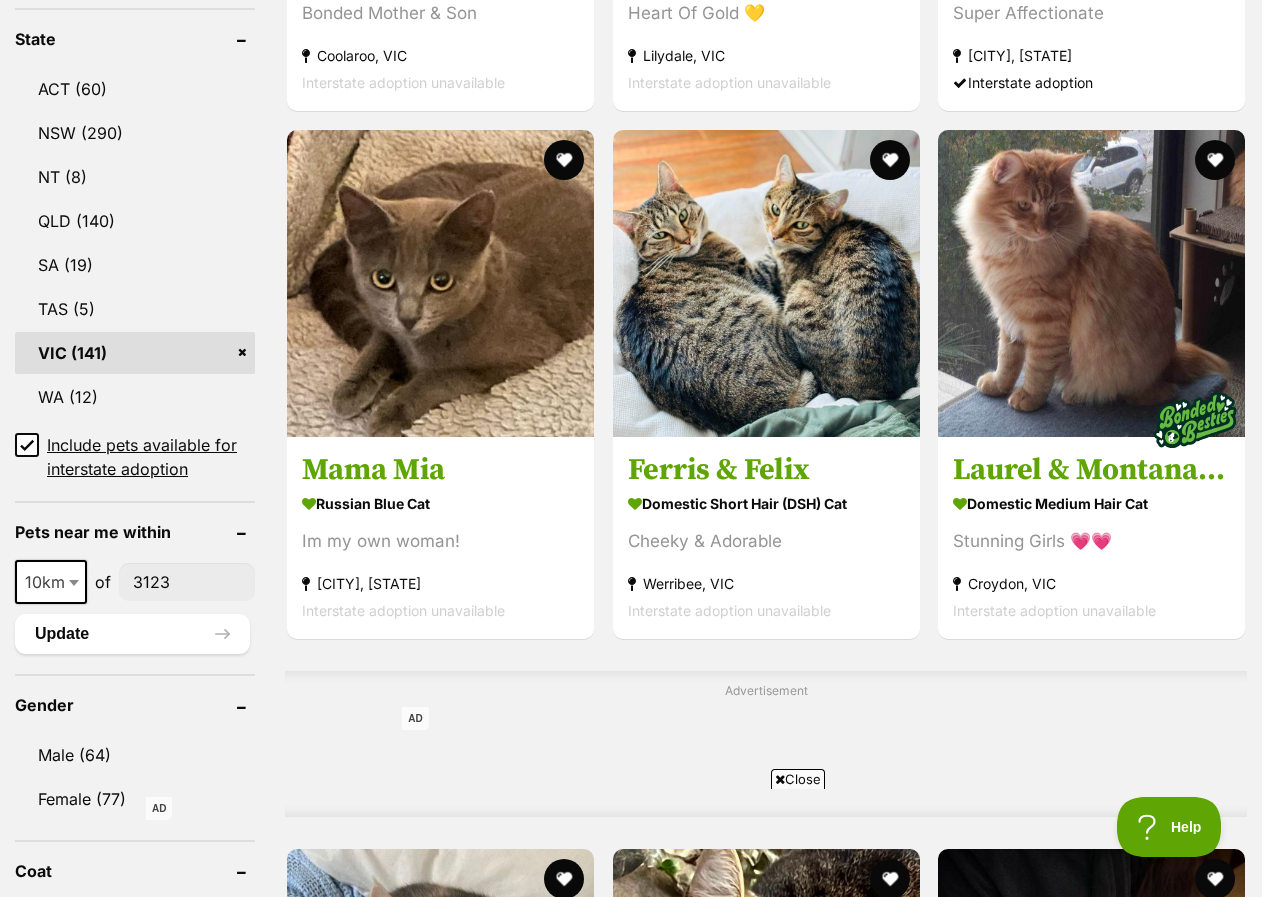 type on "3123" 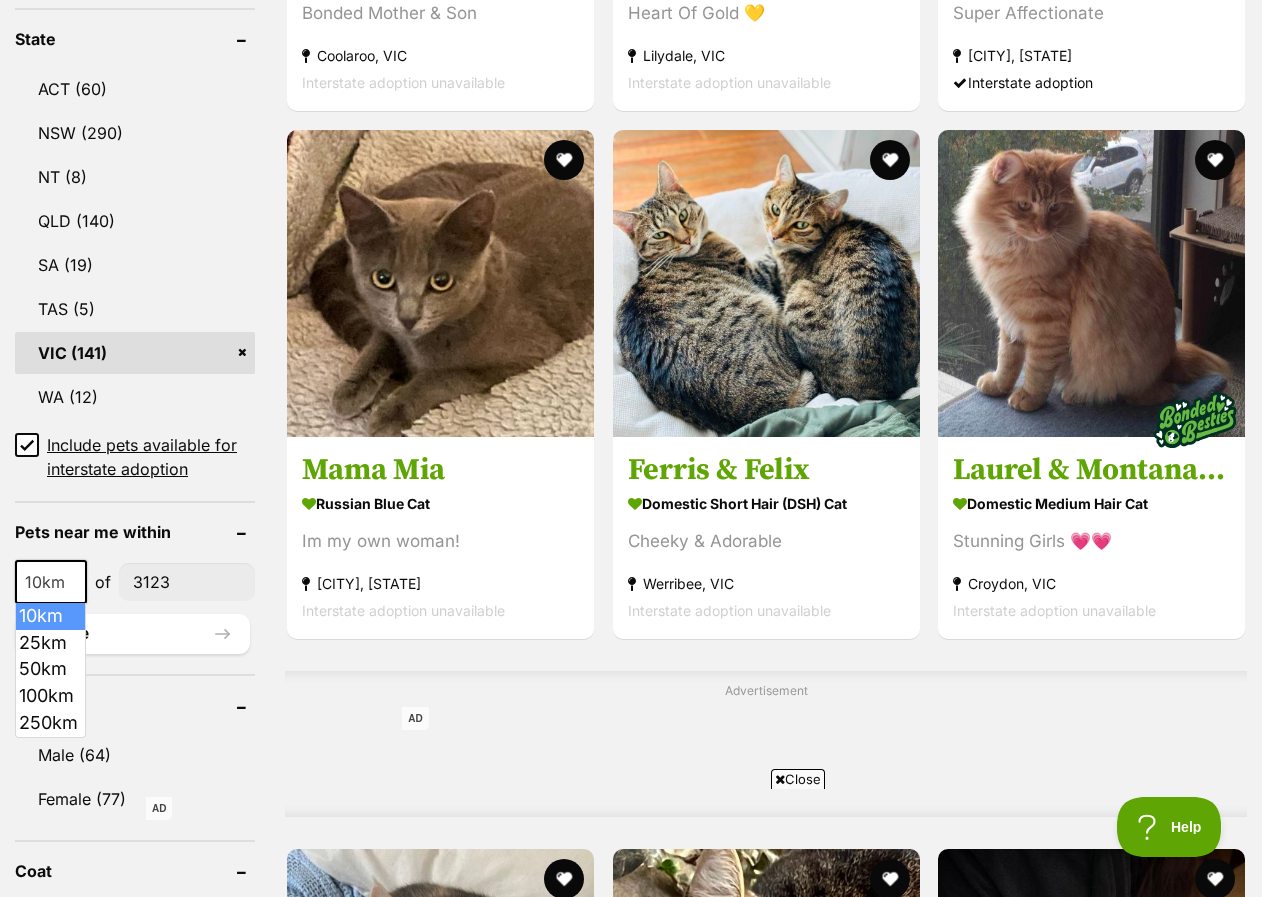 click on "10km" at bounding box center (51, 582) 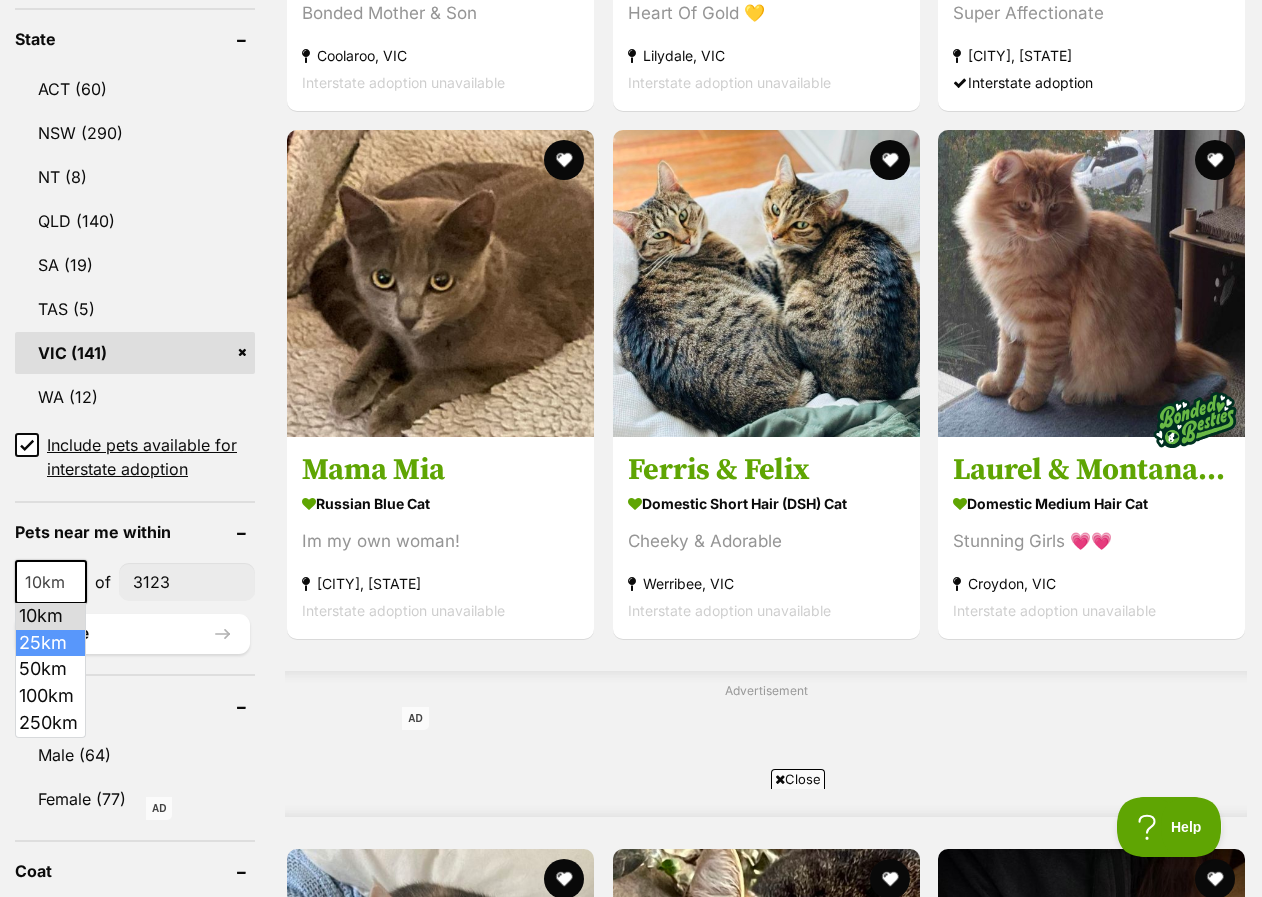 select on "25" 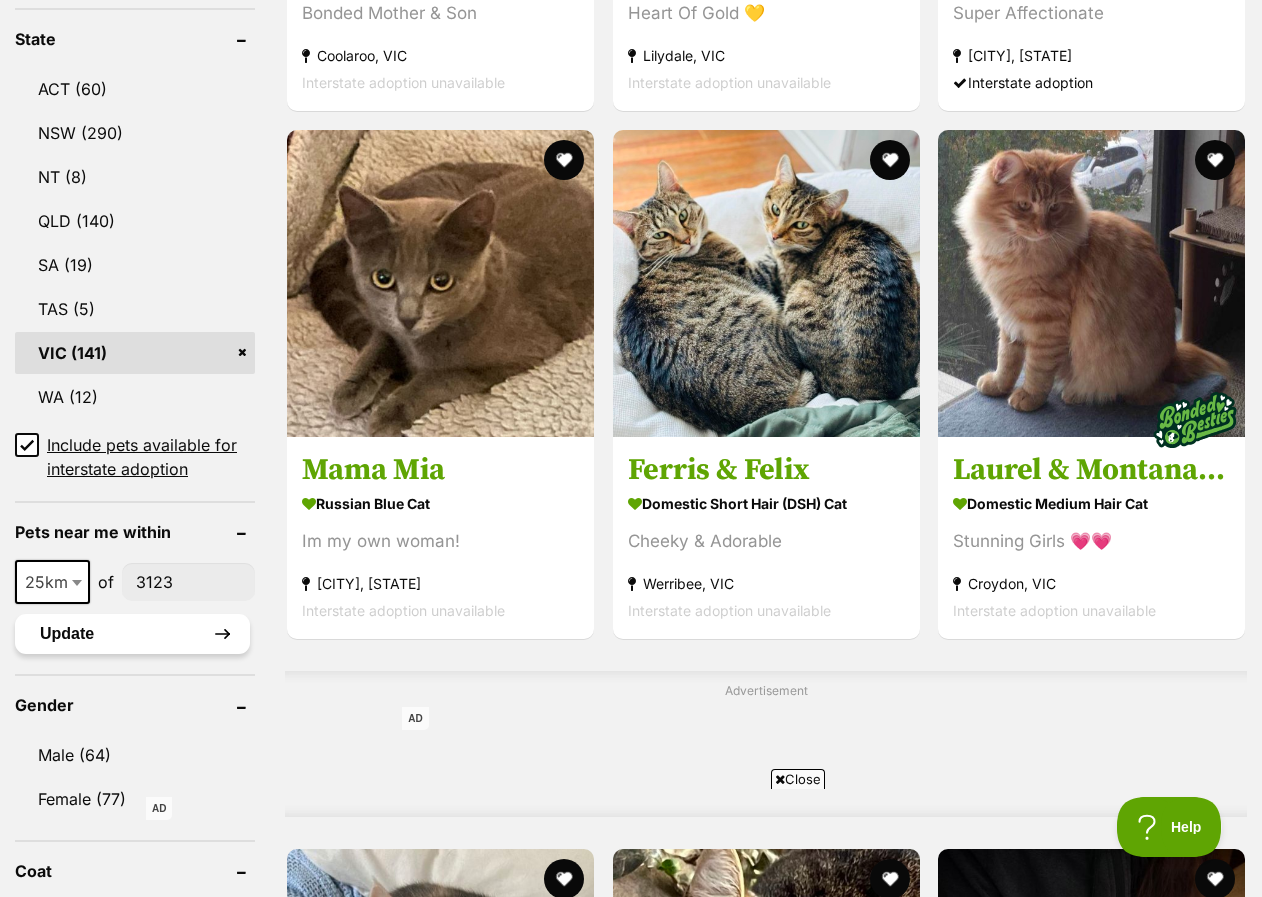 click on "Update" at bounding box center (132, 634) 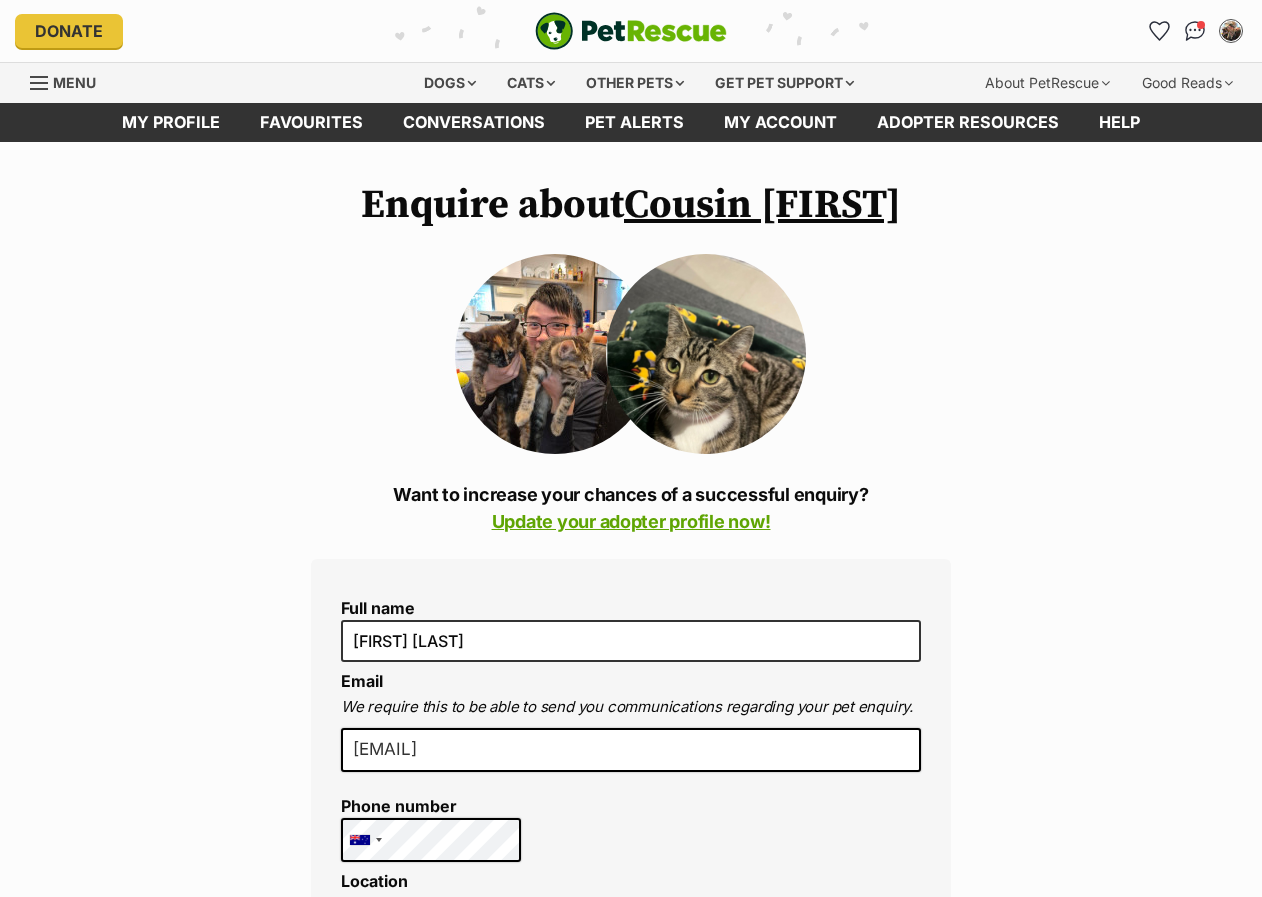 scroll, scrollTop: 0, scrollLeft: 0, axis: both 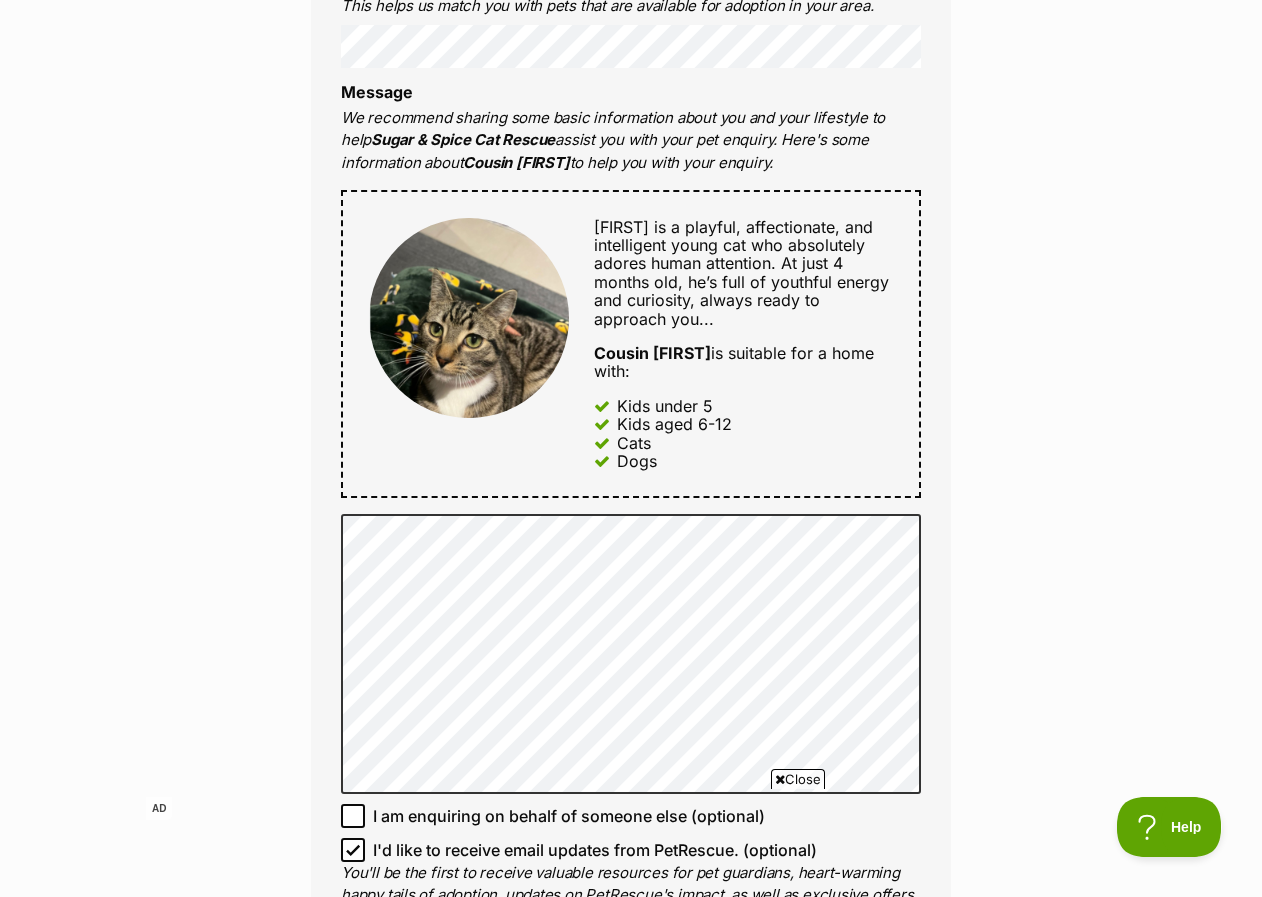 click on "Jeffrey is a playful, affectionate, and intelligent young cat who absolutely adores human attention. At just 4 months old, he’s full of youthful energy and curiosity, always ready to approach you..." at bounding box center (741, 273) 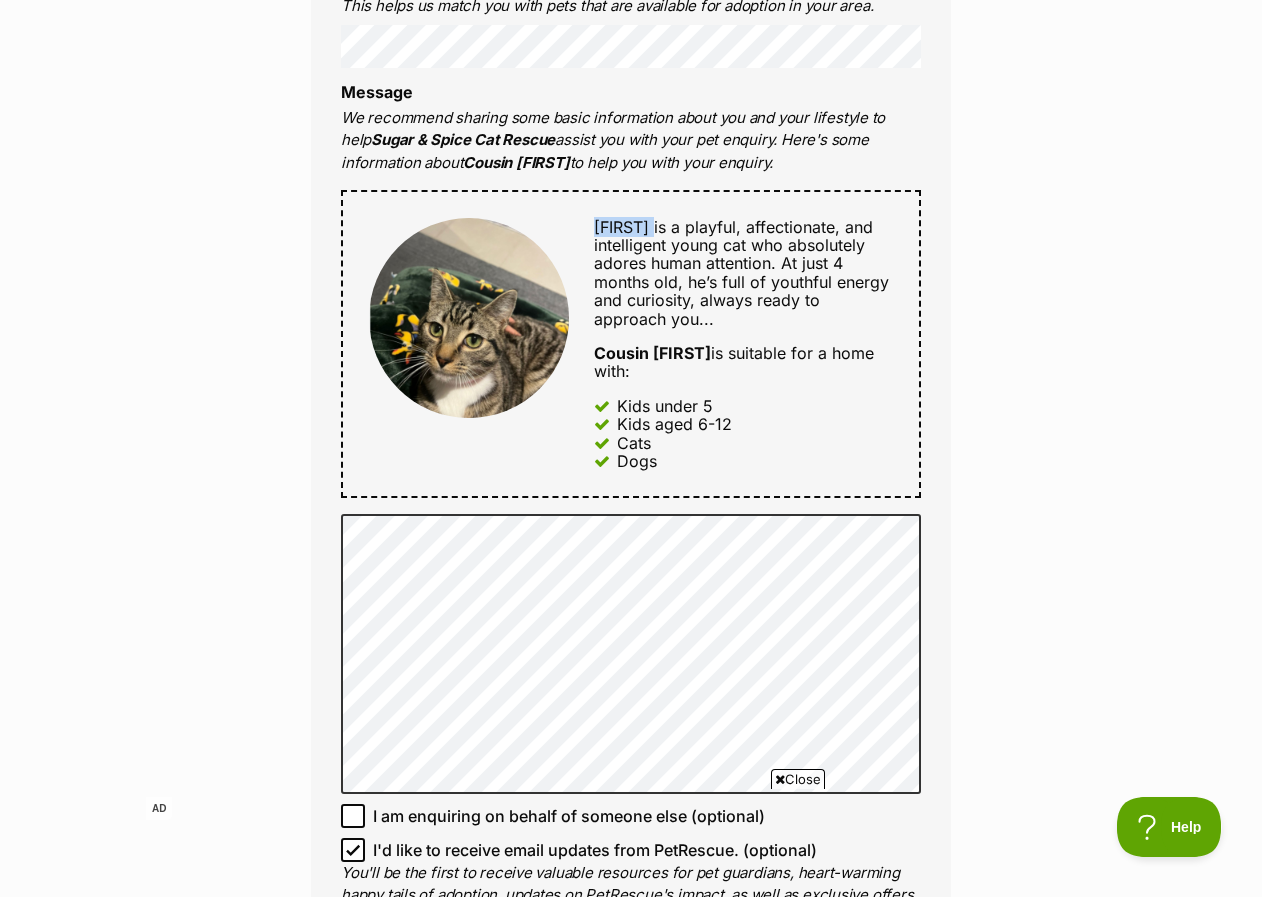 click on "Jeffrey is a playful, affectionate, and intelligent young cat who absolutely adores human attention. At just 4 months old, he’s full of youthful energy and curiosity, always ready to approach you..." at bounding box center [741, 273] 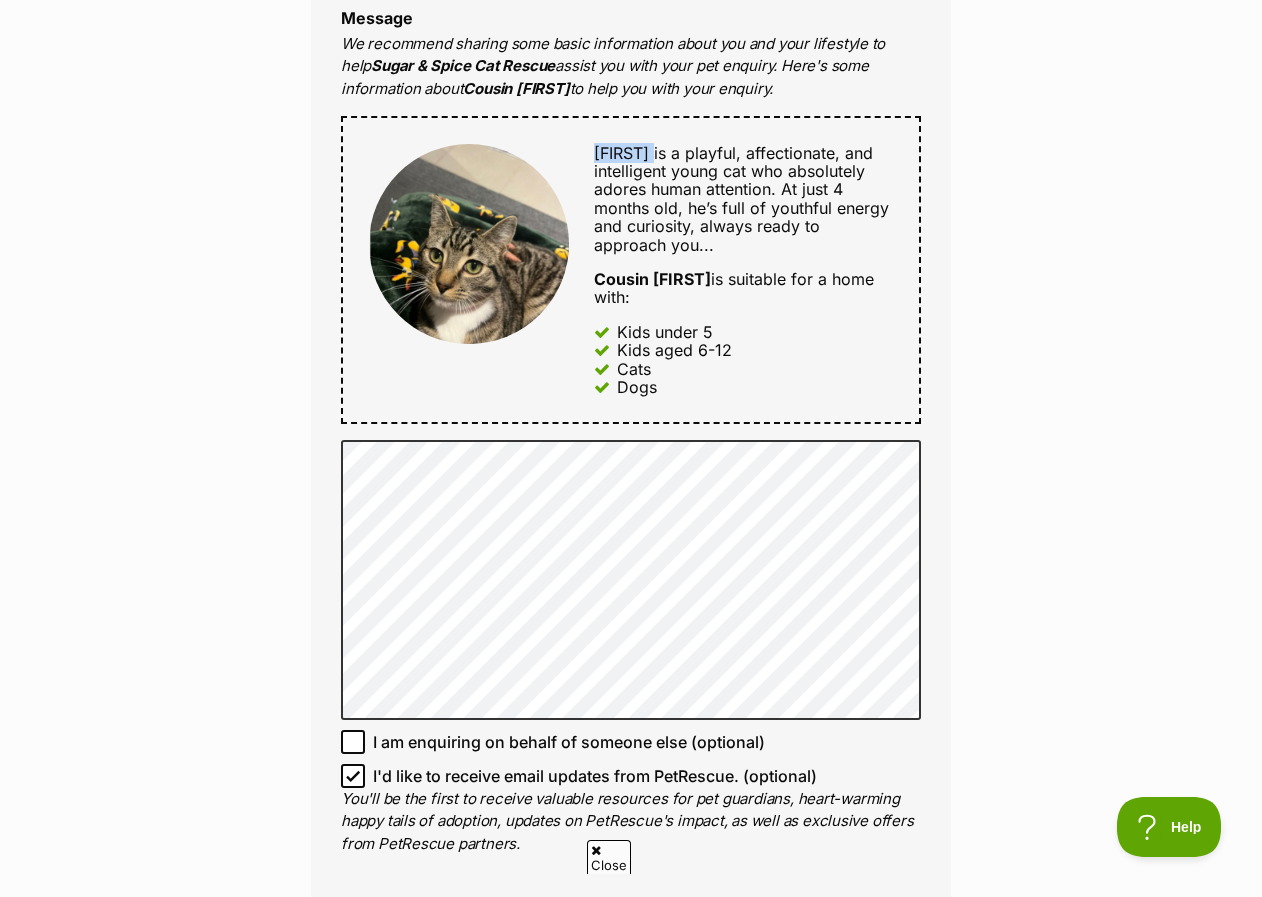 scroll, scrollTop: 0, scrollLeft: 0, axis: both 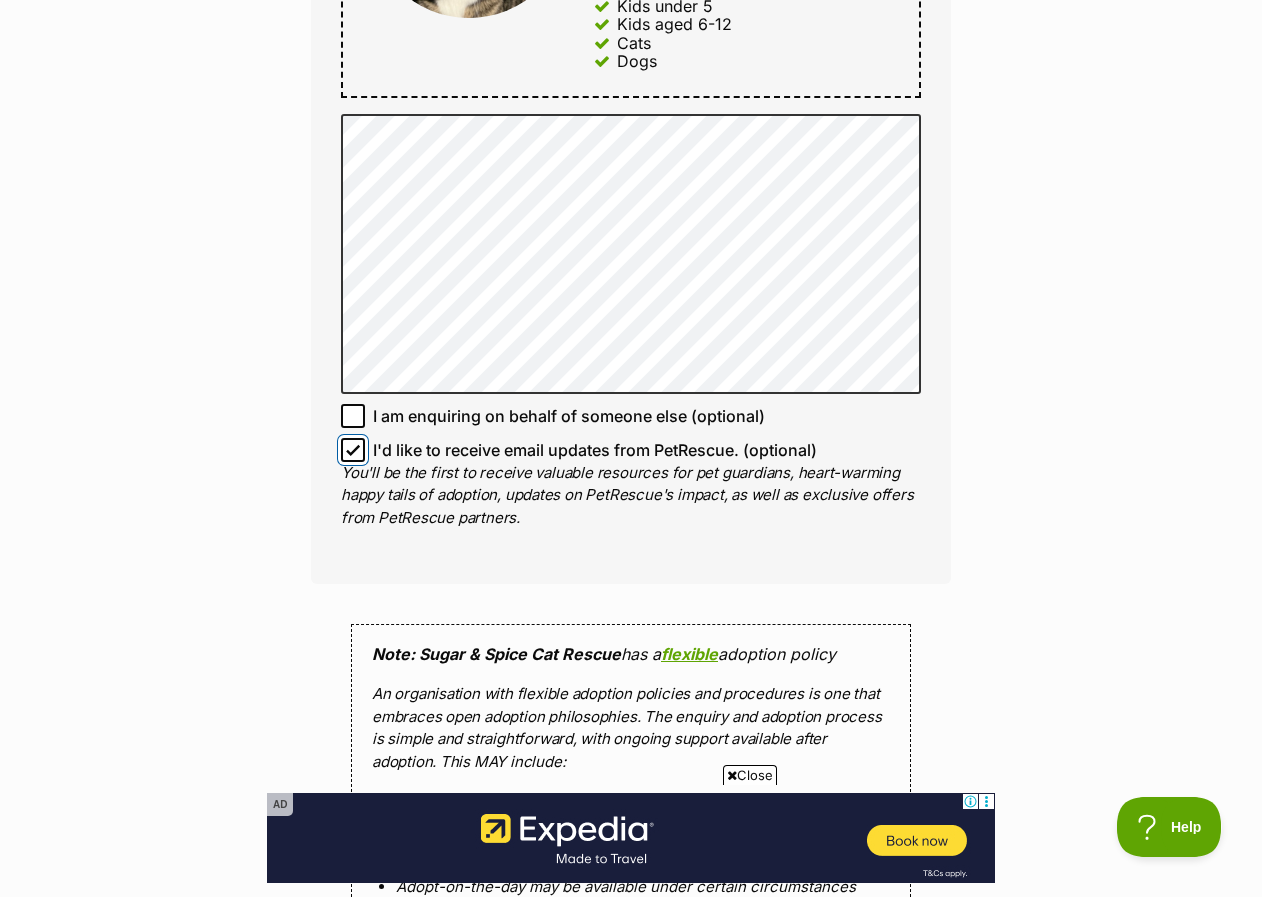 click on "I'd like to receive email updates from PetRescue. (optional)" at bounding box center [353, 450] 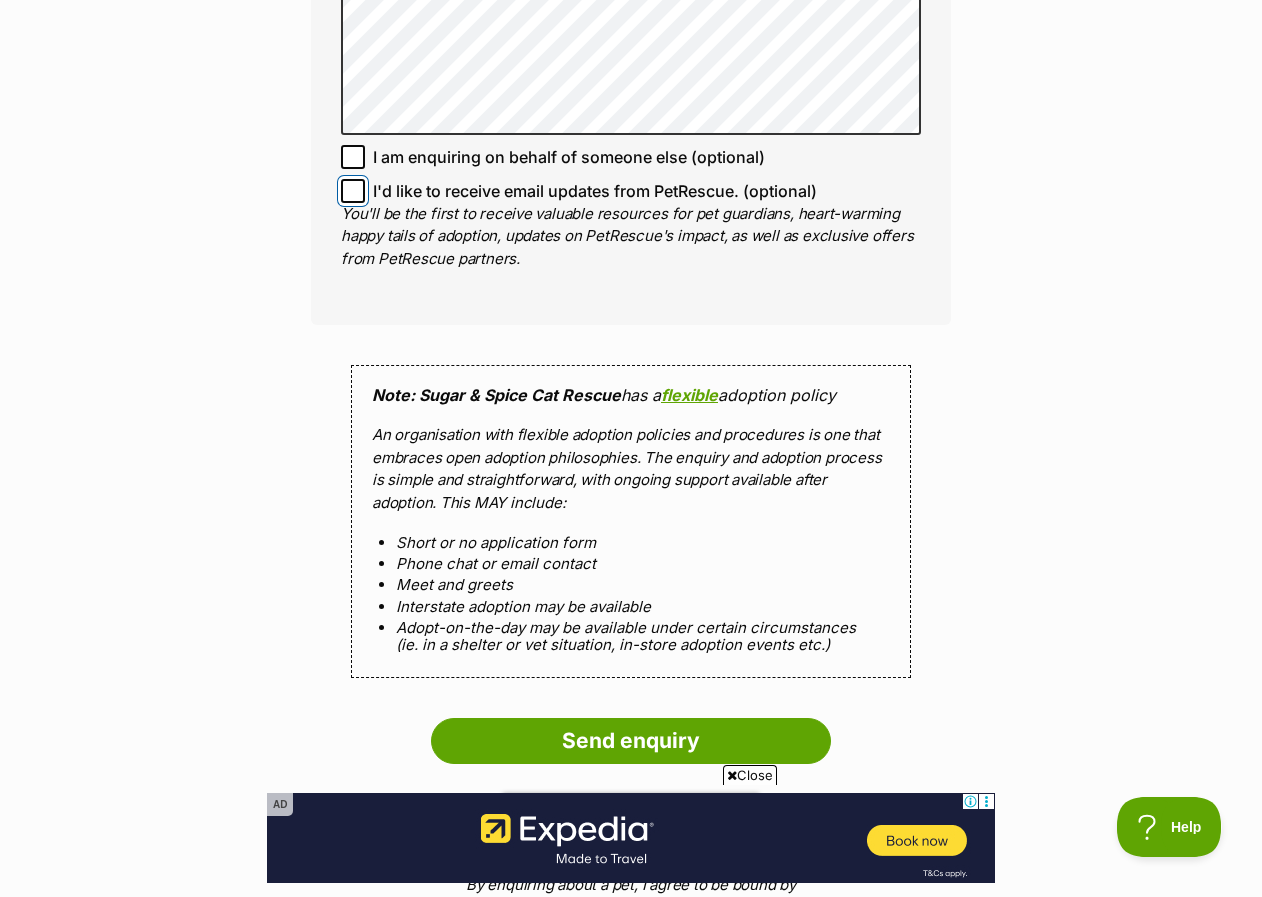 scroll, scrollTop: 1700, scrollLeft: 0, axis: vertical 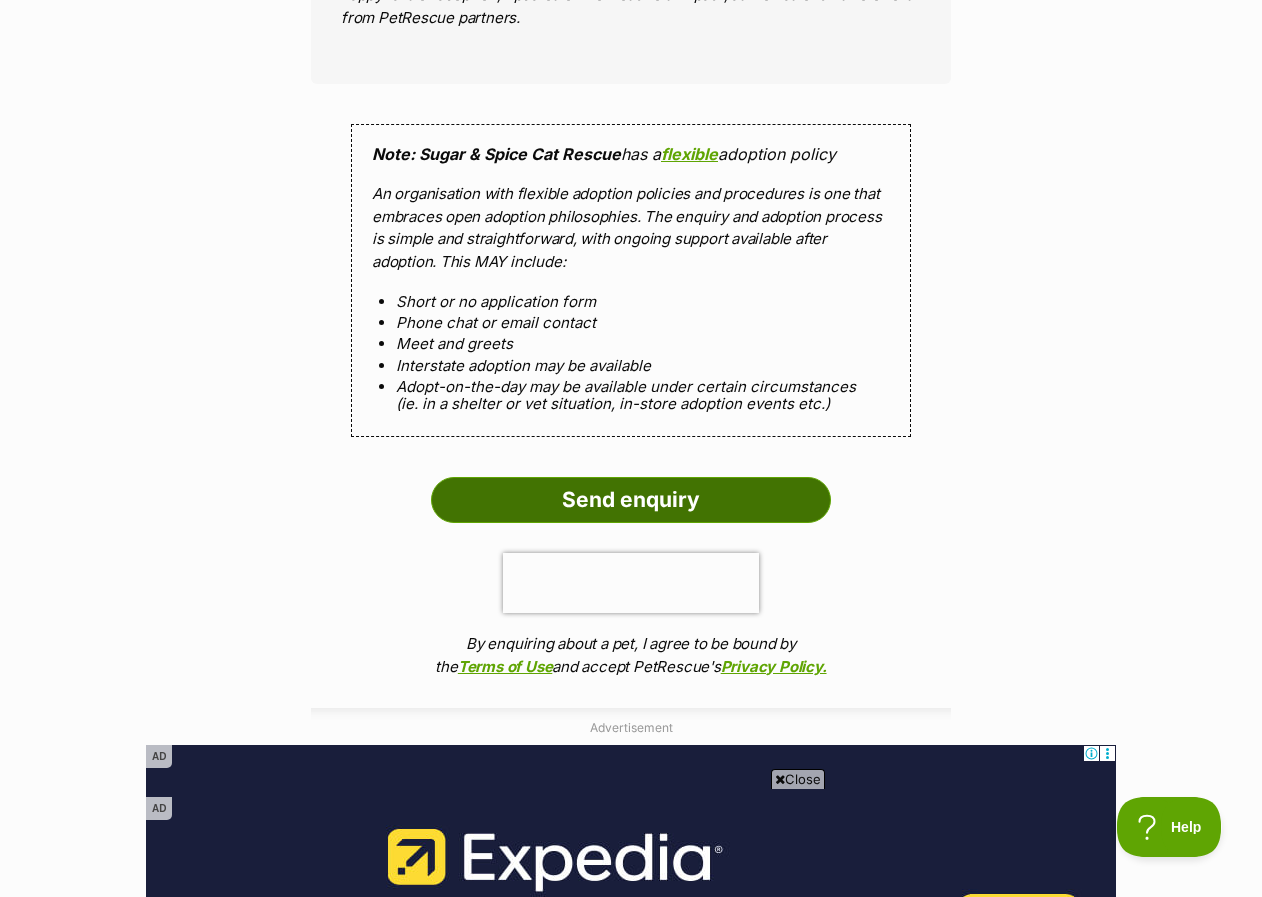click on "Send enquiry" at bounding box center (631, 500) 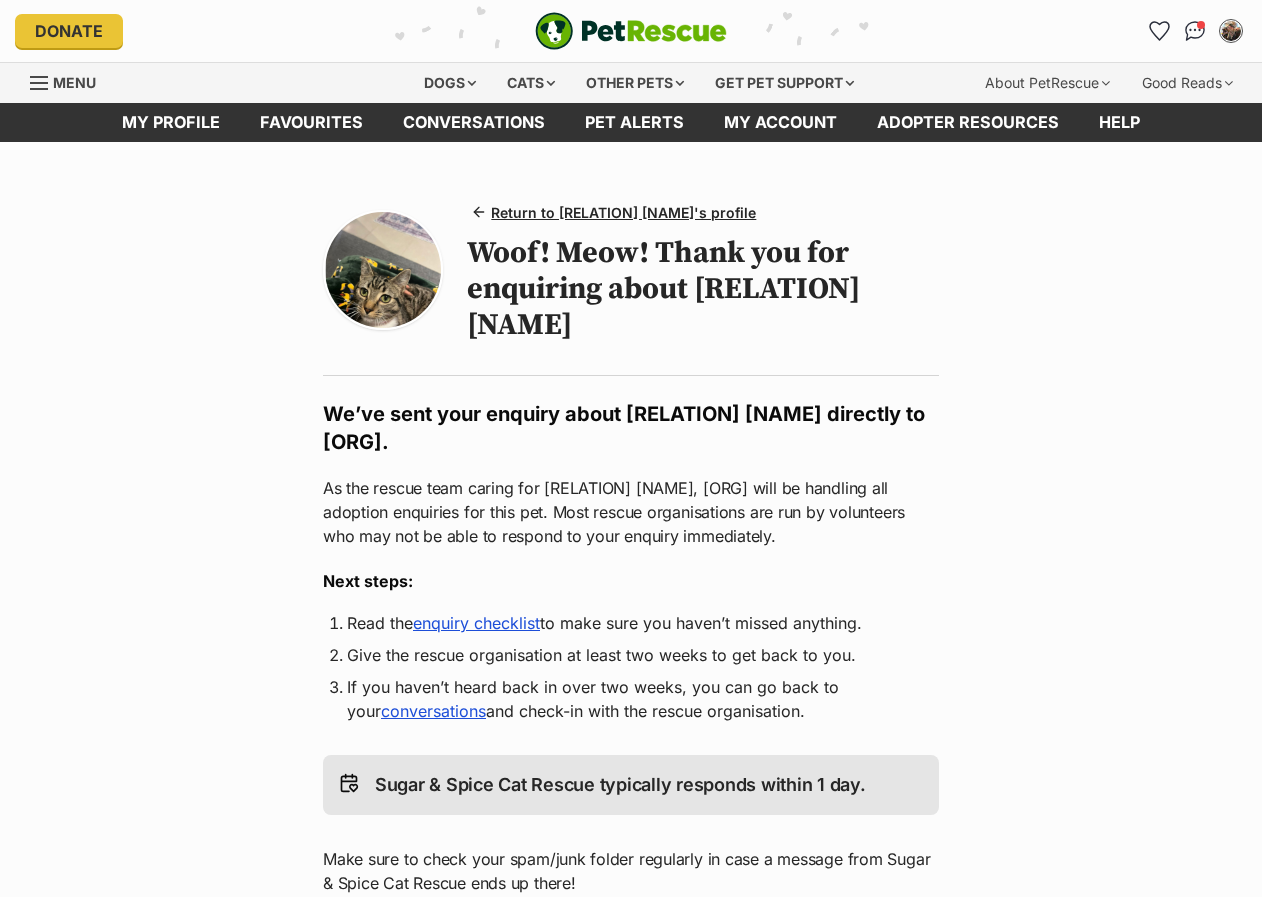 scroll, scrollTop: 0, scrollLeft: 0, axis: both 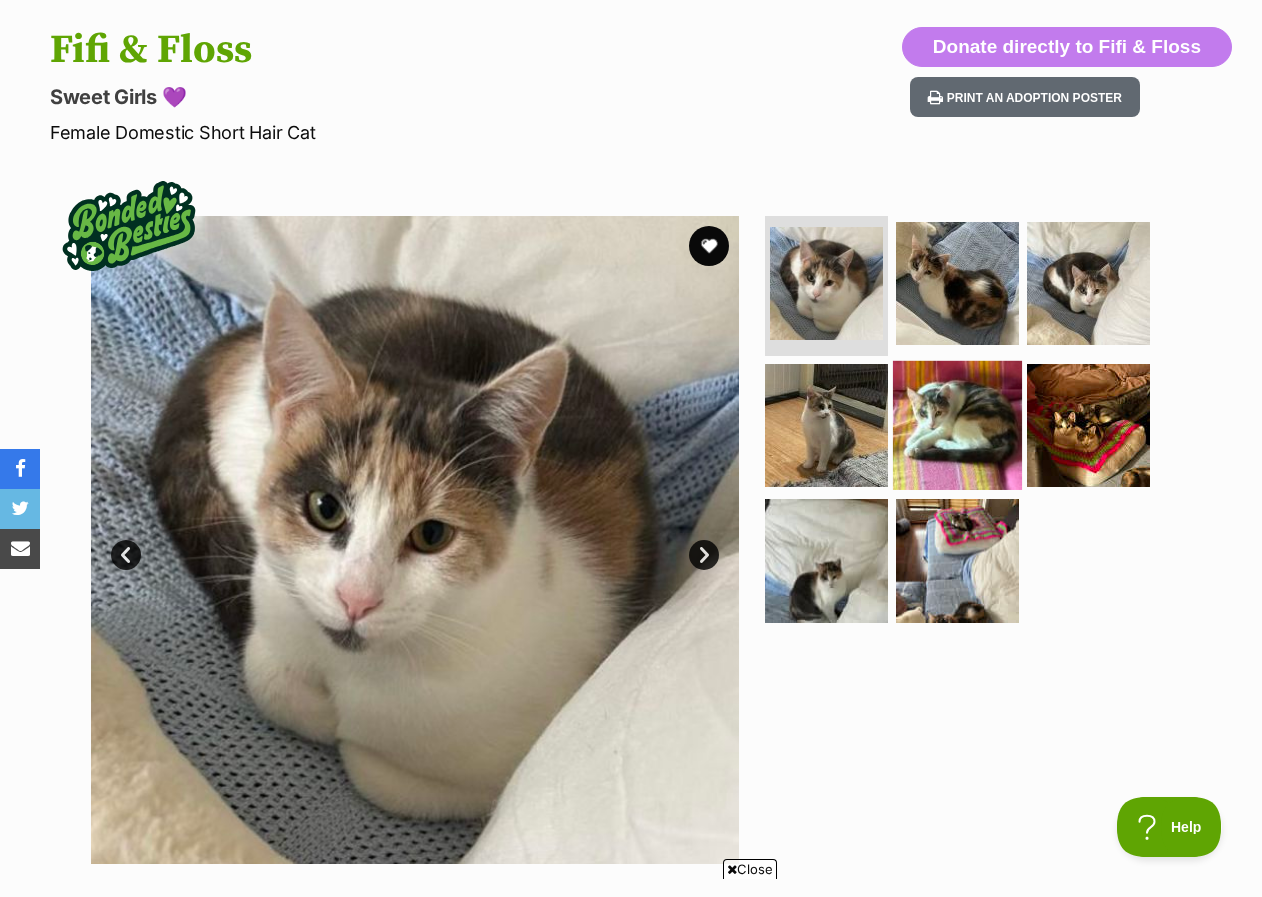 click at bounding box center [957, 424] 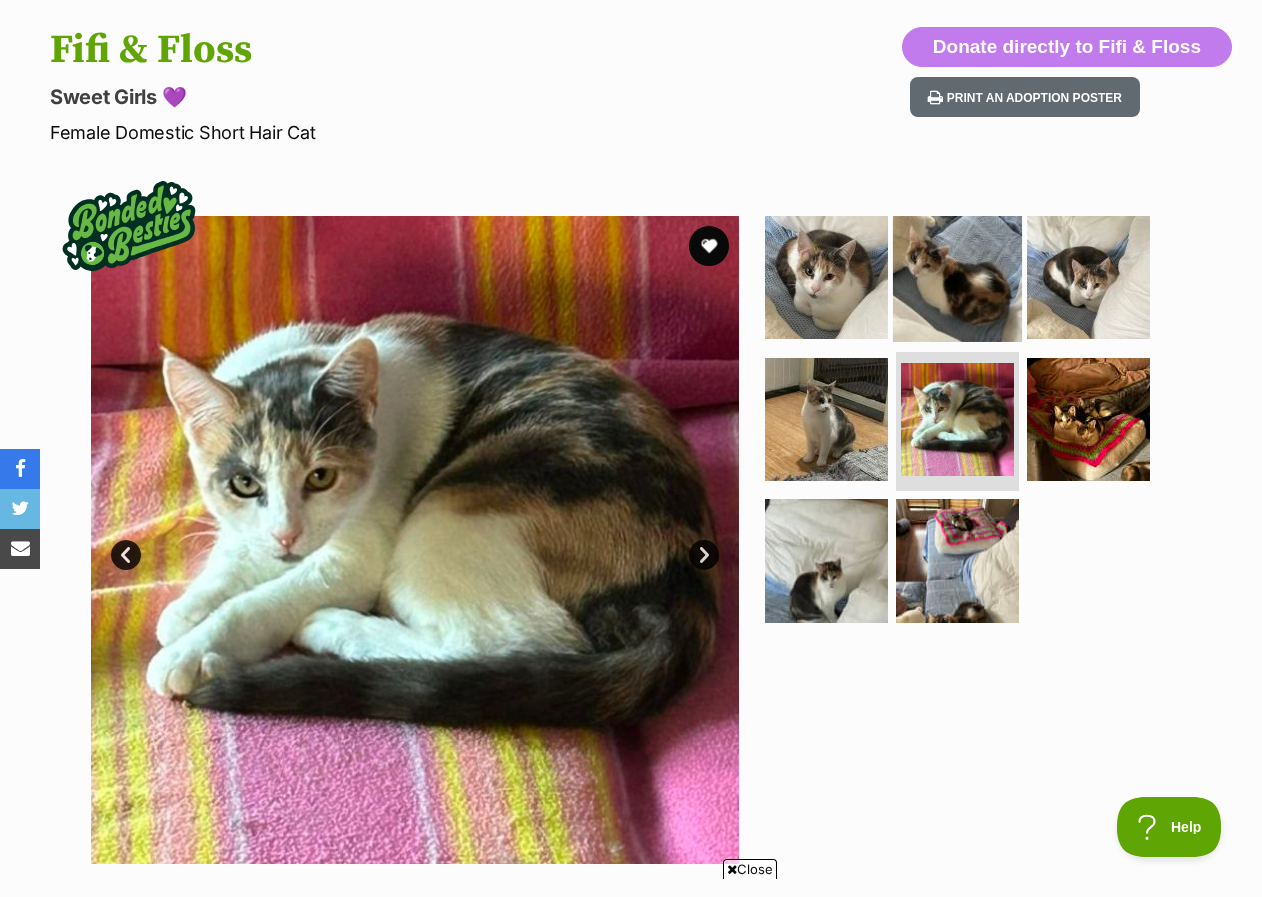 click at bounding box center [957, 277] 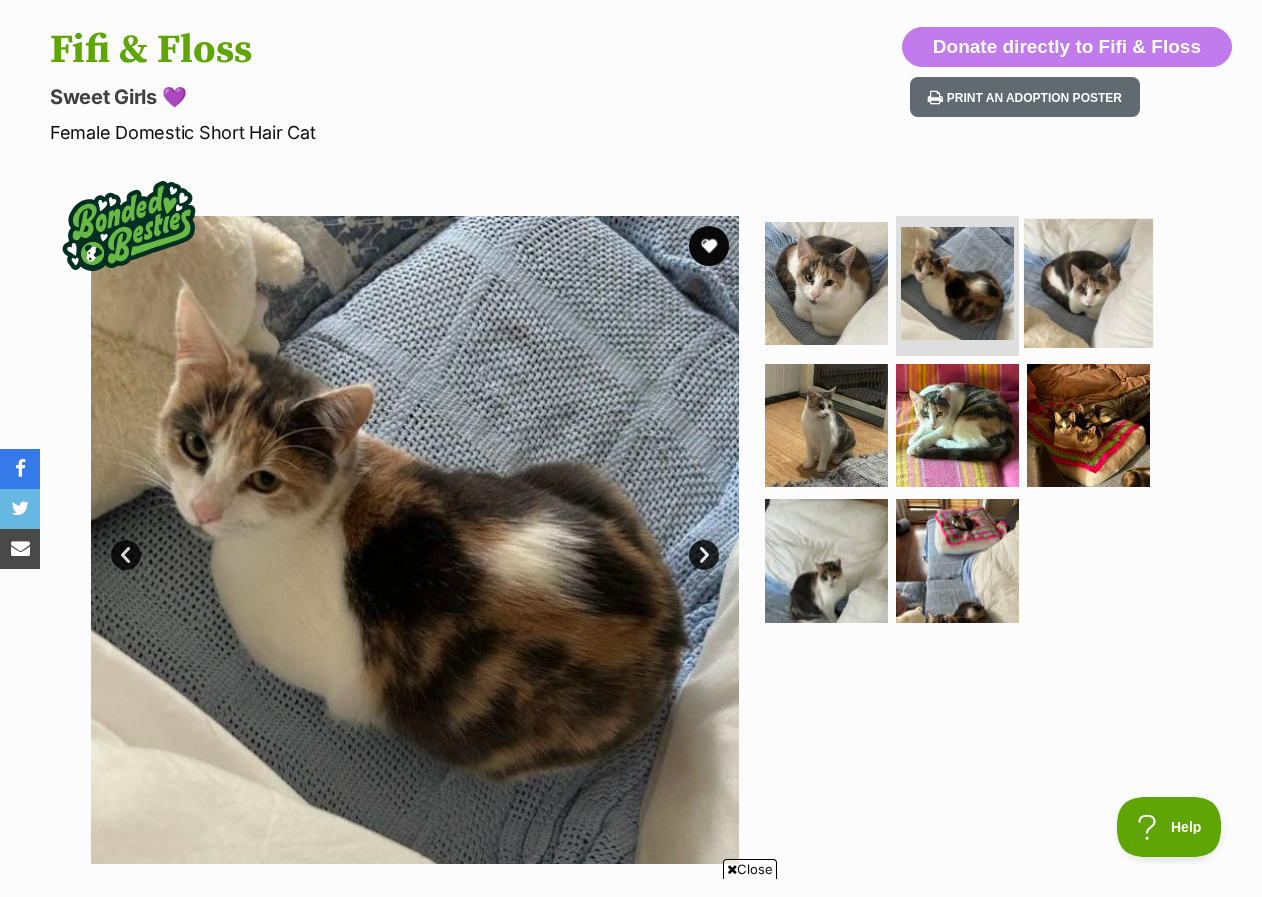 click at bounding box center [1088, 283] 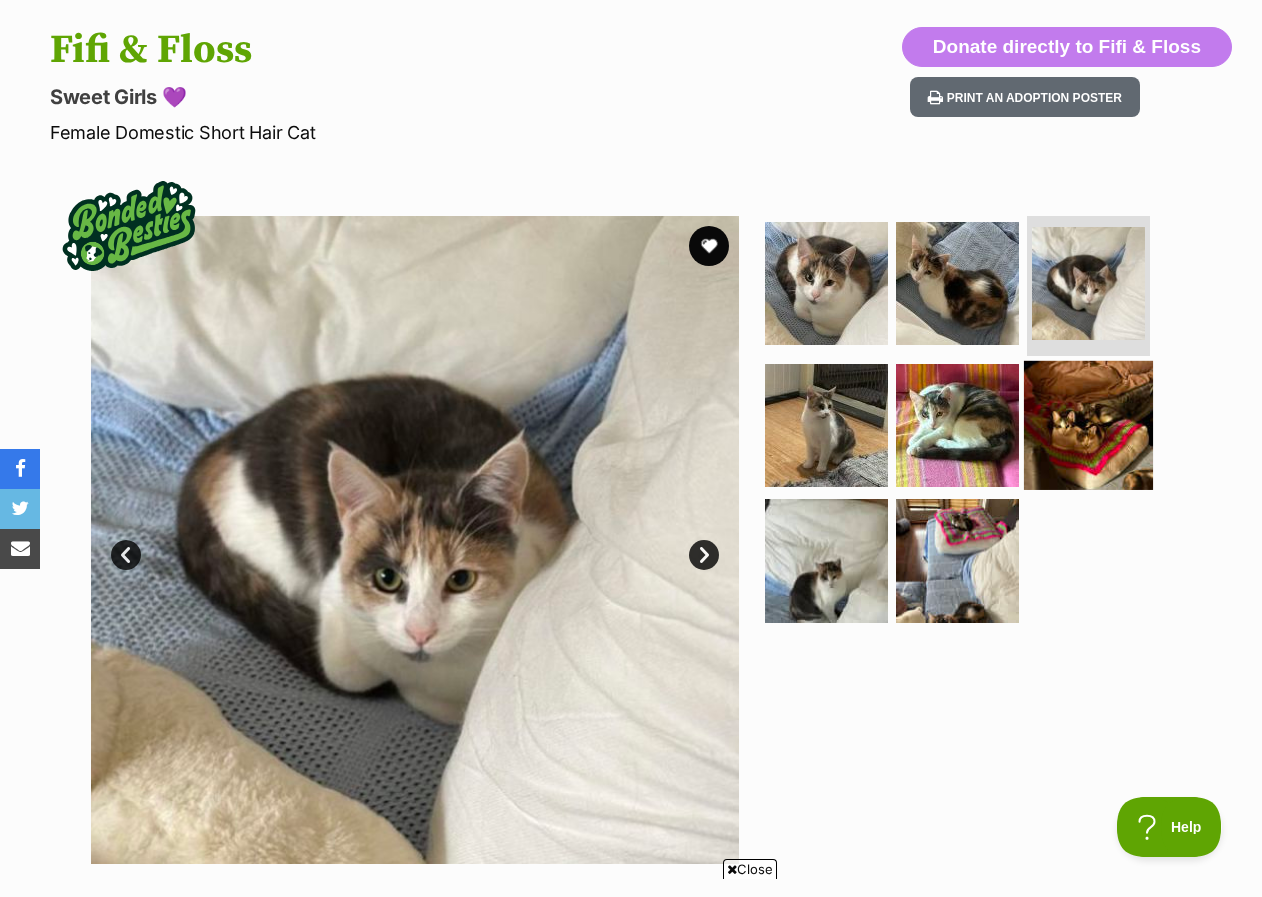 click at bounding box center (1088, 424) 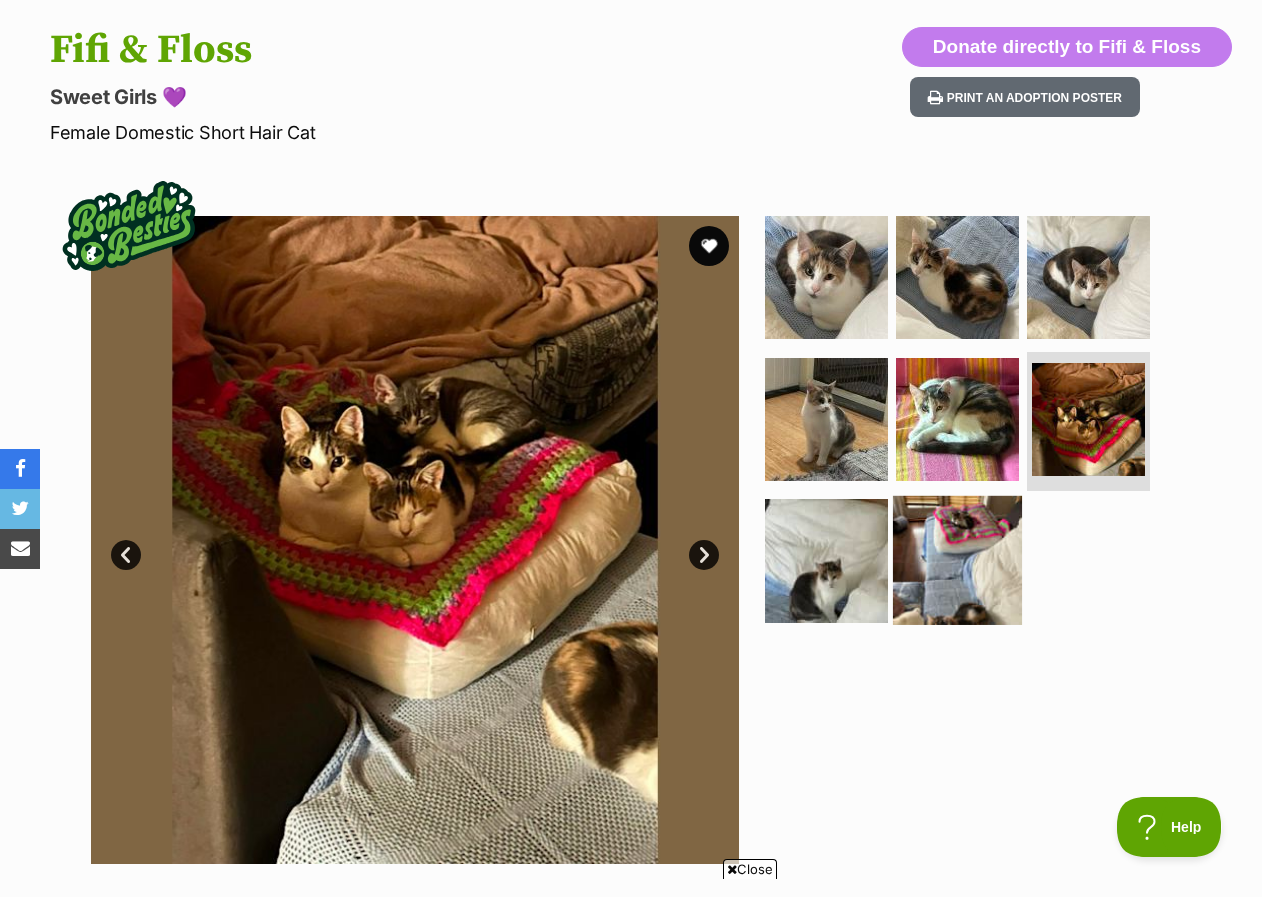 click at bounding box center [957, 560] 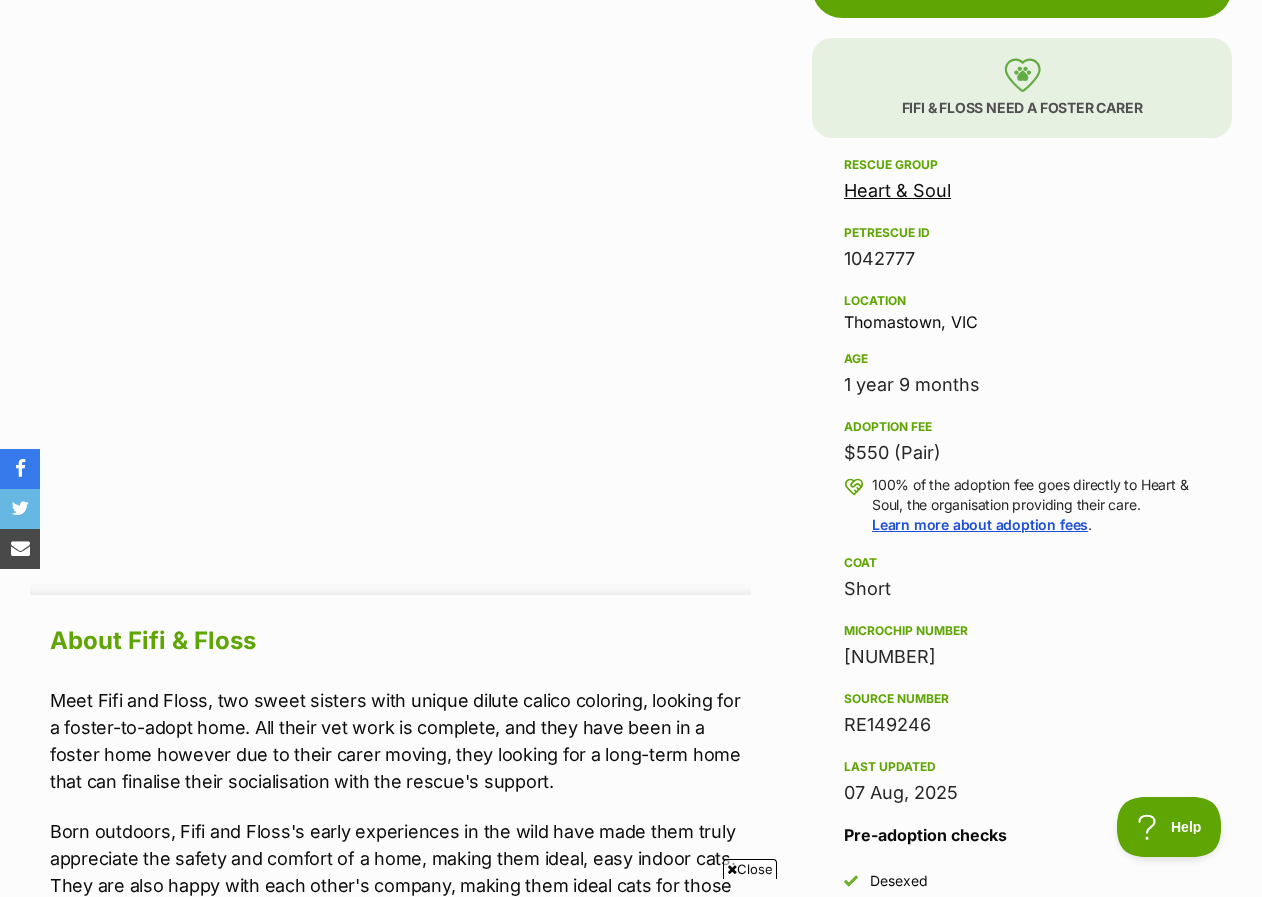 scroll, scrollTop: 1100, scrollLeft: 0, axis: vertical 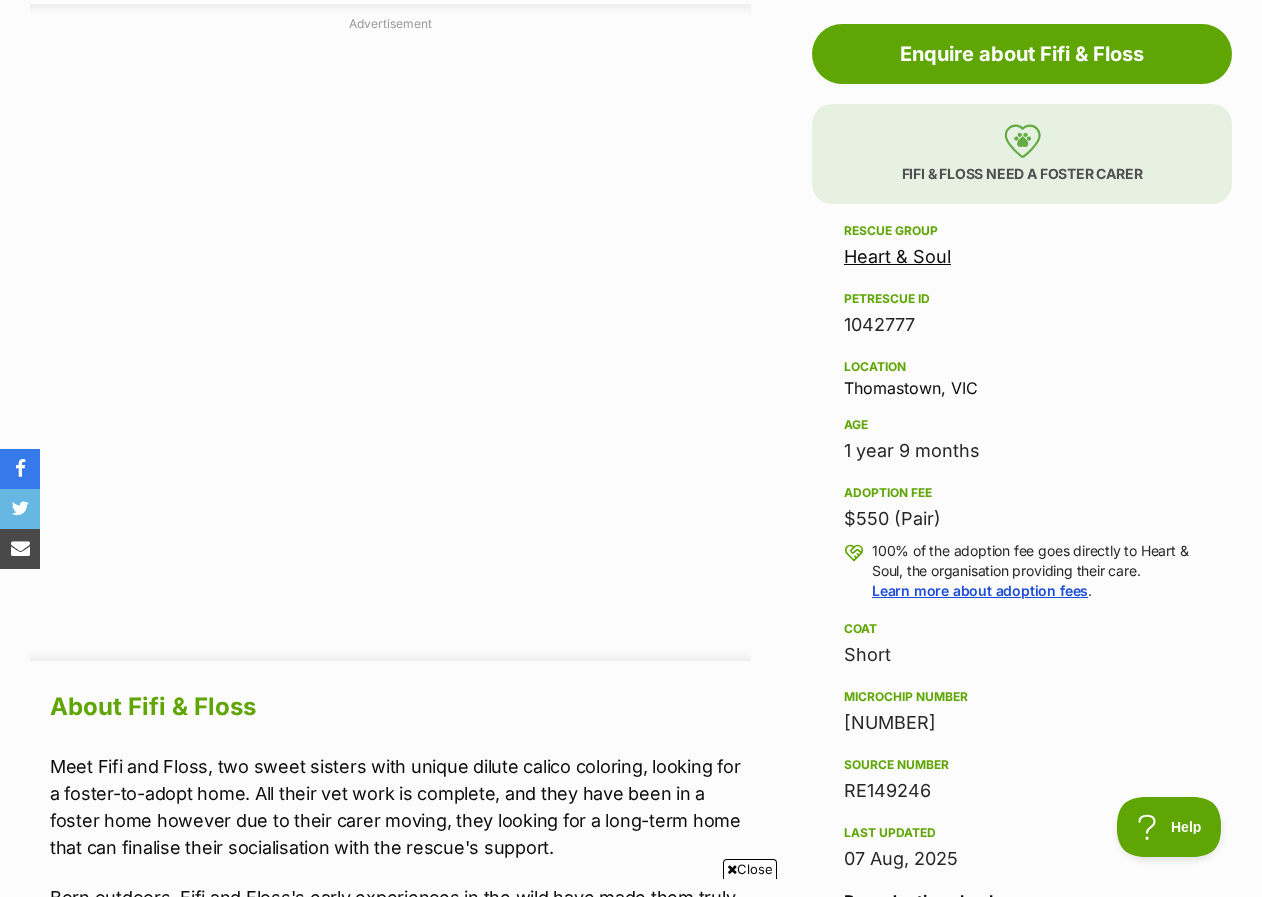click on "Location
Thomastown, VIC" at bounding box center [1022, 376] 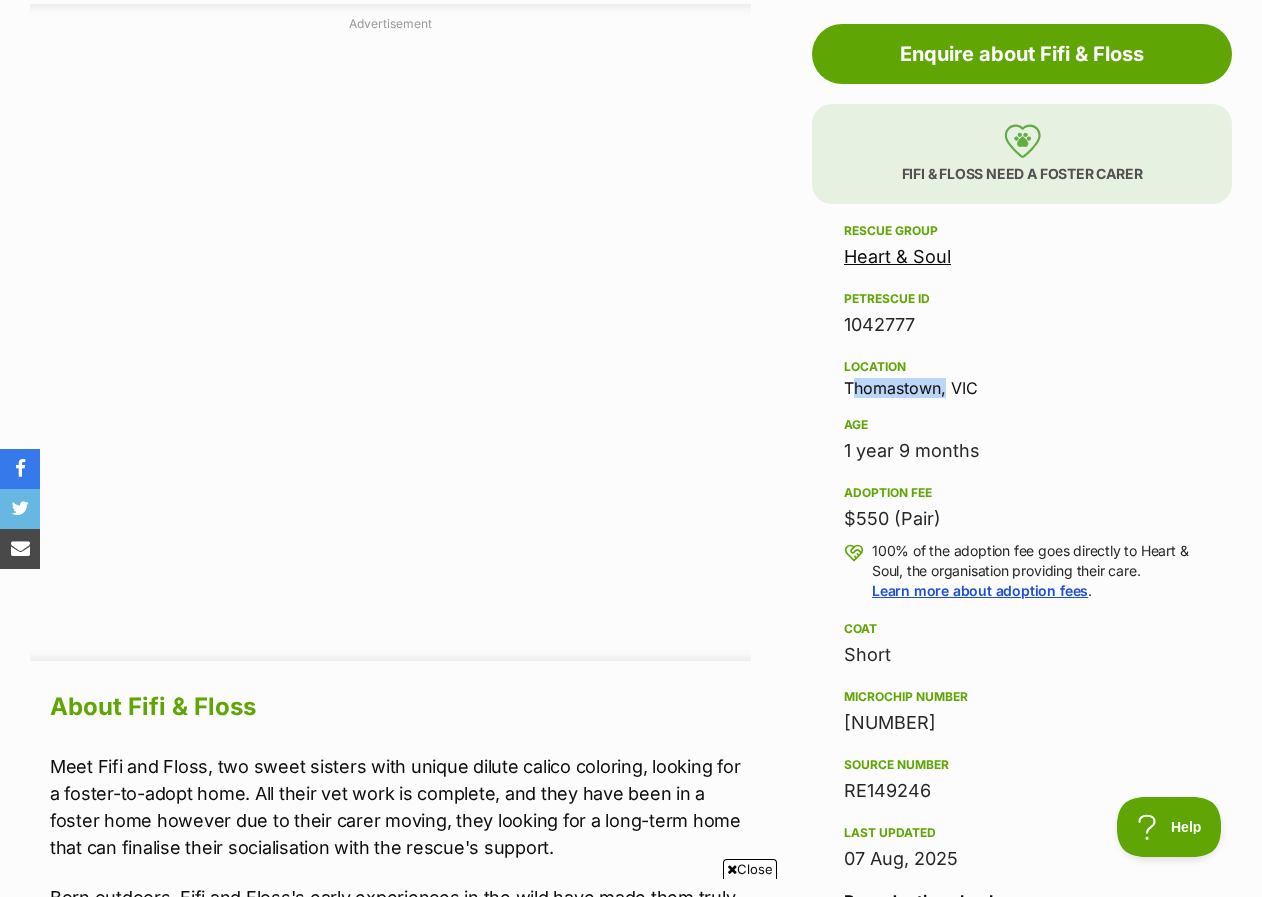 click on "Location
Thomastown, VIC" at bounding box center (1022, 376) 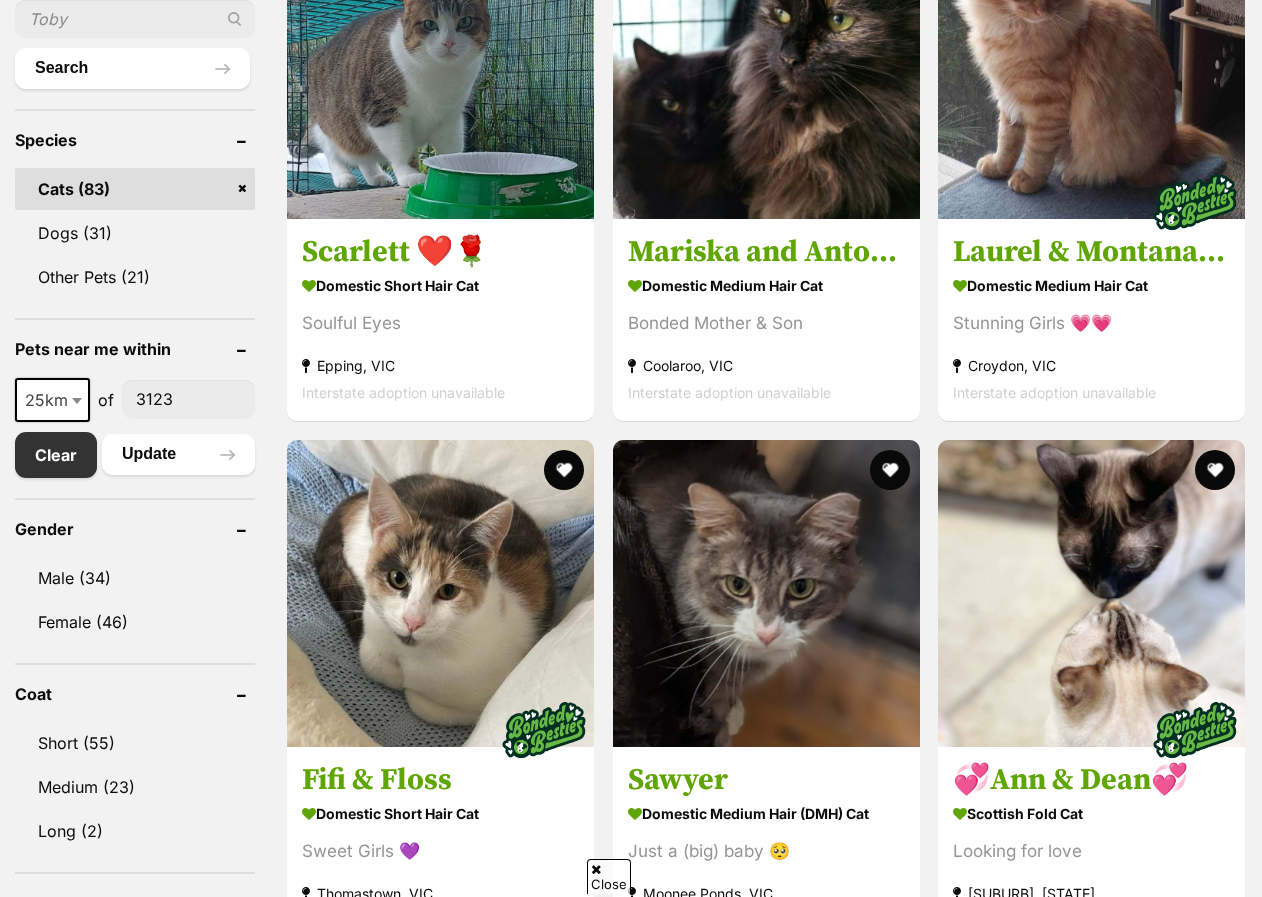 scroll, scrollTop: 1800, scrollLeft: 0, axis: vertical 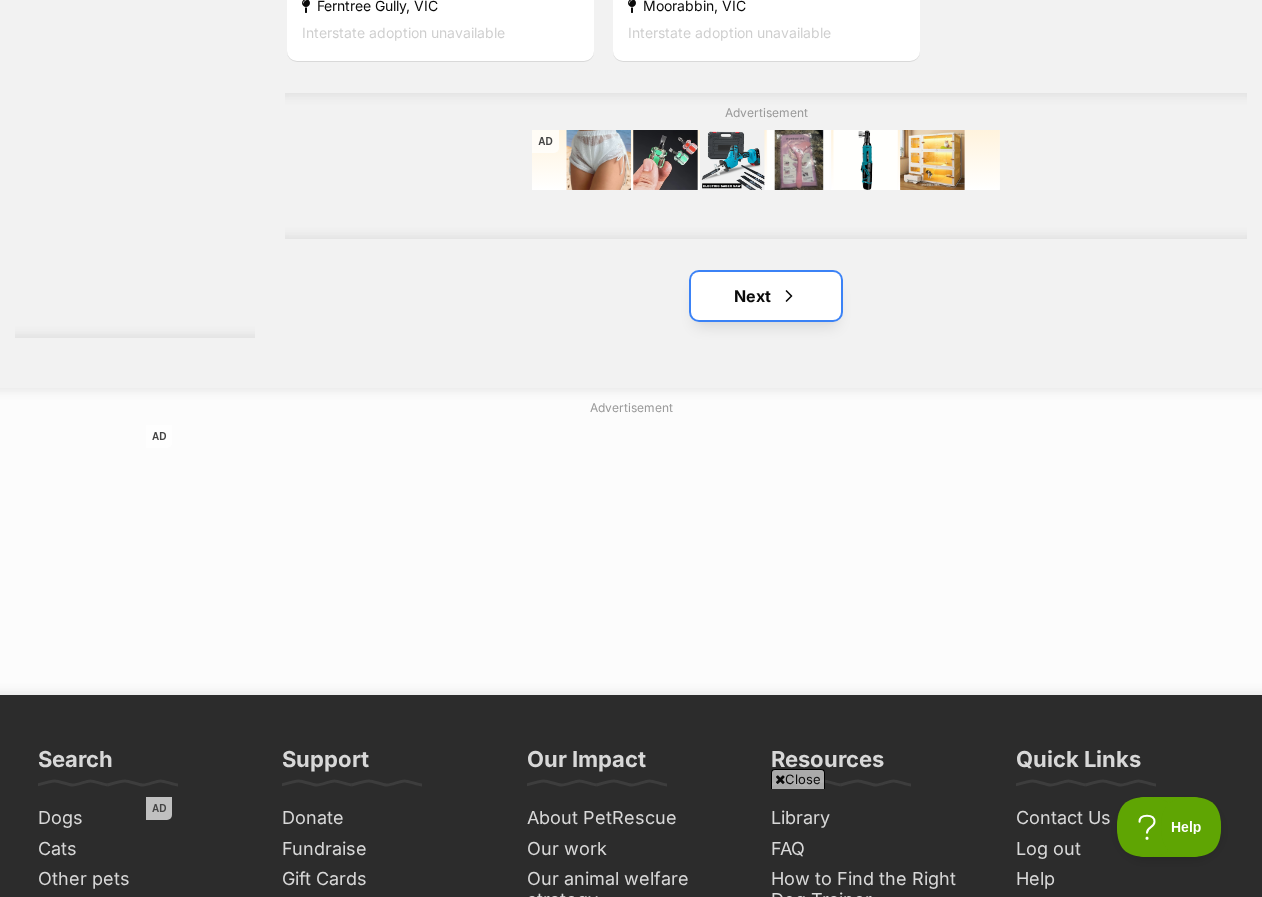 click on "Next" at bounding box center (766, 296) 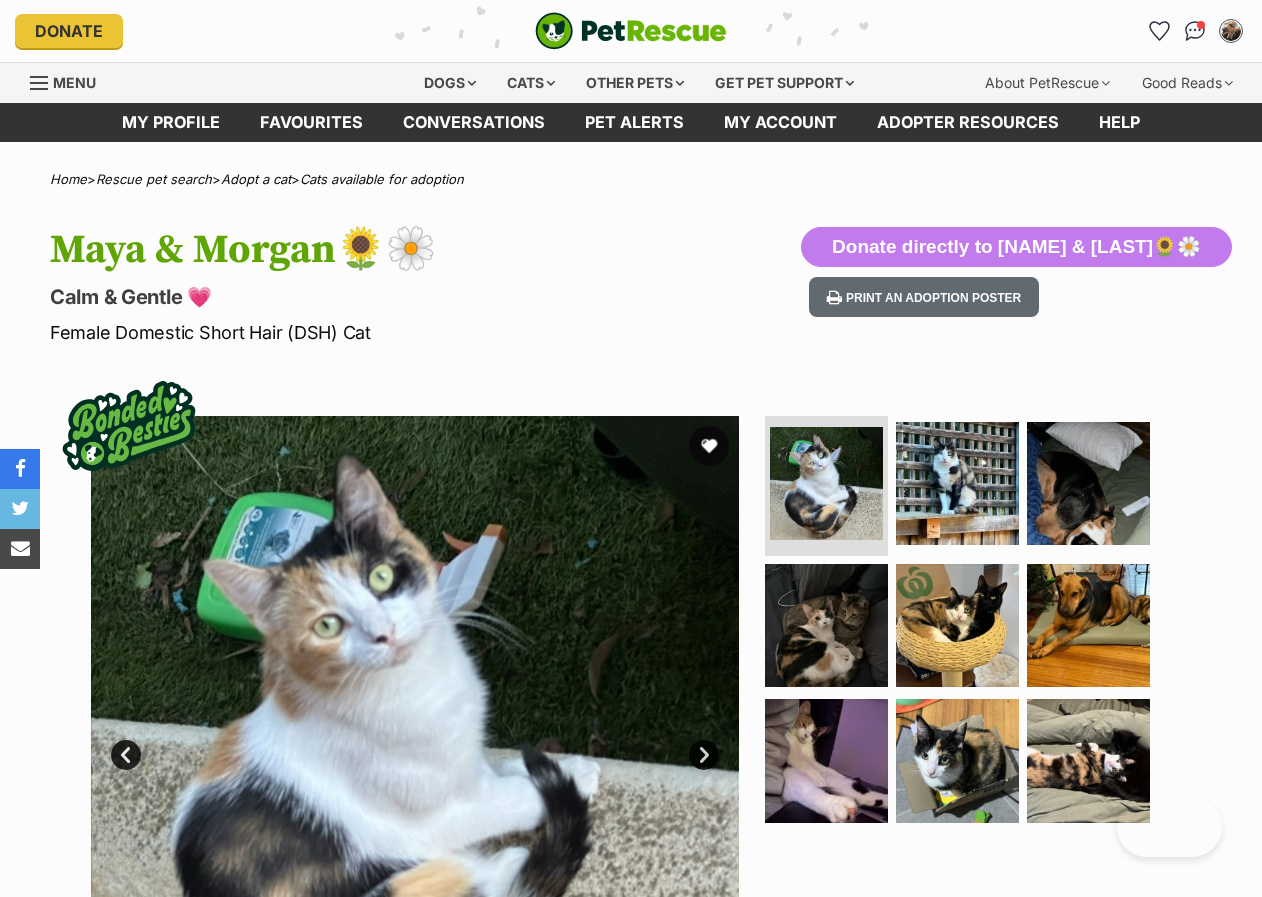 scroll, scrollTop: 0, scrollLeft: 0, axis: both 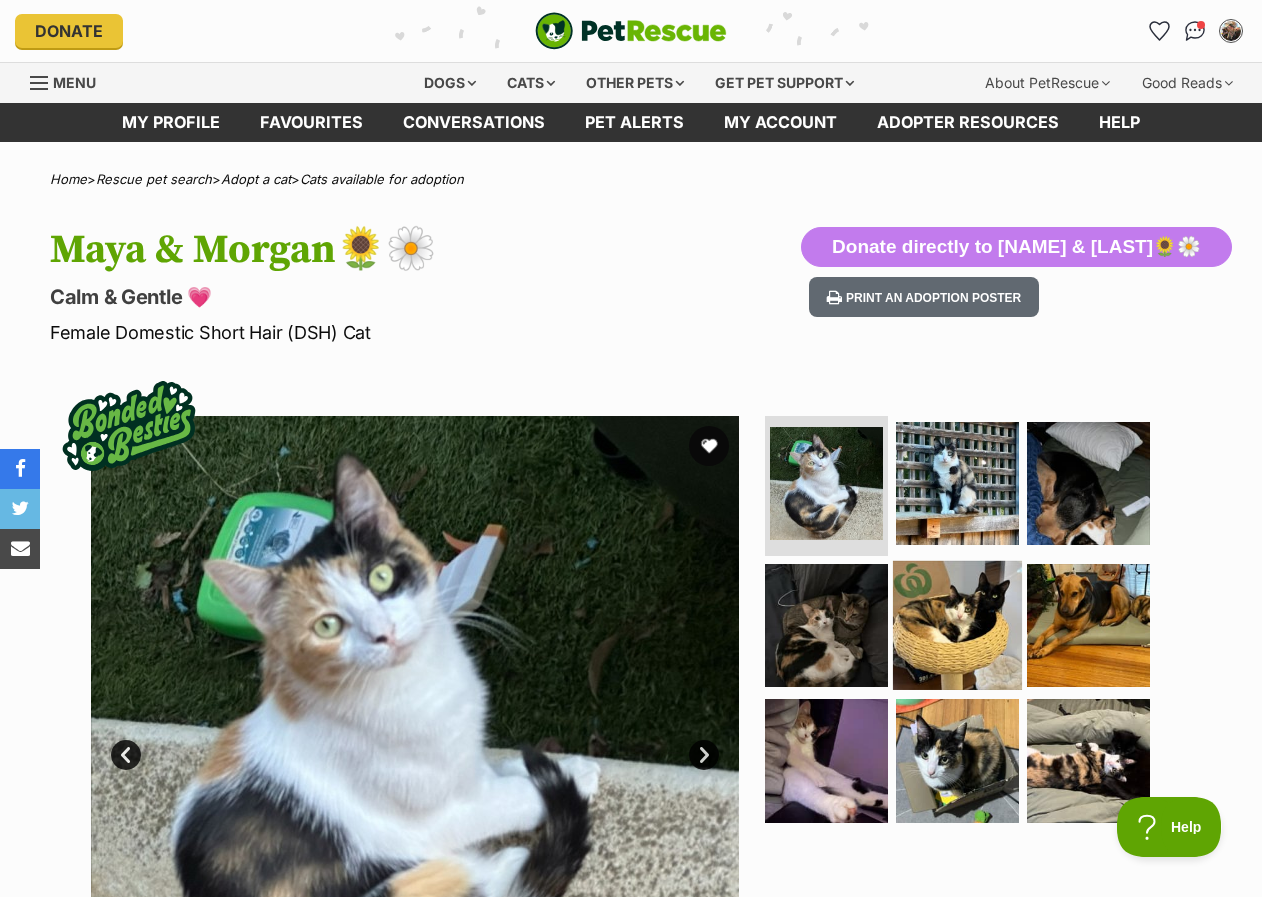 click at bounding box center [957, 624] 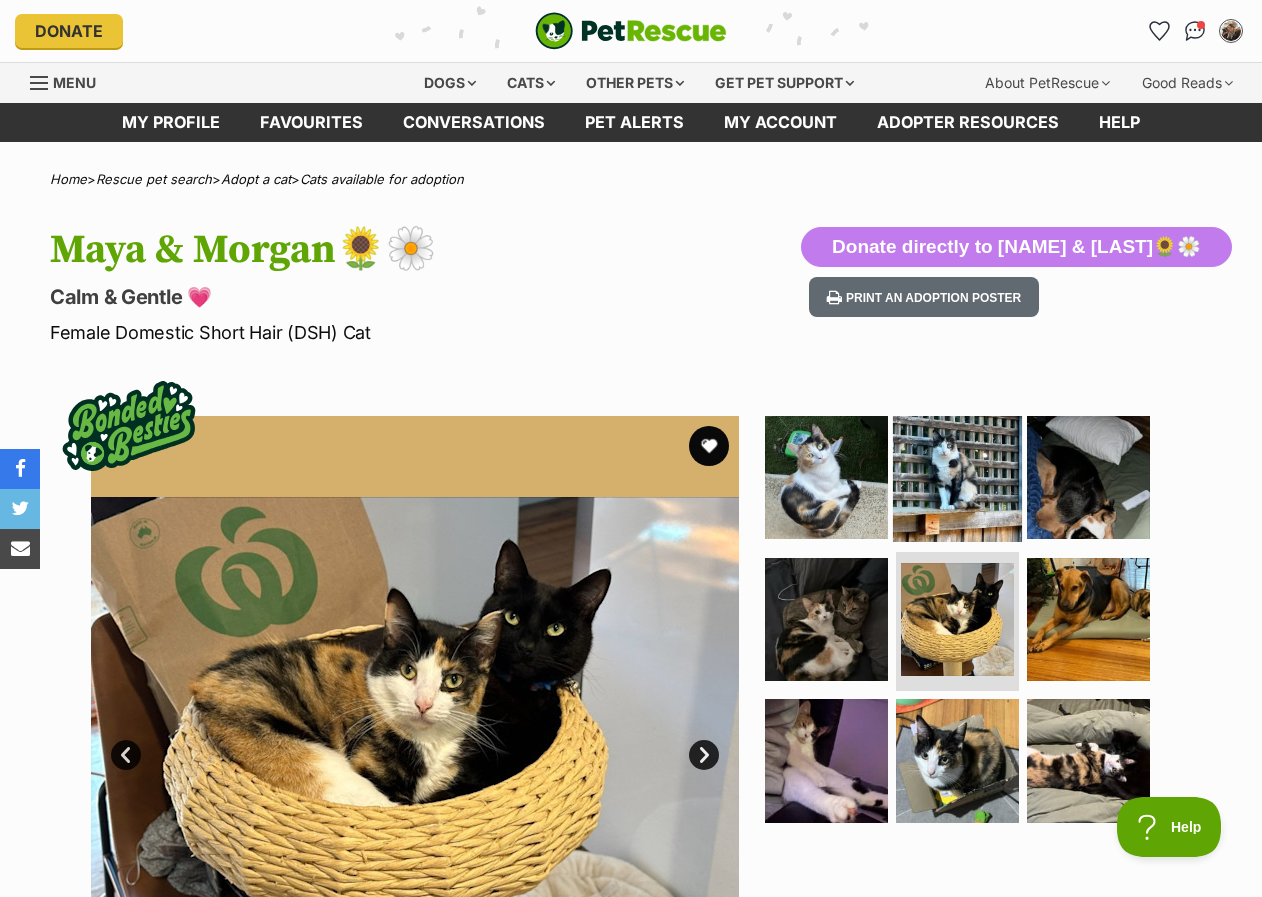 click at bounding box center (957, 477) 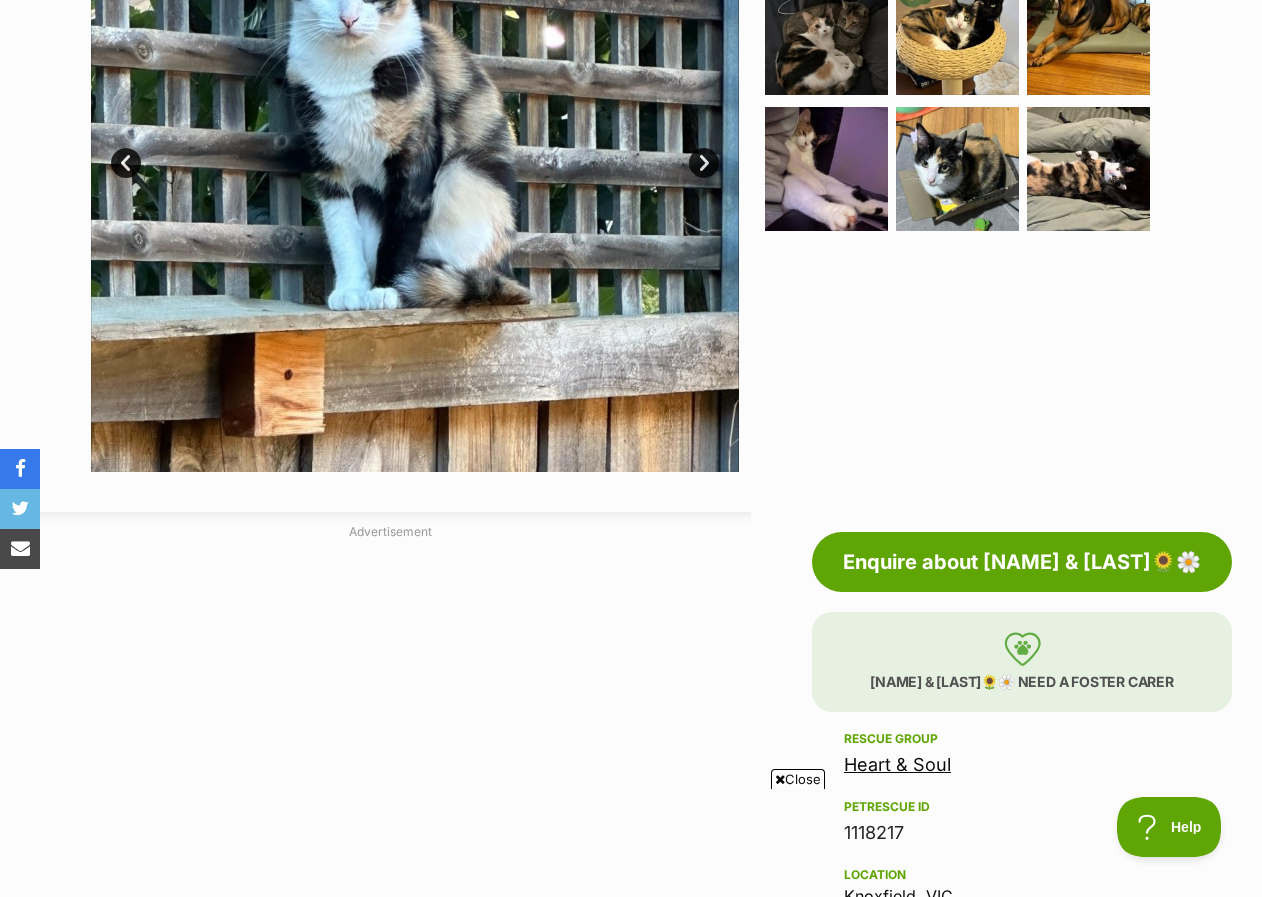 scroll, scrollTop: 900, scrollLeft: 0, axis: vertical 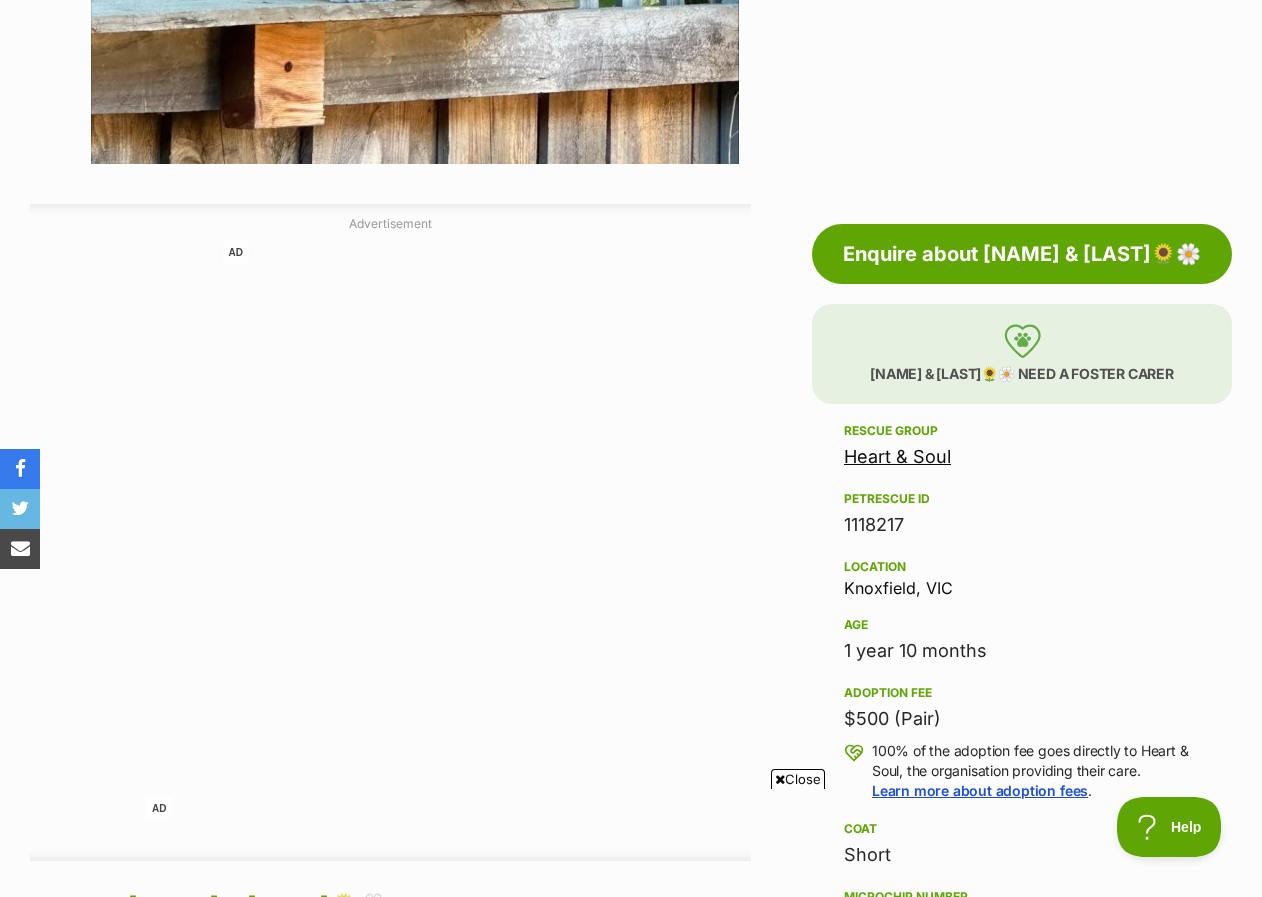 click on "Location
Knoxfield, VIC" at bounding box center [1022, 576] 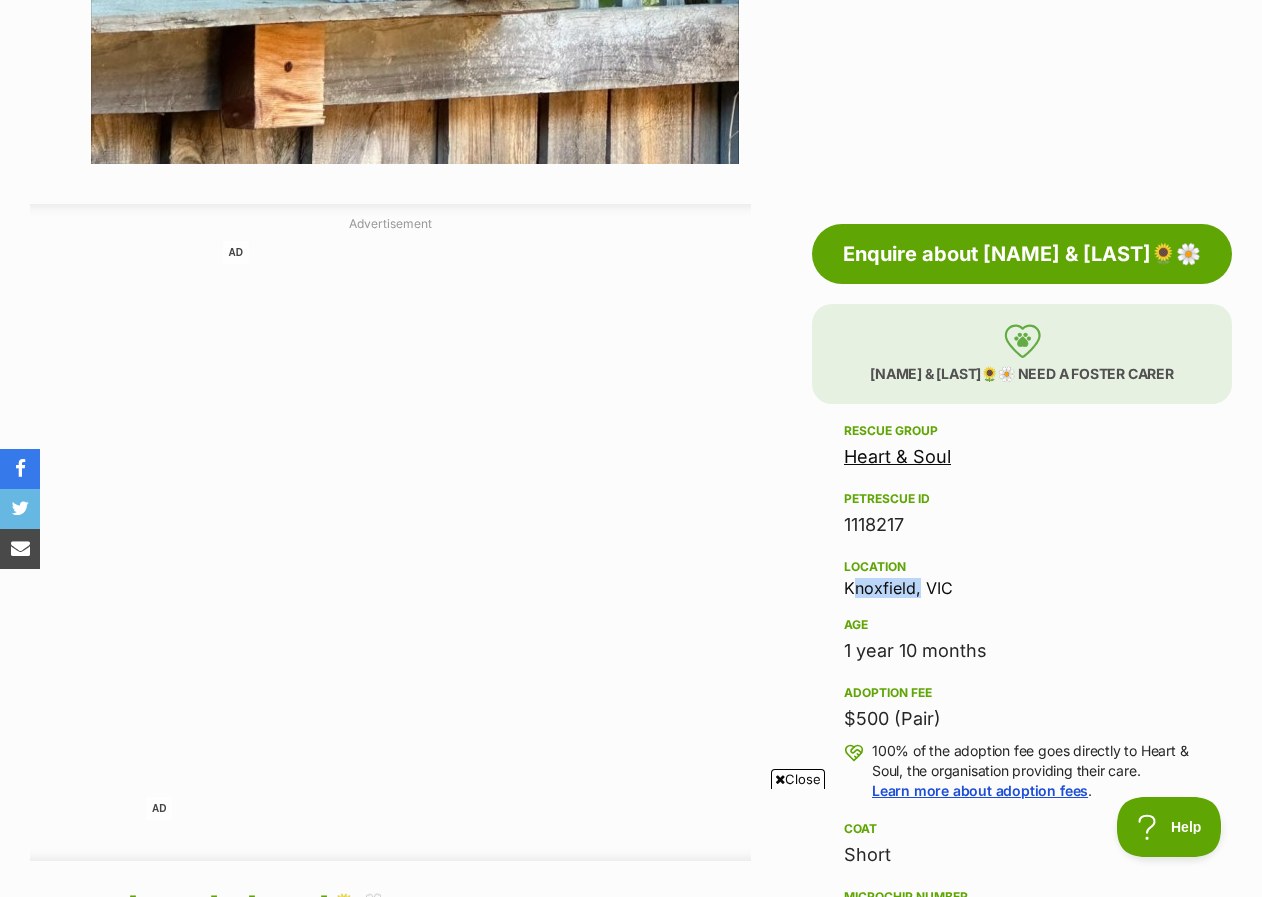click on "Location
Knoxfield, VIC" at bounding box center [1022, 576] 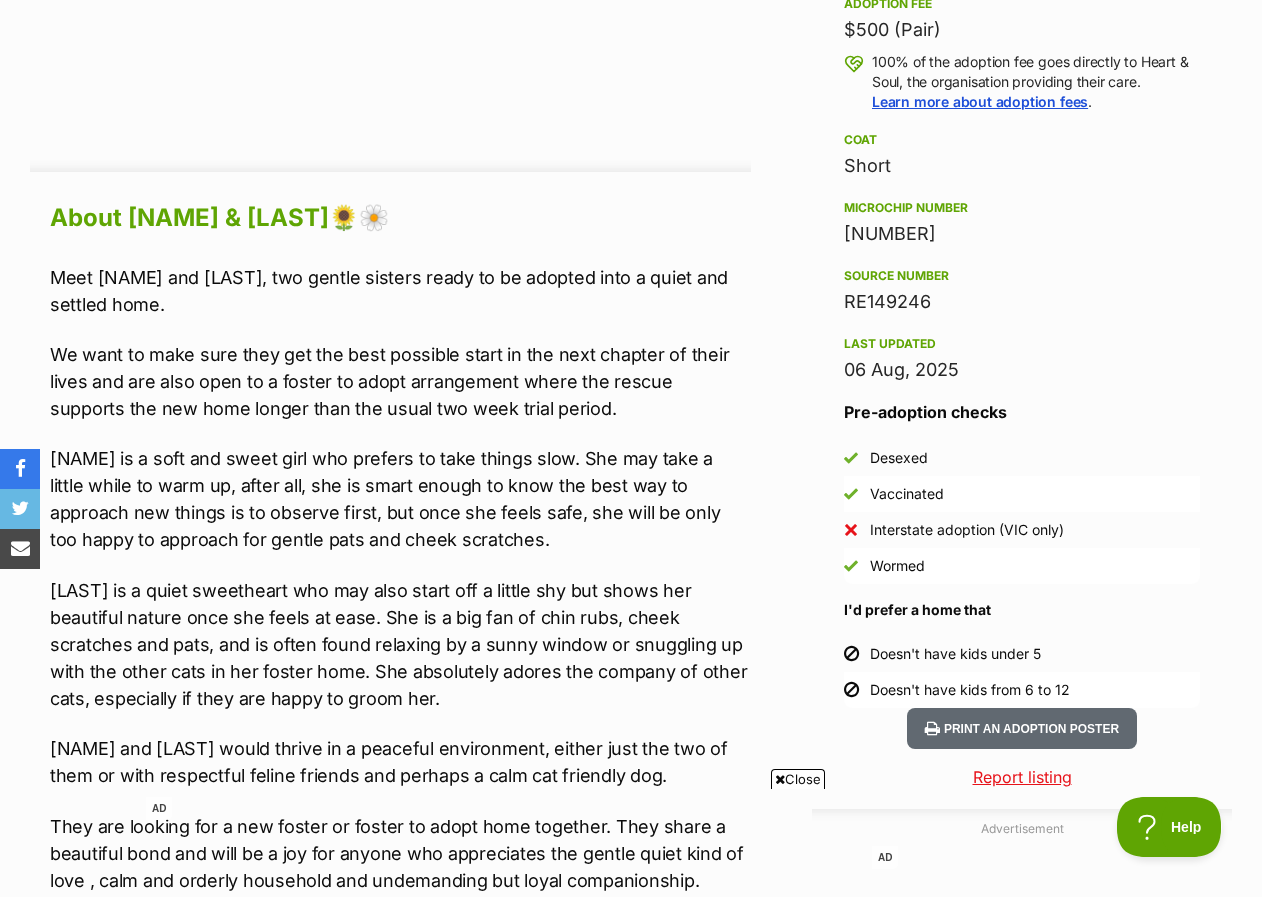 scroll, scrollTop: 1600, scrollLeft: 0, axis: vertical 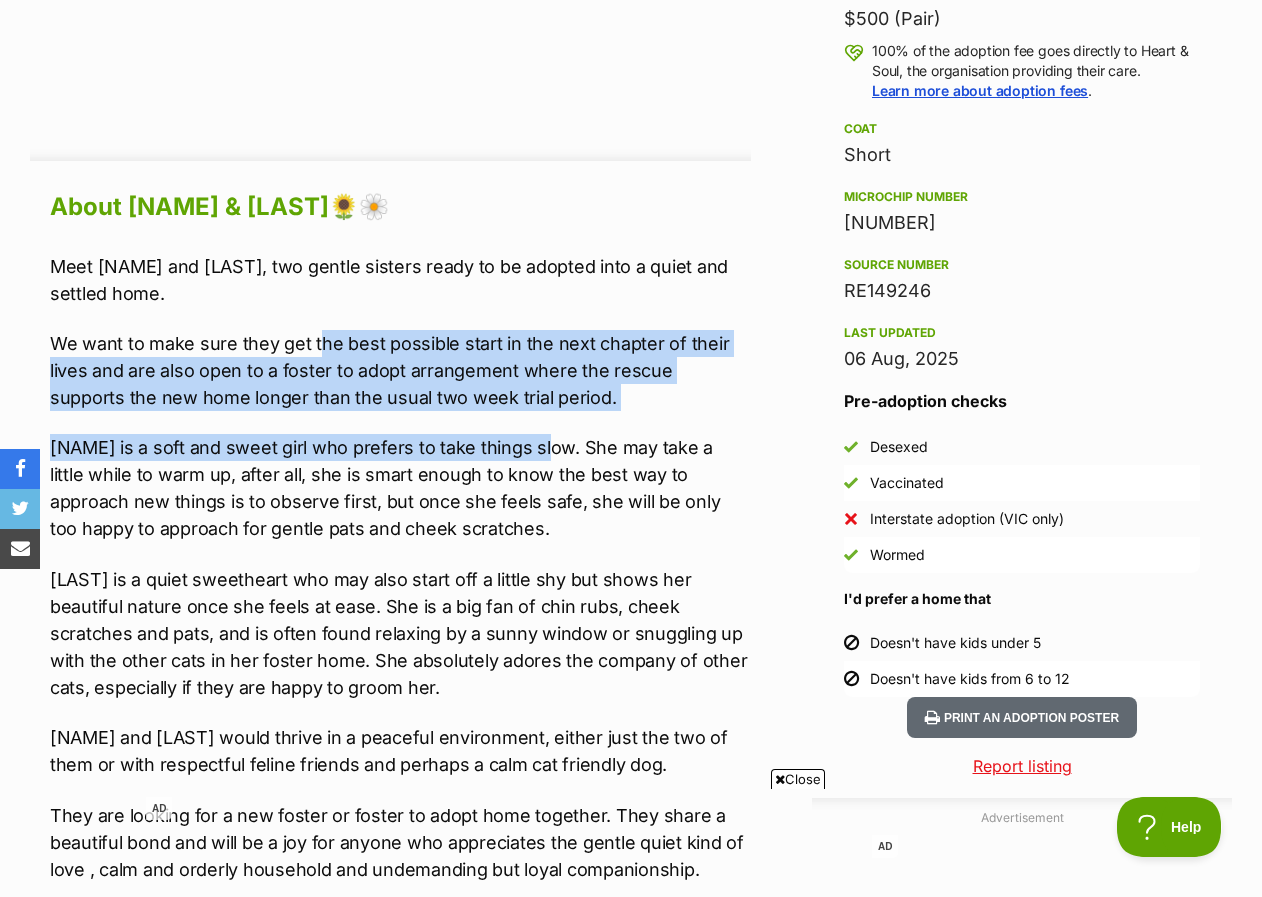 drag, startPoint x: 336, startPoint y: 345, endPoint x: 558, endPoint y: 449, distance: 245.15302 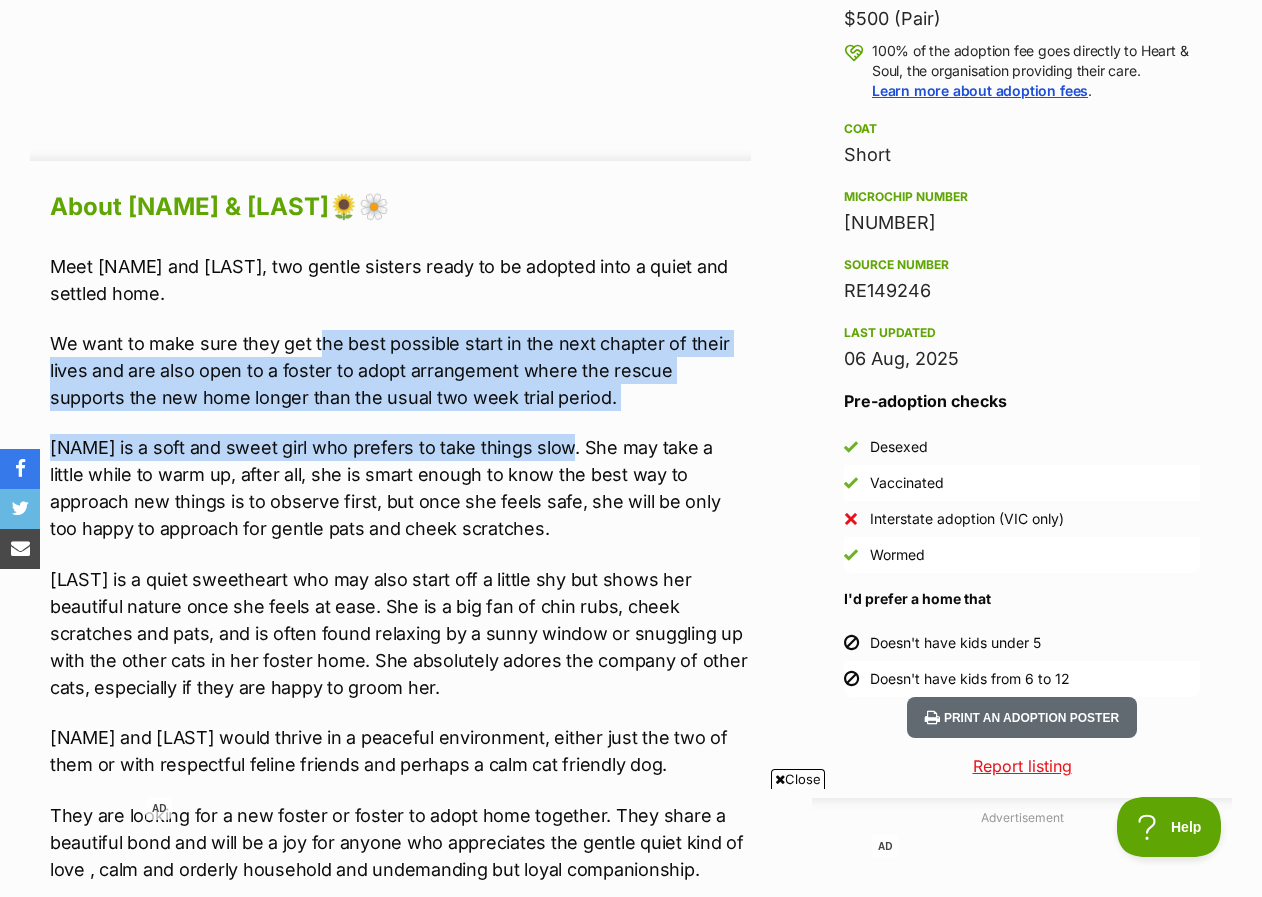 click on "Maya is a soft and sweet girl who prefers to take things slow. She may take a little while to warm up, after all, she is smart enough to know the best way to approach new things is to observe first, but once she feels safe, she will be only too happy to approach for gentle pats and cheek scratches." at bounding box center [400, 488] 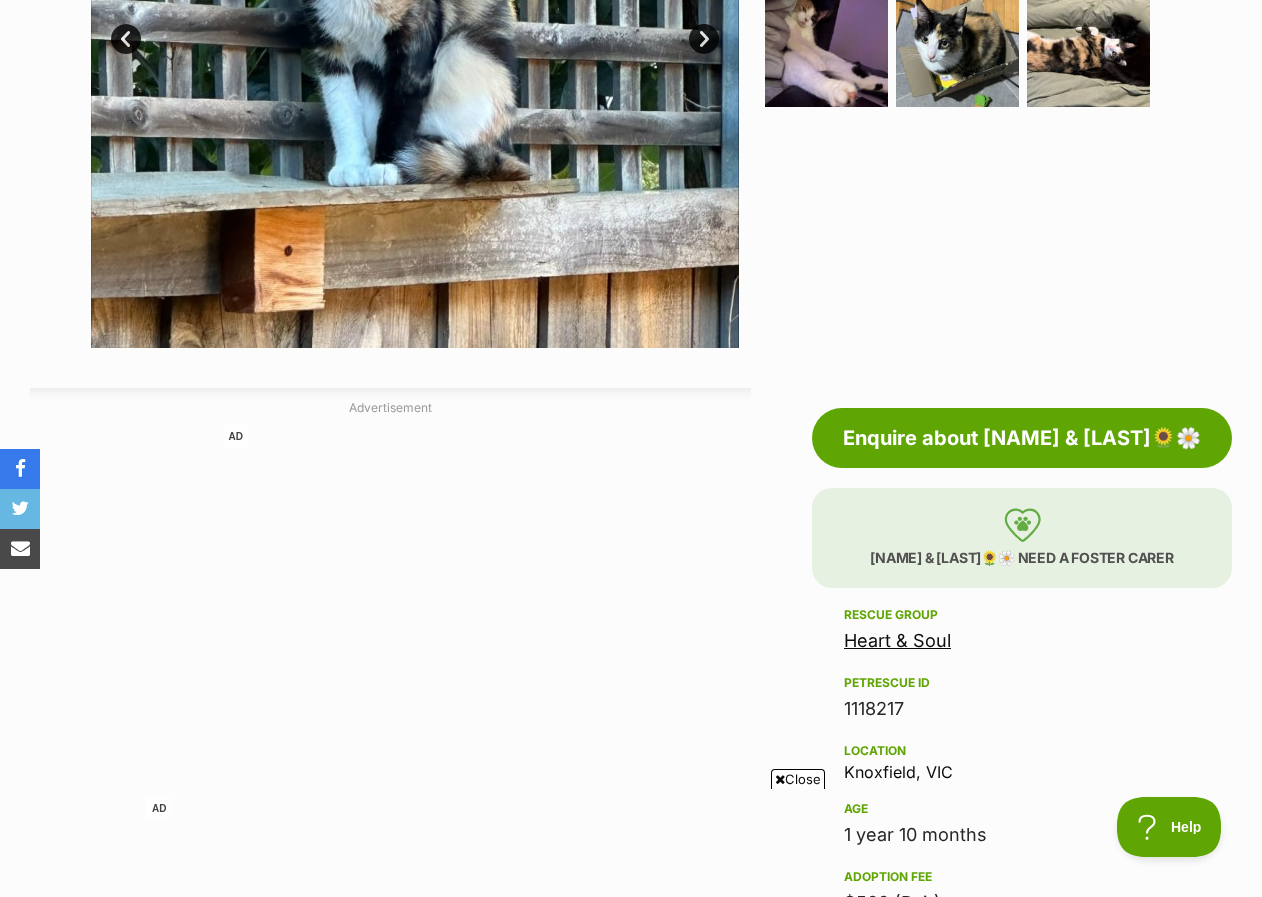 scroll, scrollTop: 400, scrollLeft: 0, axis: vertical 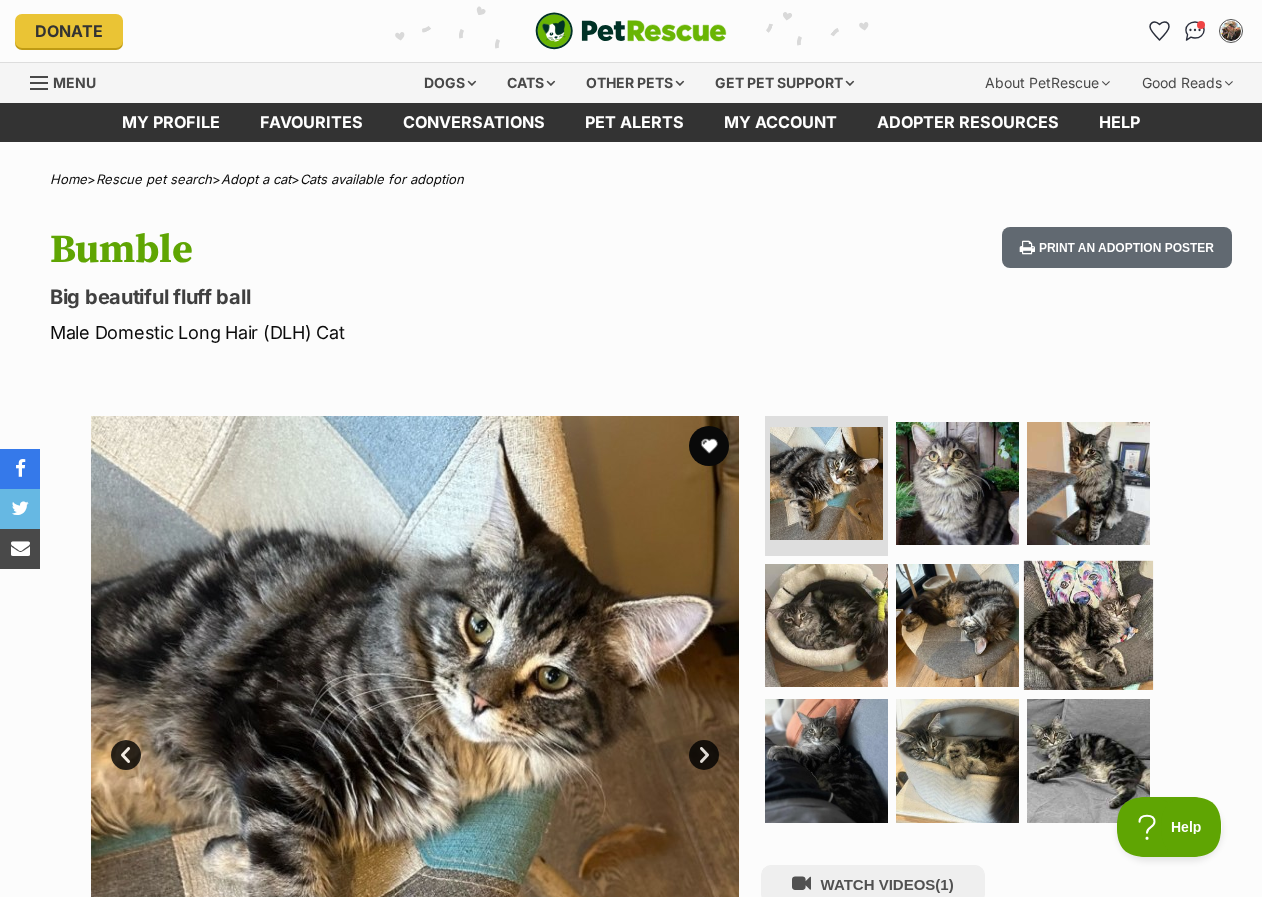 click at bounding box center (1088, 624) 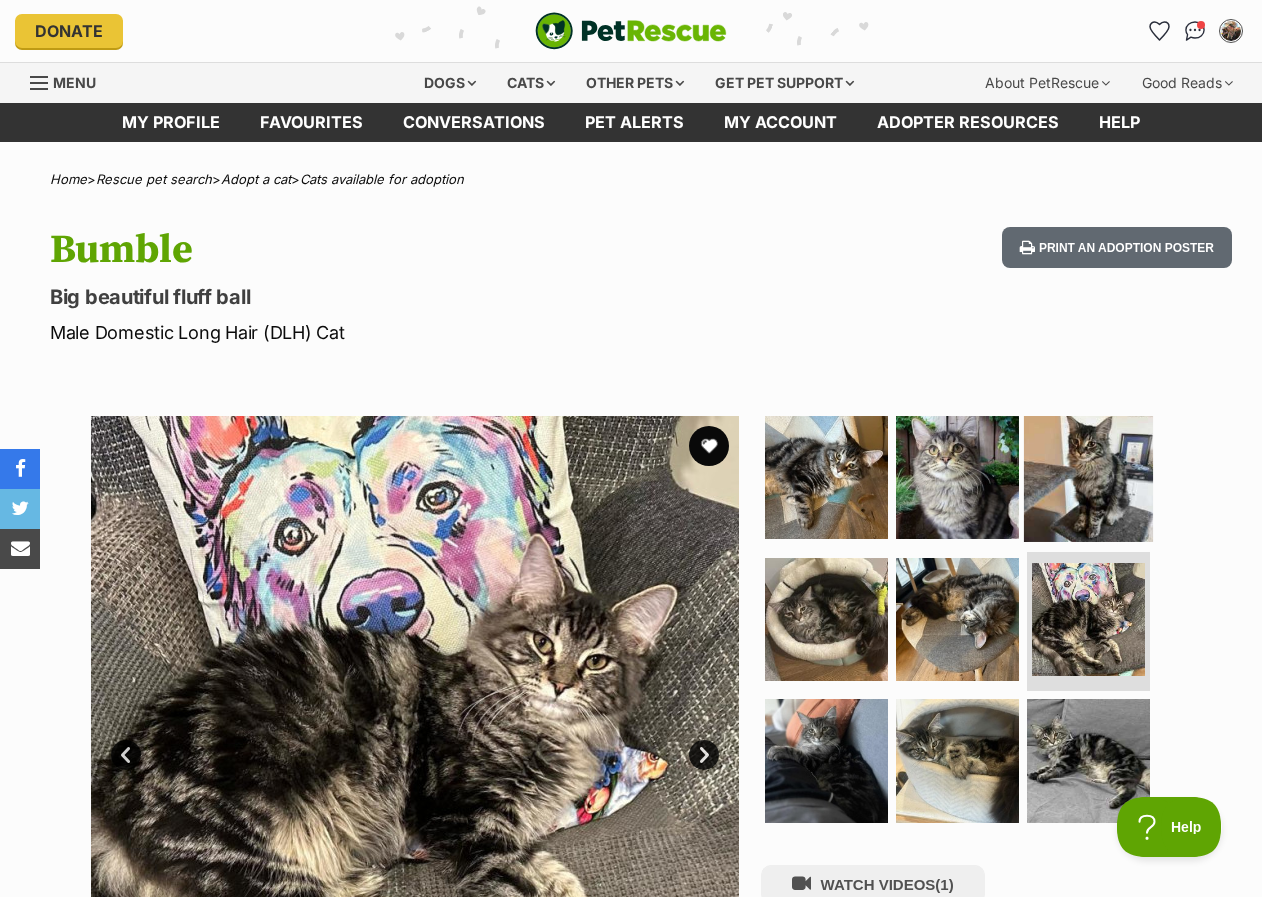 scroll, scrollTop: 0, scrollLeft: 0, axis: both 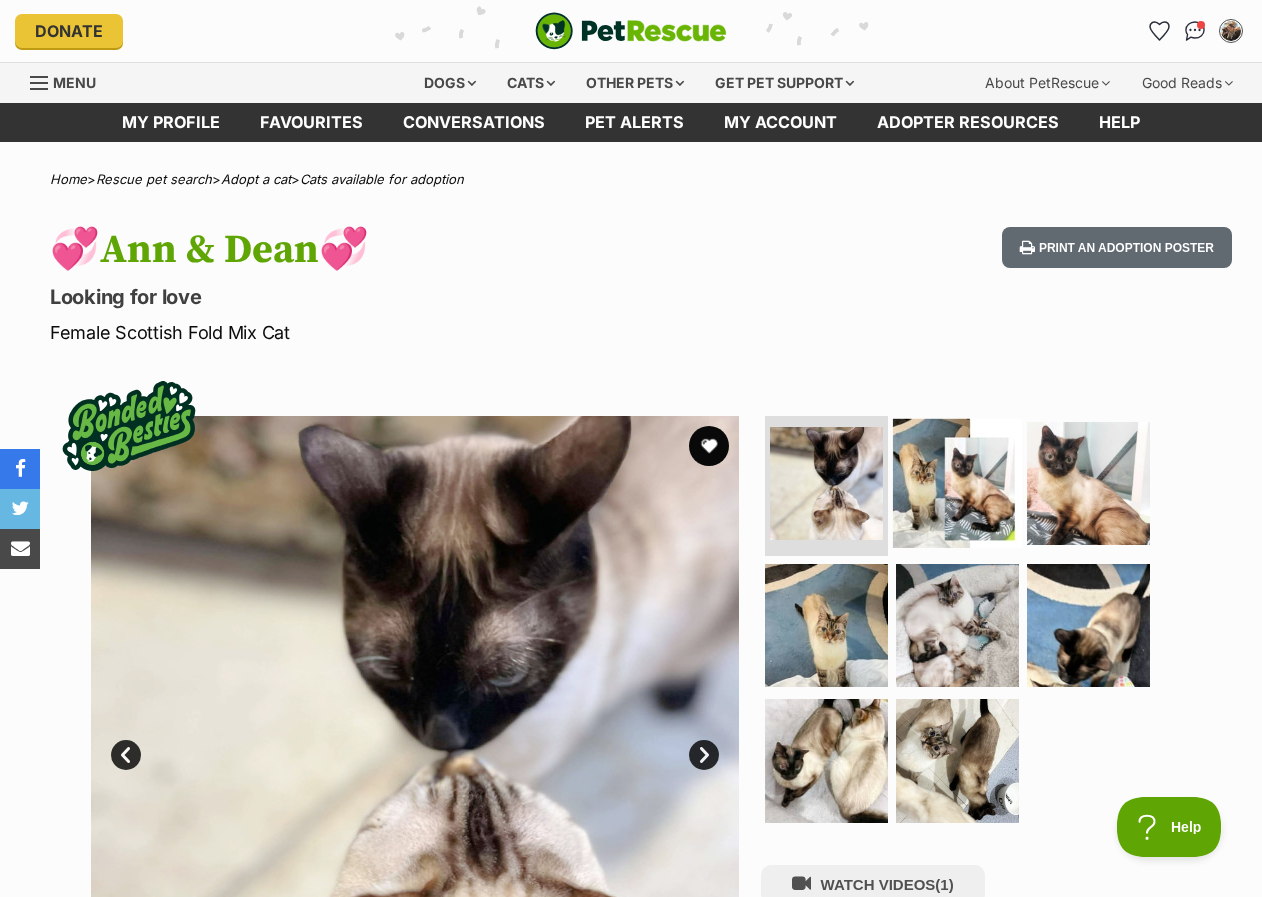 click at bounding box center (957, 483) 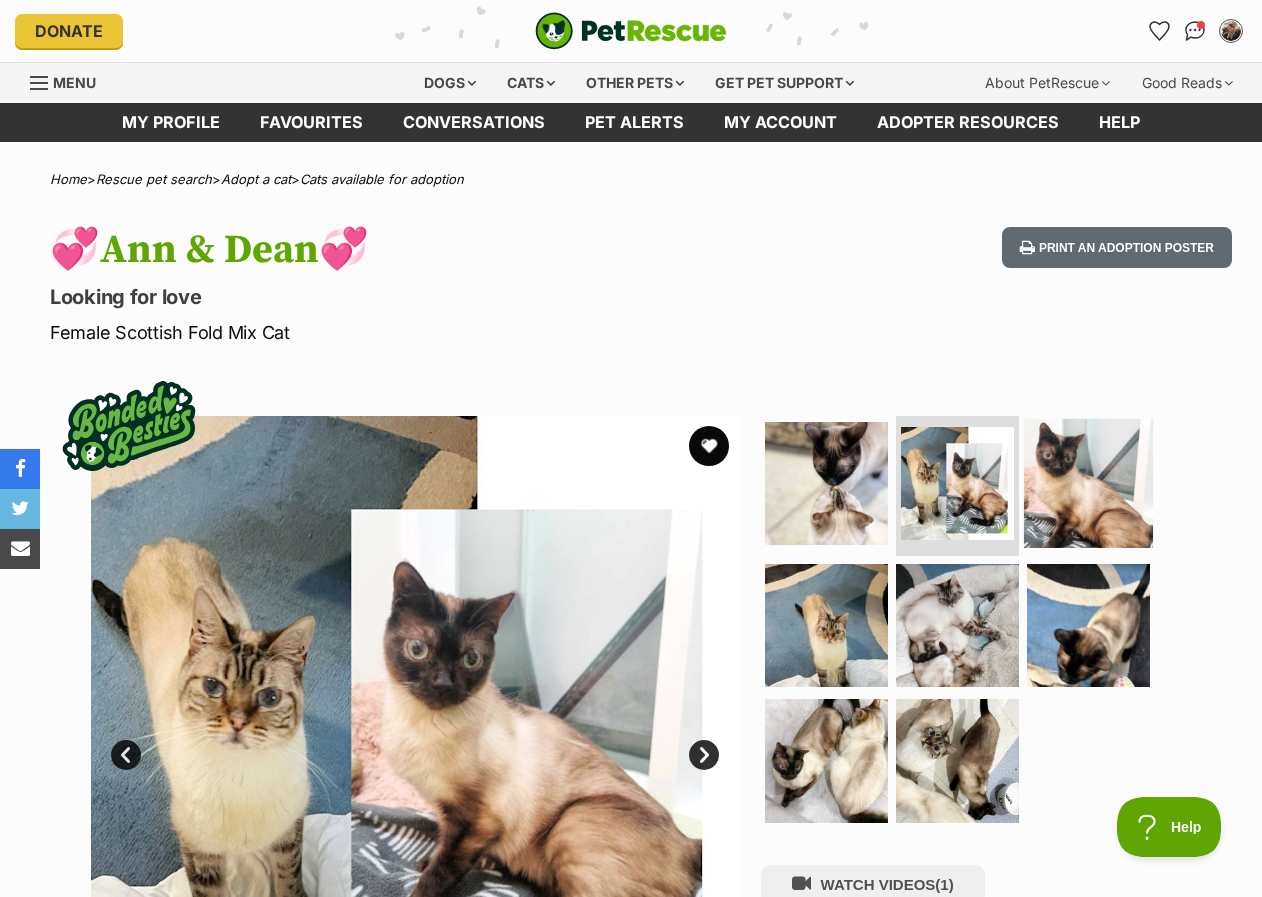click at bounding box center (1088, 483) 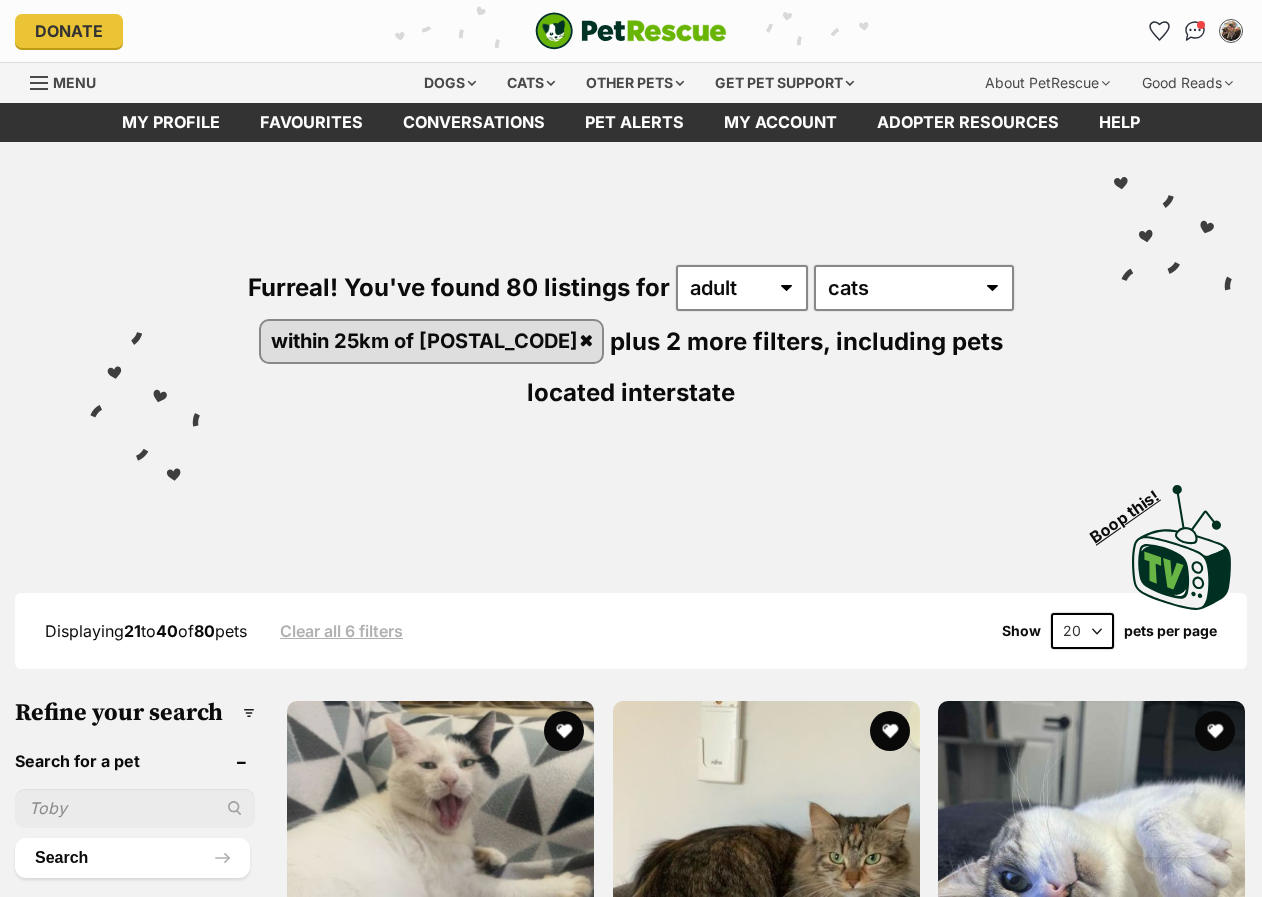 scroll, scrollTop: 0, scrollLeft: 0, axis: both 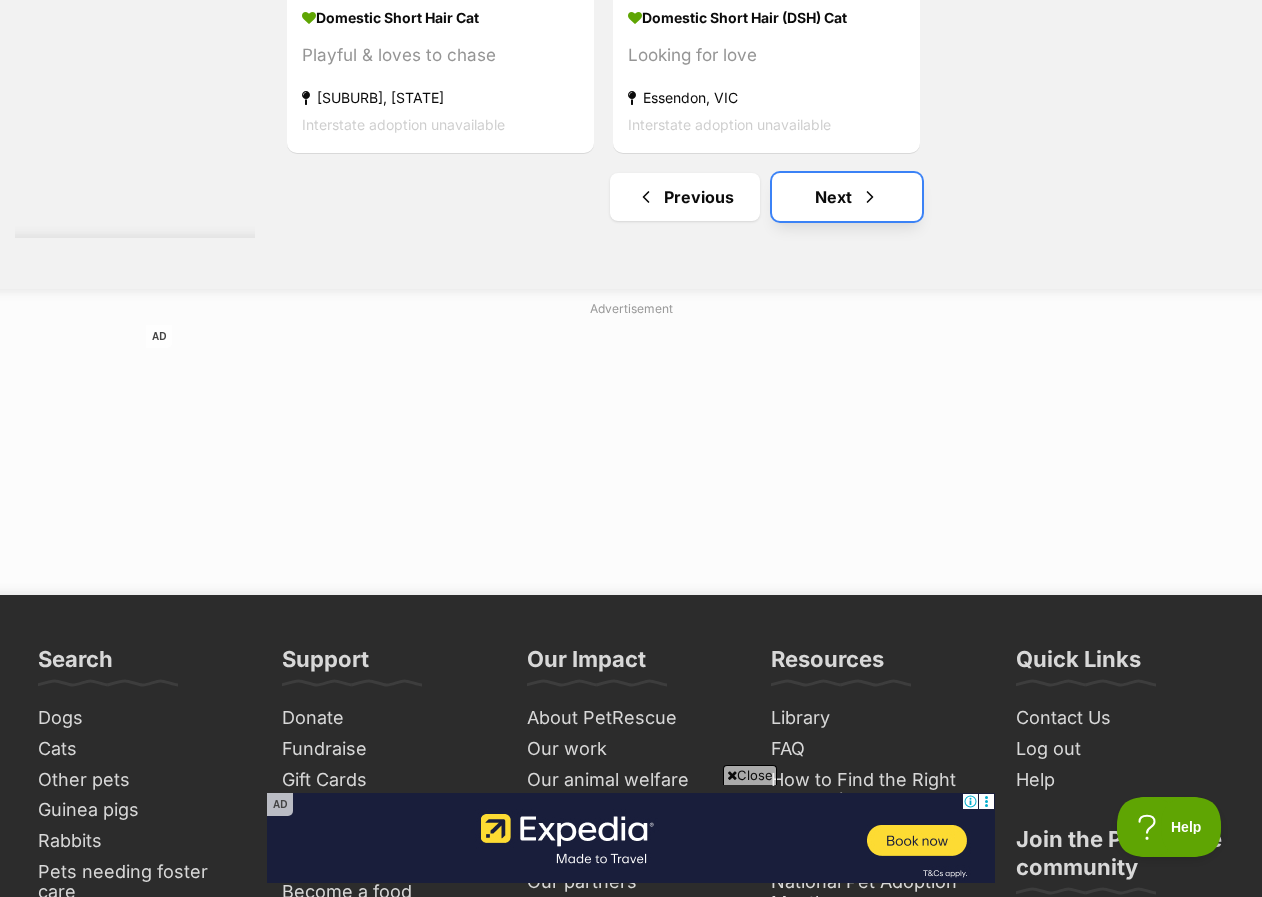 click on "Next" at bounding box center [847, 197] 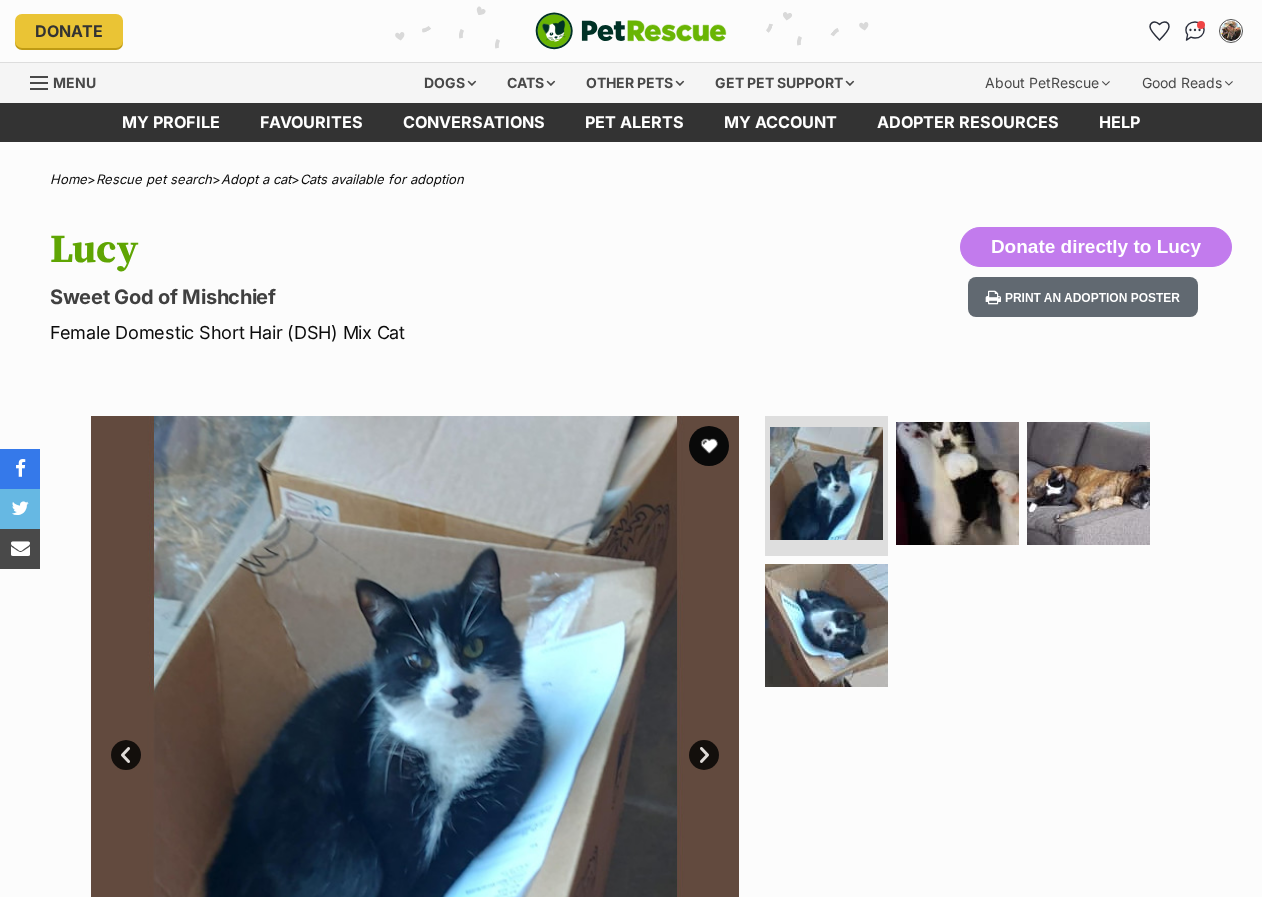scroll, scrollTop: 0, scrollLeft: 0, axis: both 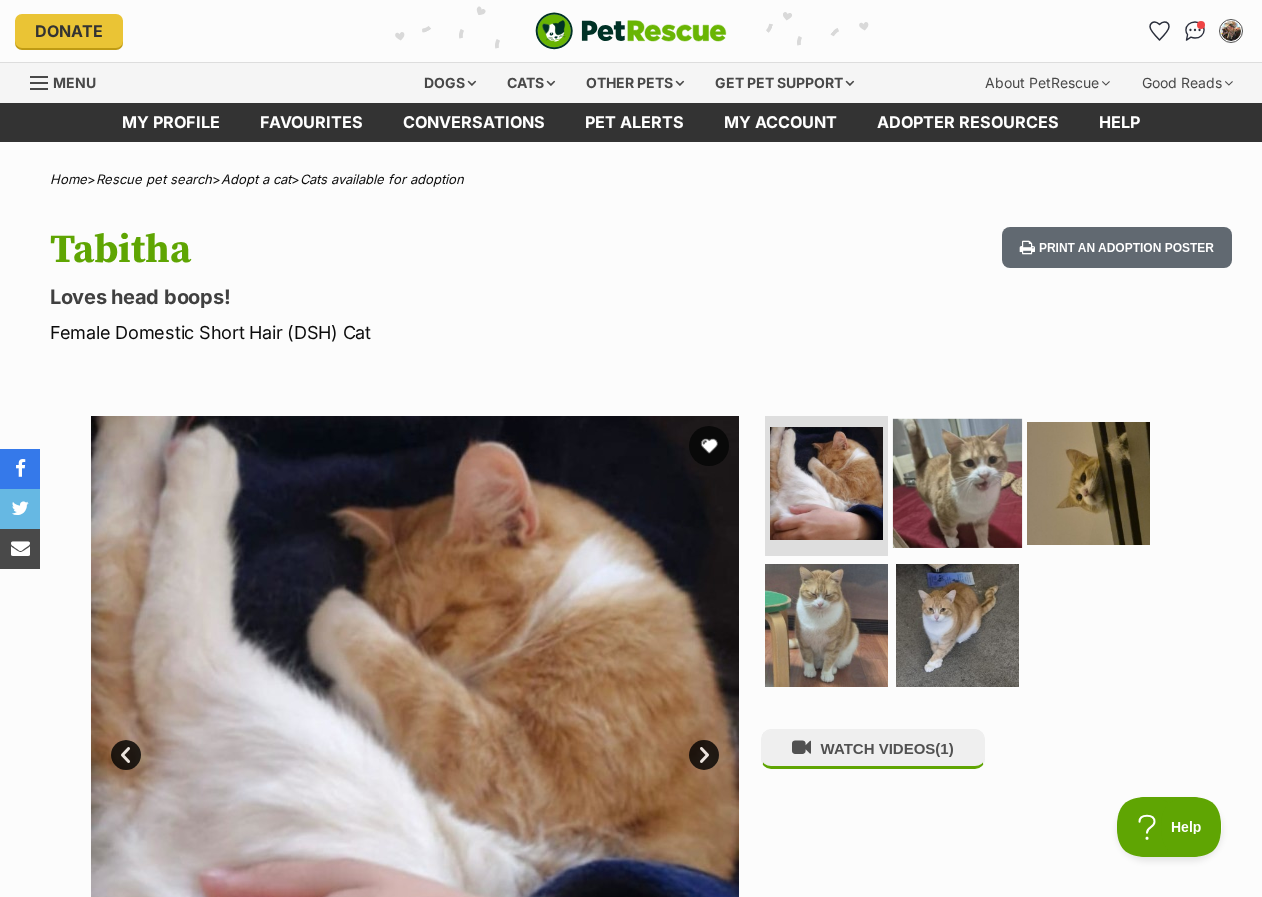 click at bounding box center [957, 483] 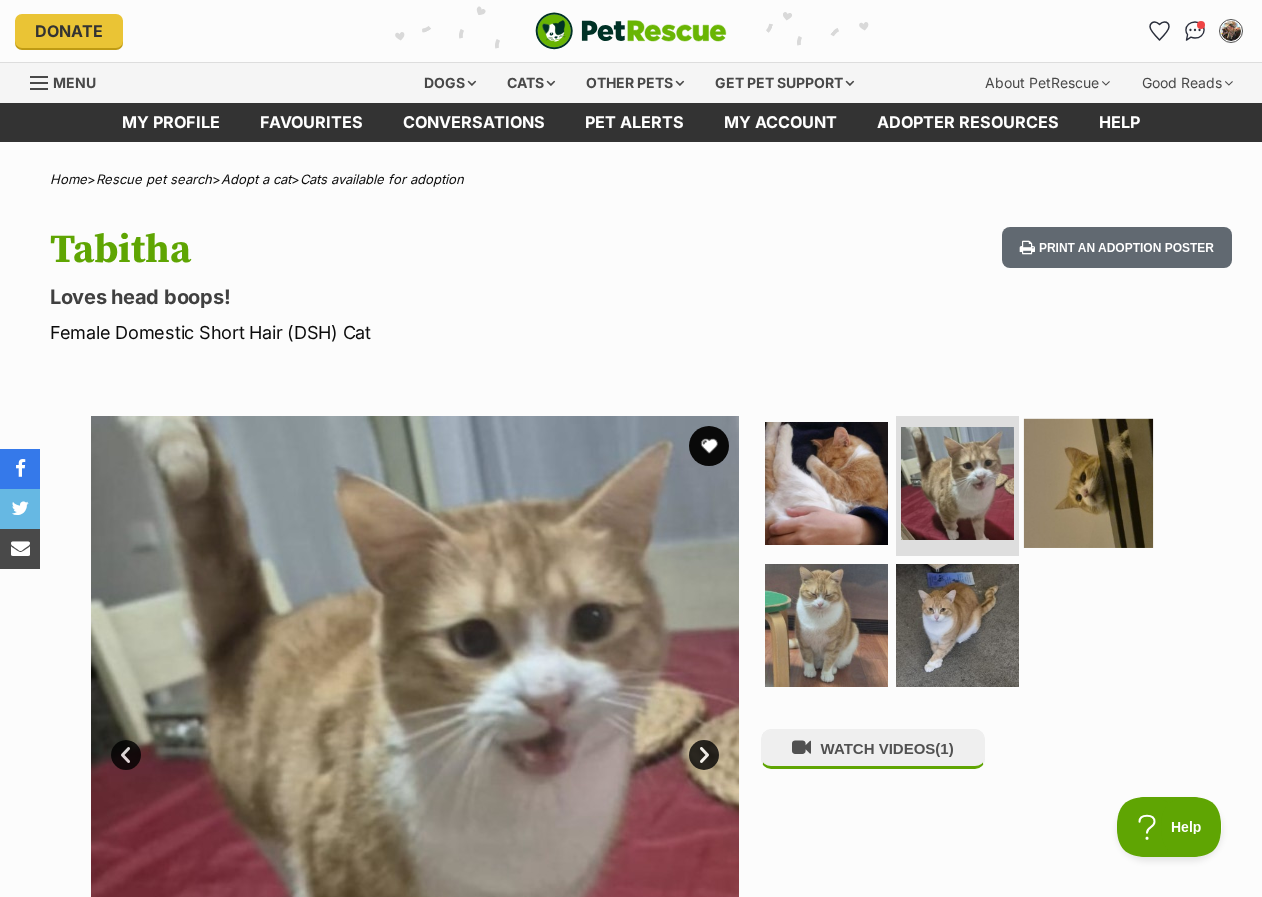 click at bounding box center [1088, 483] 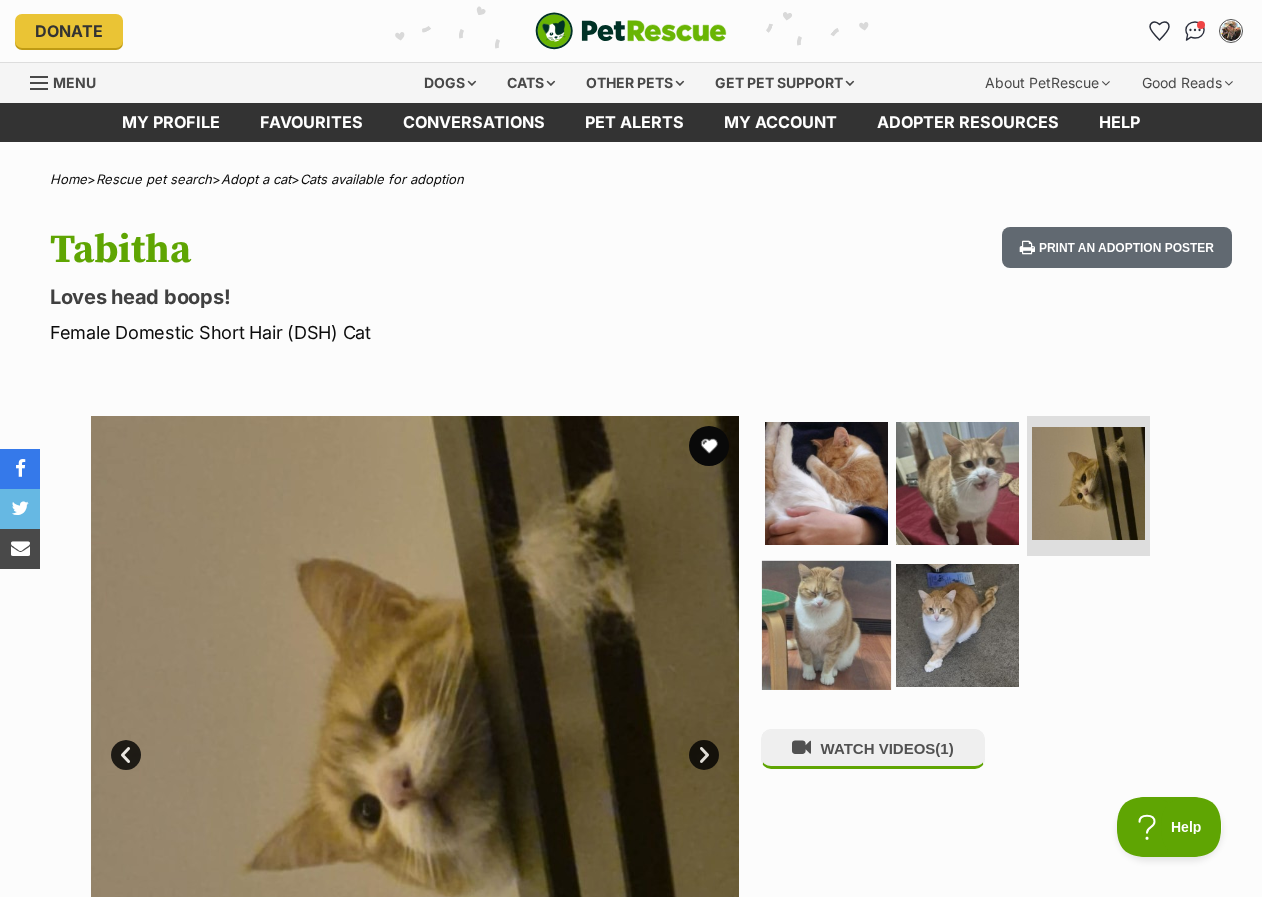 click at bounding box center (826, 624) 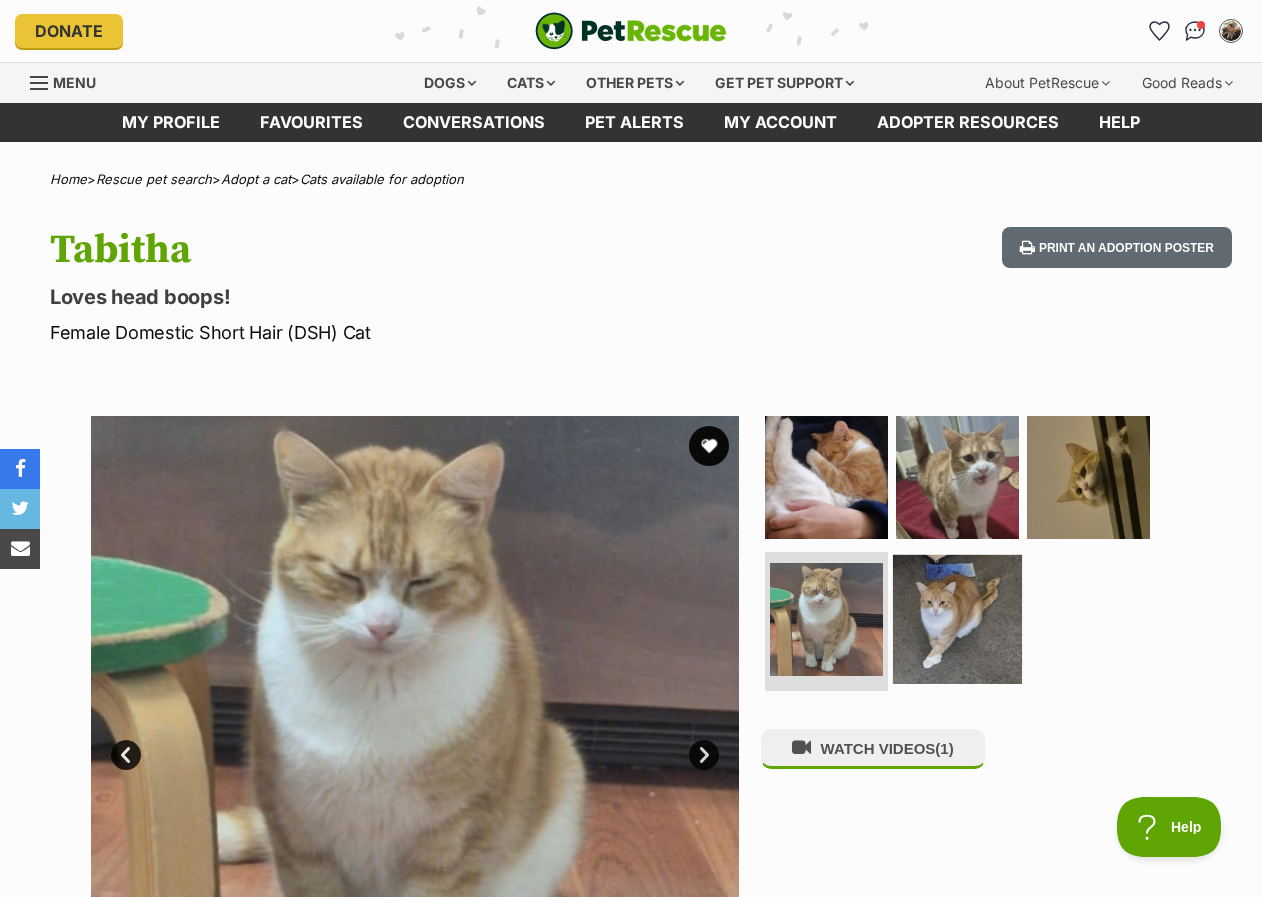click at bounding box center [957, 618] 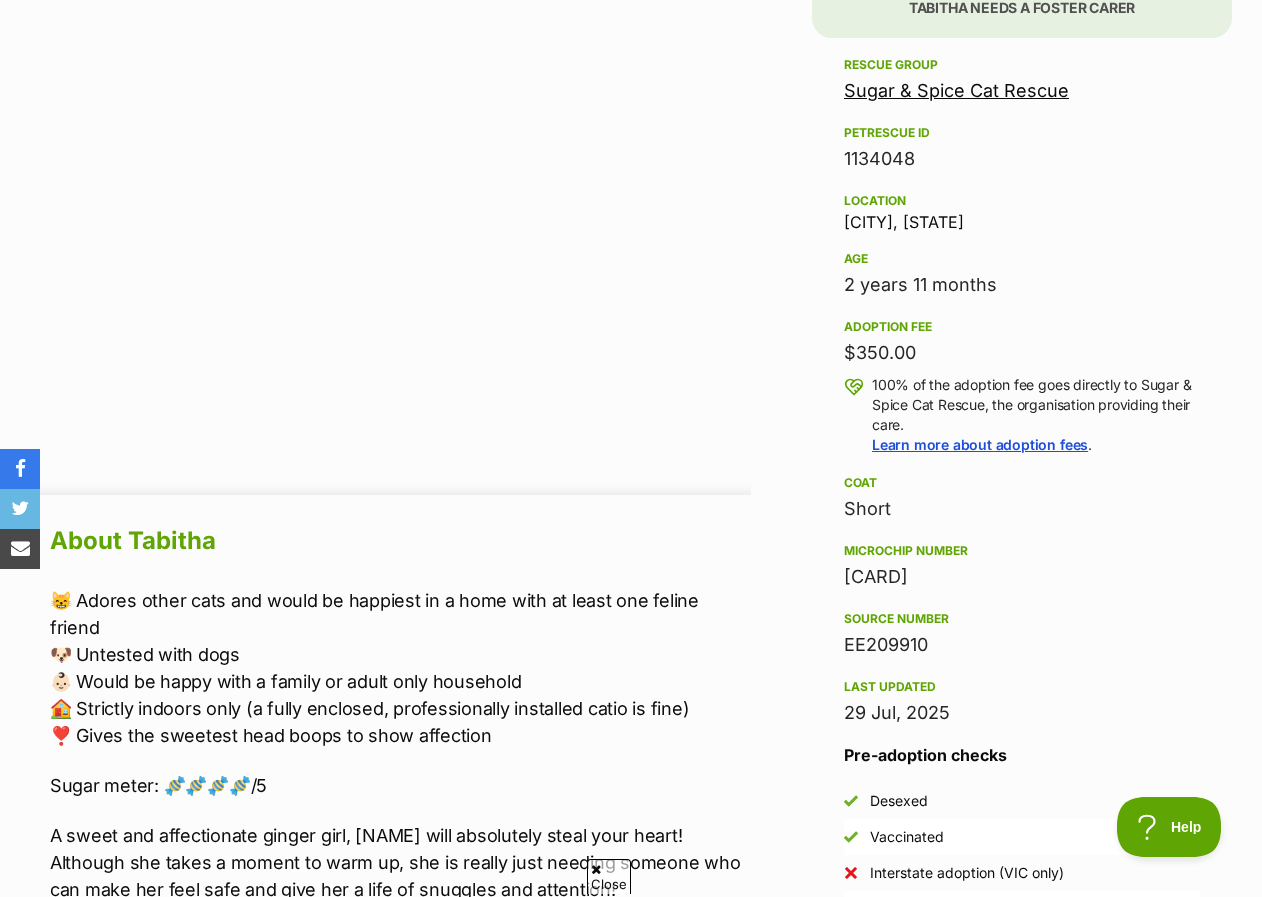 scroll, scrollTop: 1300, scrollLeft: 0, axis: vertical 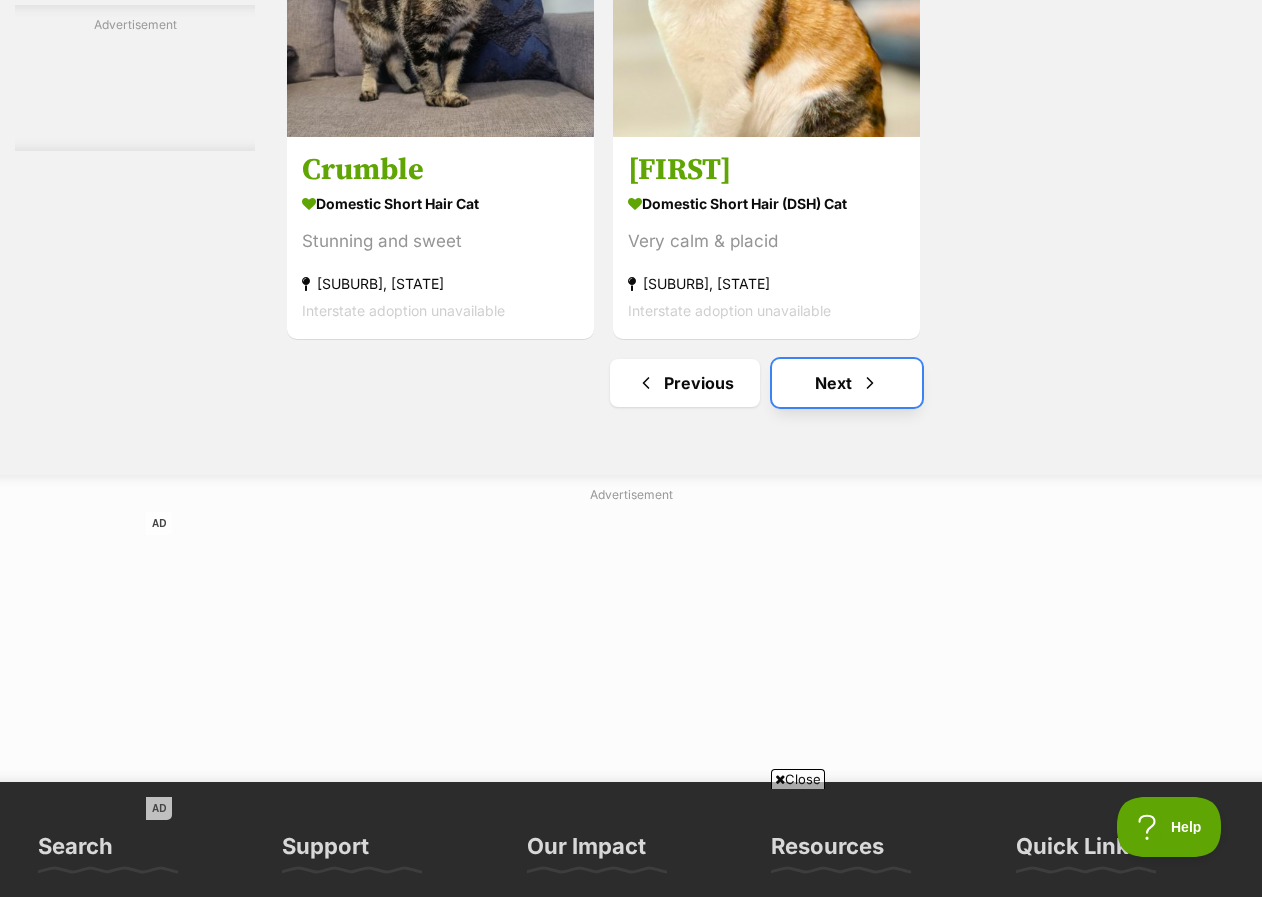 click on "Next" at bounding box center (847, 383) 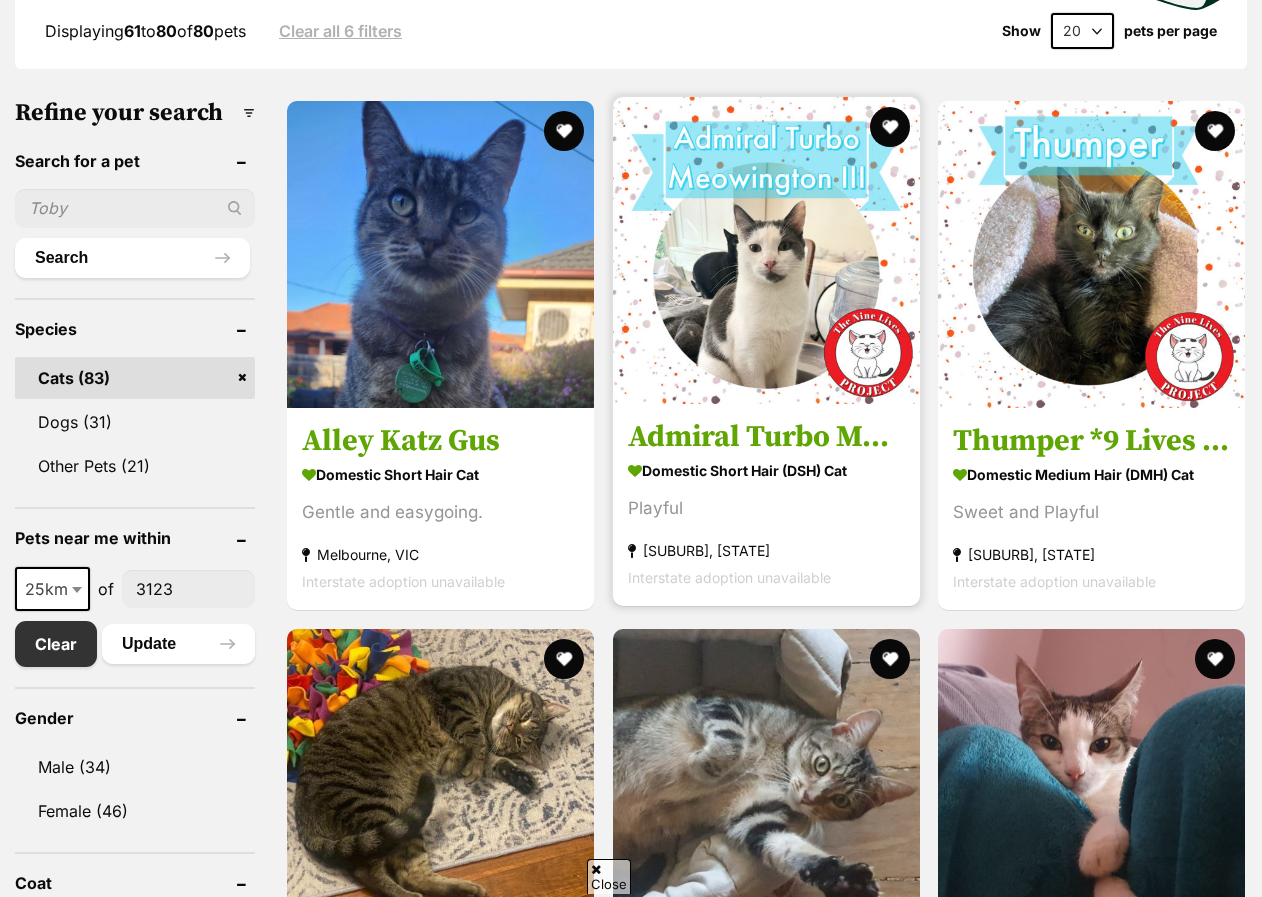 scroll, scrollTop: 600, scrollLeft: 0, axis: vertical 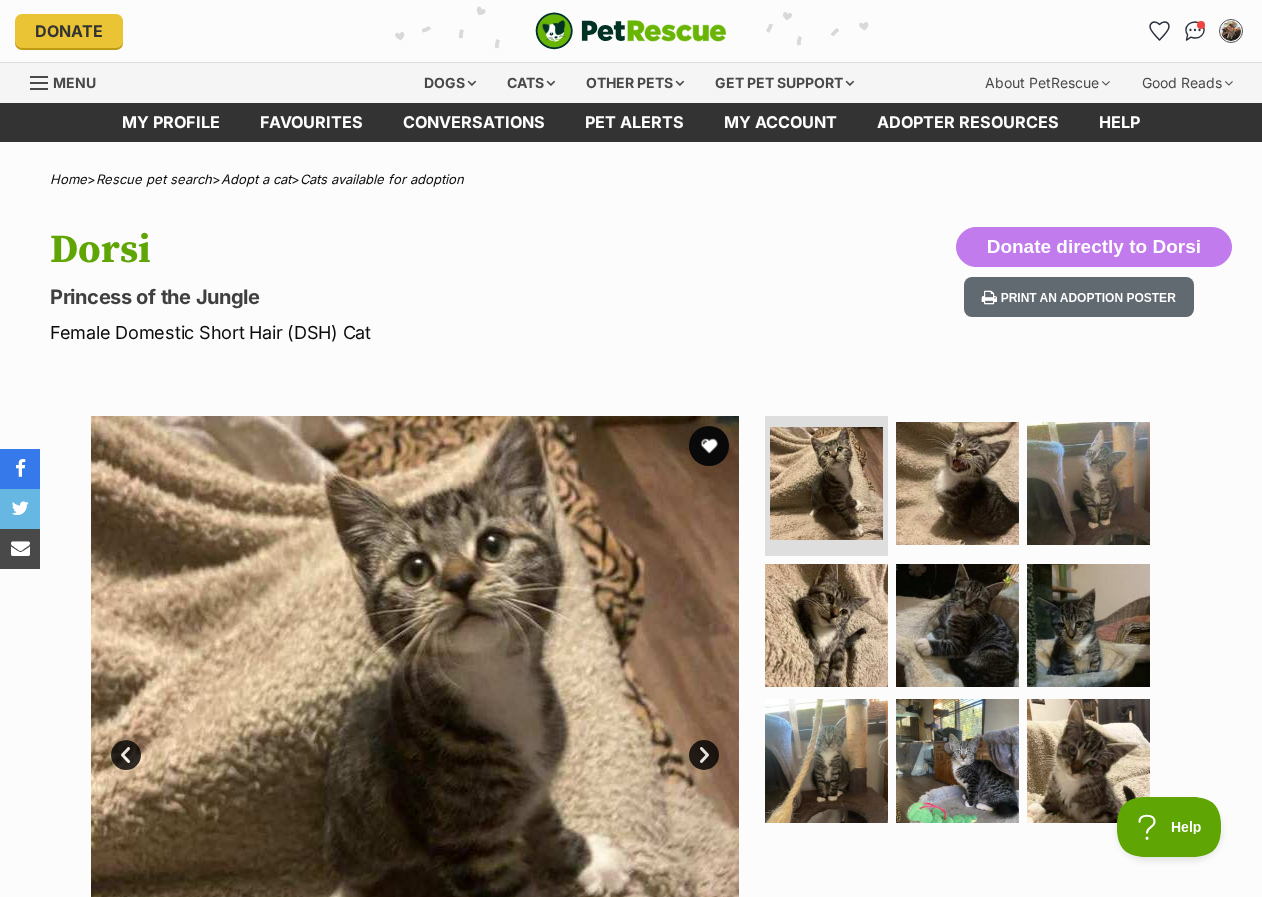 drag, startPoint x: 170, startPoint y: 304, endPoint x: 425, endPoint y: 305, distance: 255.00197 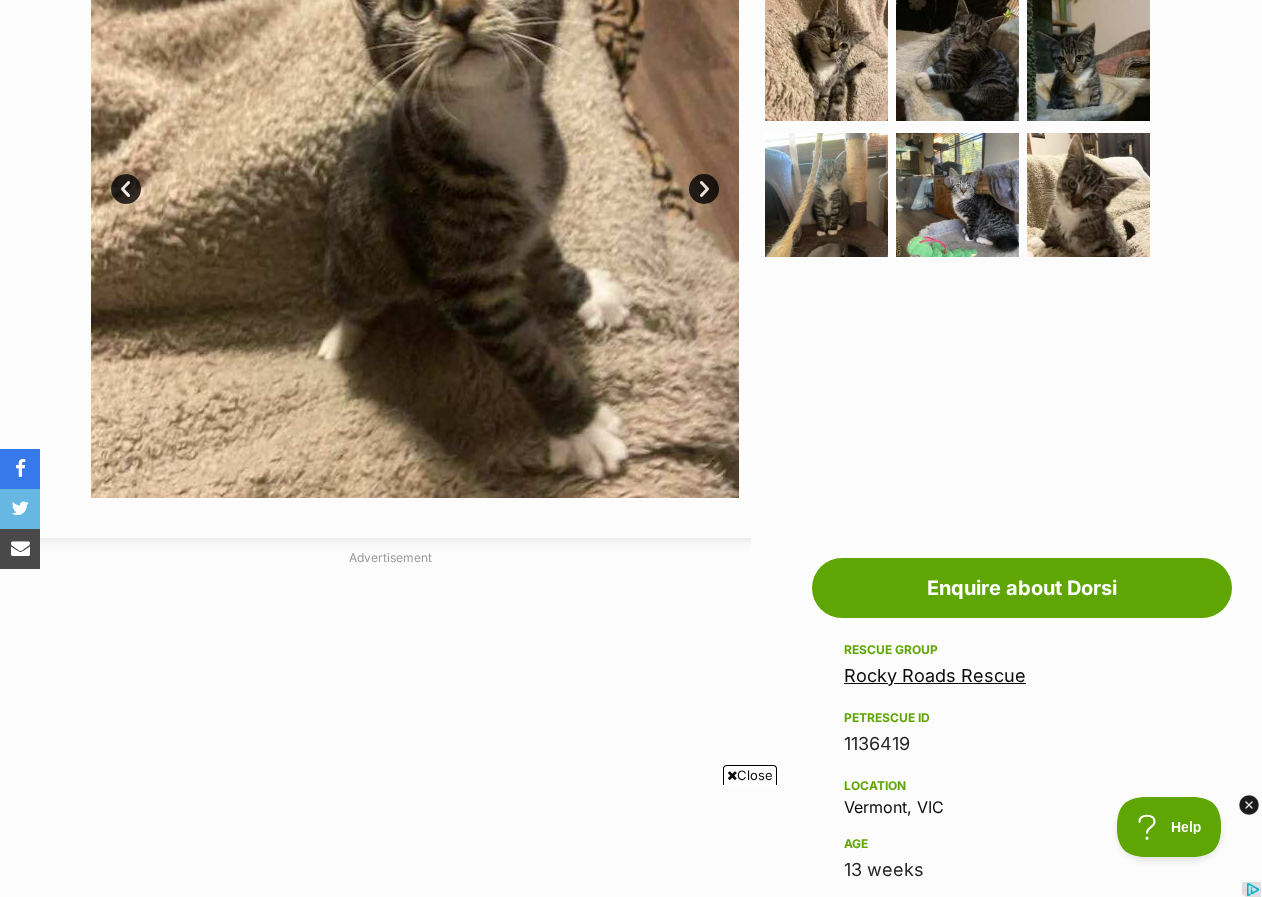 scroll, scrollTop: 1756, scrollLeft: 0, axis: vertical 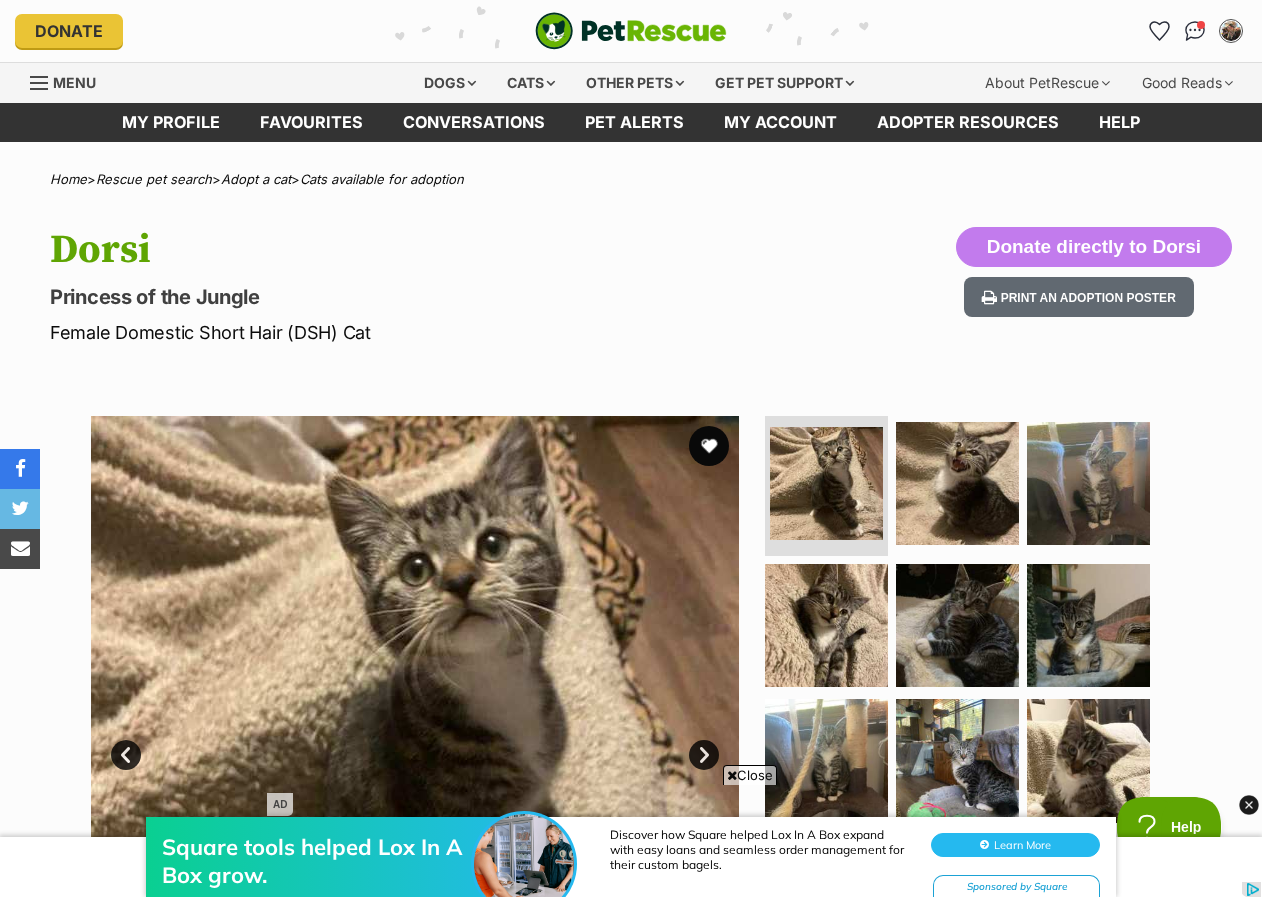 drag, startPoint x: 754, startPoint y: 117, endPoint x: 755, endPoint y: 53, distance: 64.00781 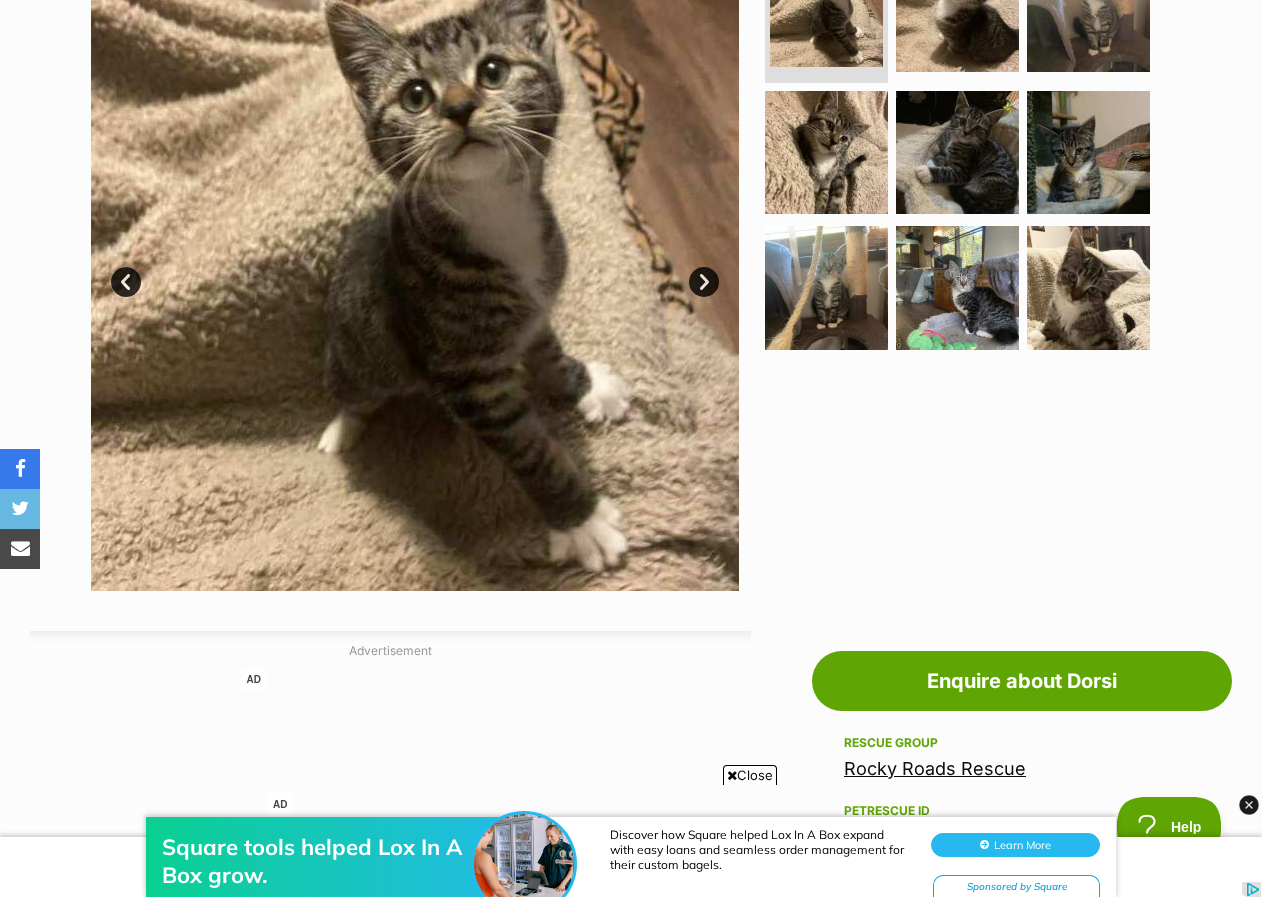 scroll, scrollTop: 0, scrollLeft: 0, axis: both 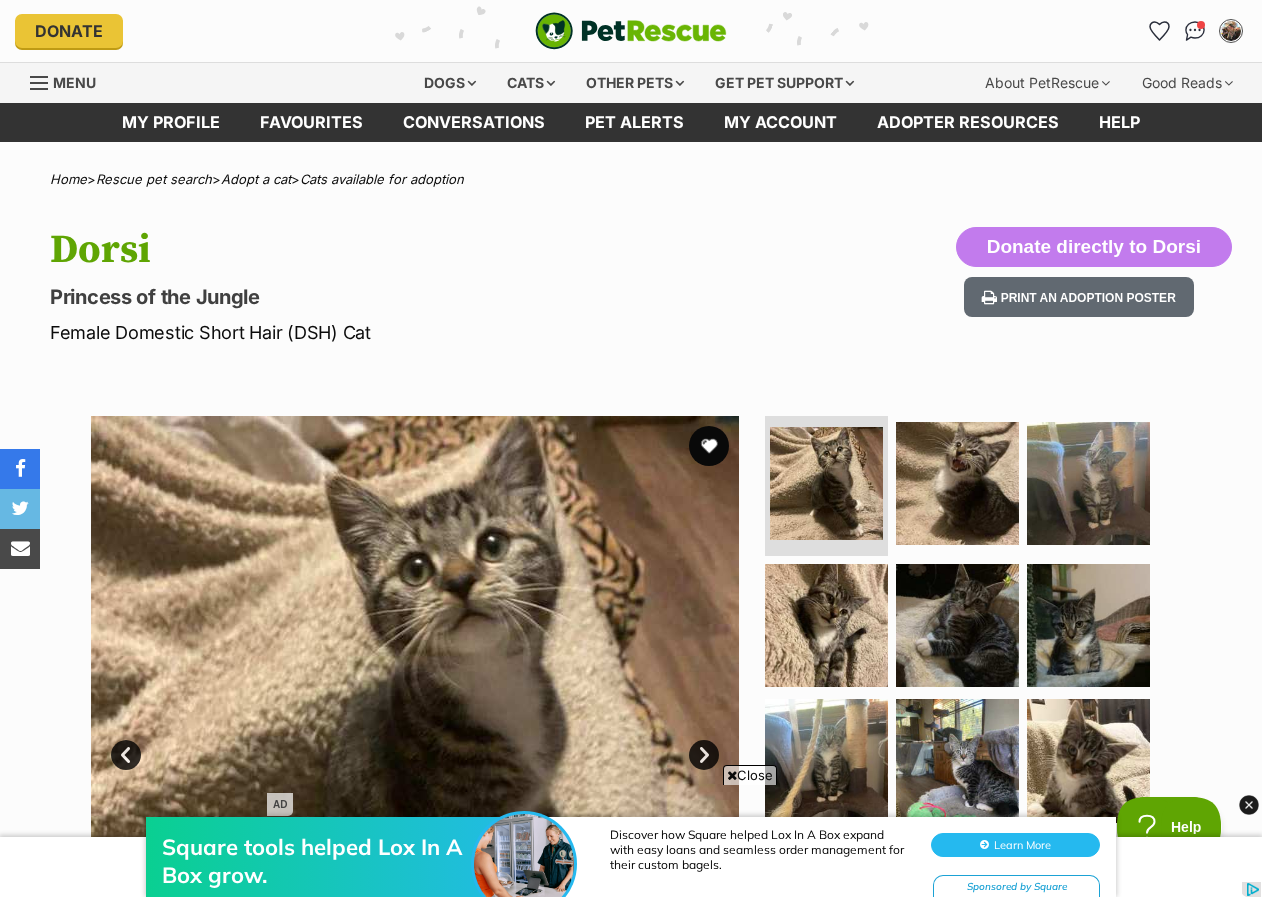 drag, startPoint x: 696, startPoint y: 507, endPoint x: 736, endPoint y: 135, distance: 374.14435 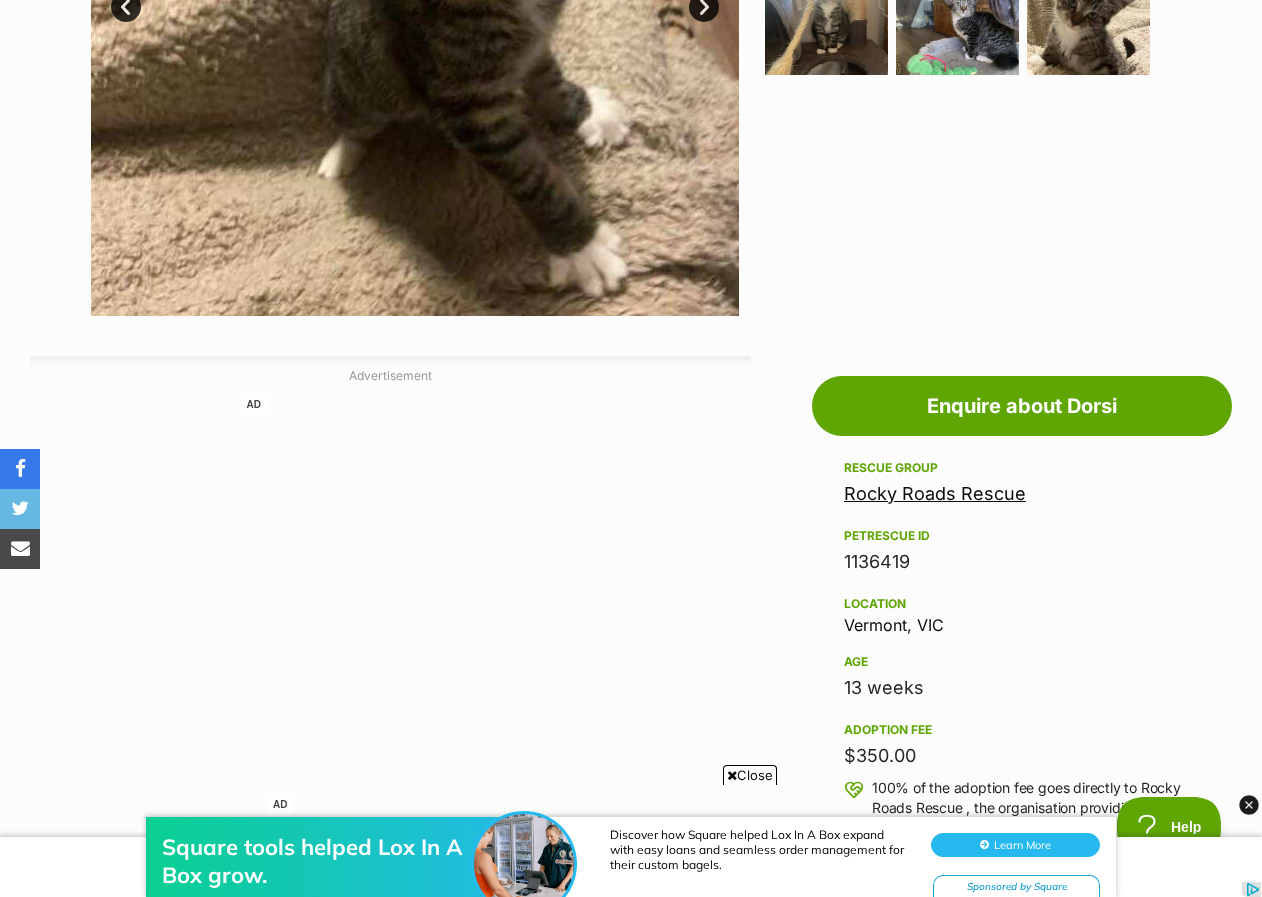 scroll, scrollTop: 1000, scrollLeft: 0, axis: vertical 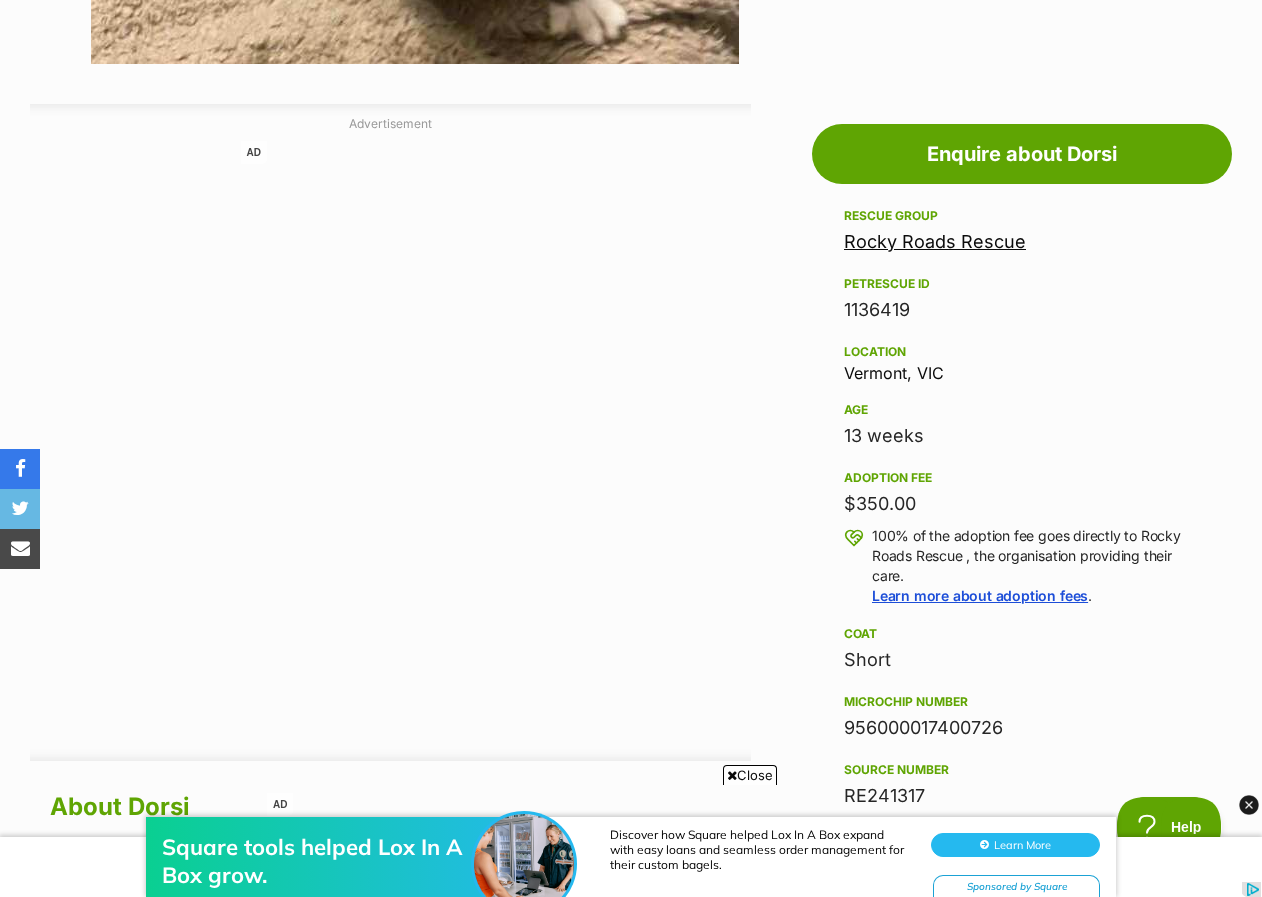 click on "Rocky Roads Rescue" at bounding box center (935, 241) 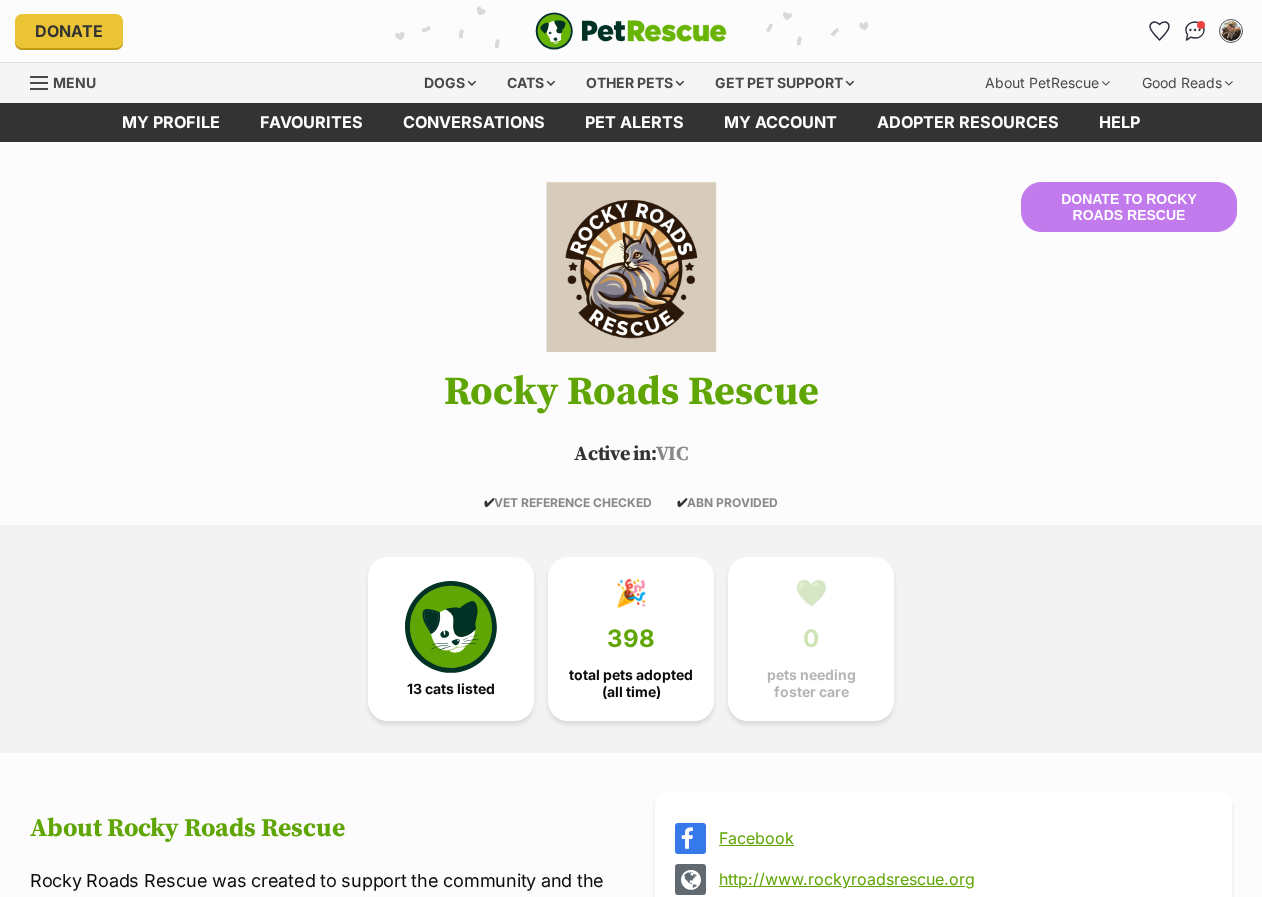 scroll, scrollTop: 50, scrollLeft: 0, axis: vertical 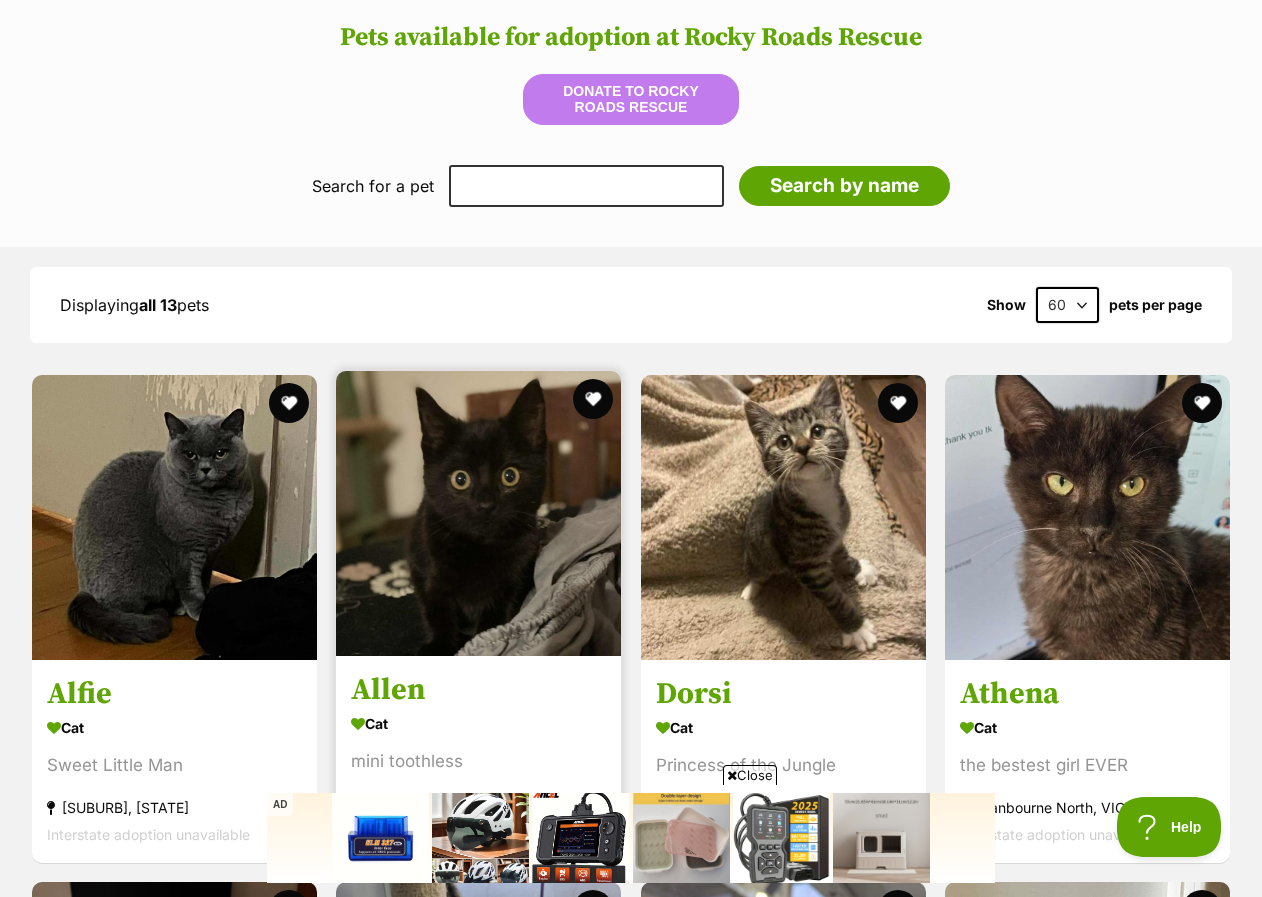 drag, startPoint x: 504, startPoint y: 524, endPoint x: 528, endPoint y: 521, distance: 24.186773 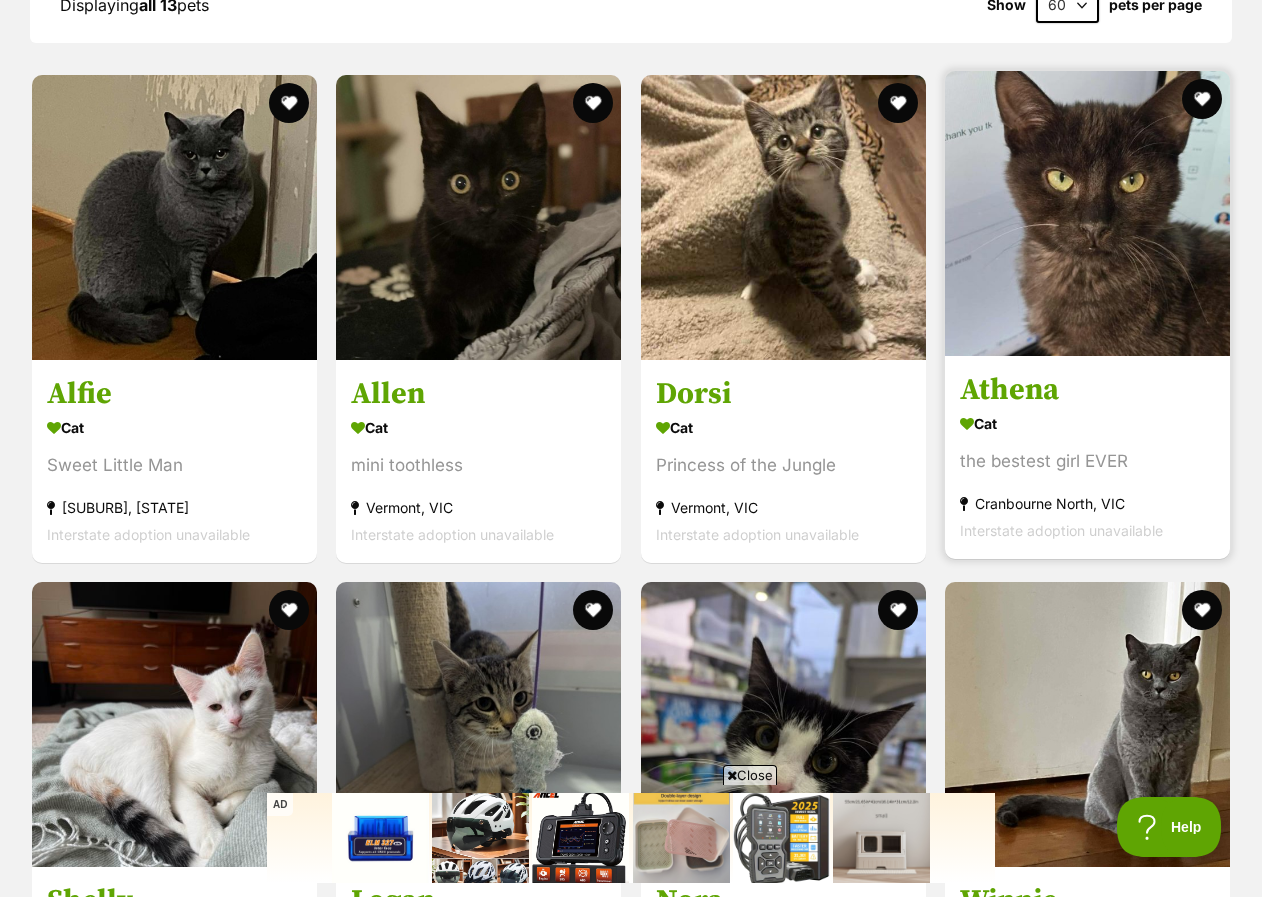 scroll, scrollTop: 2100, scrollLeft: 0, axis: vertical 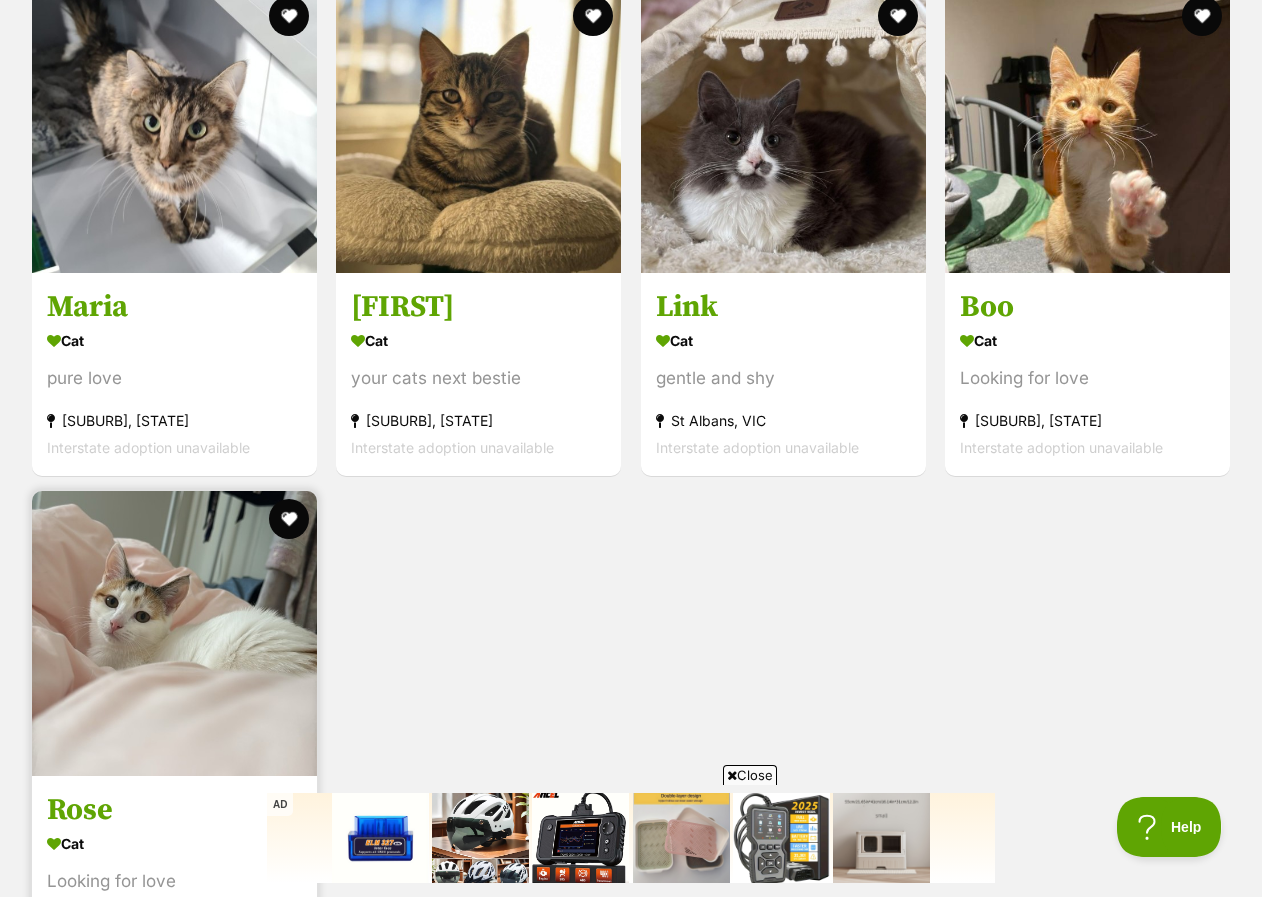 click at bounding box center [174, 633] 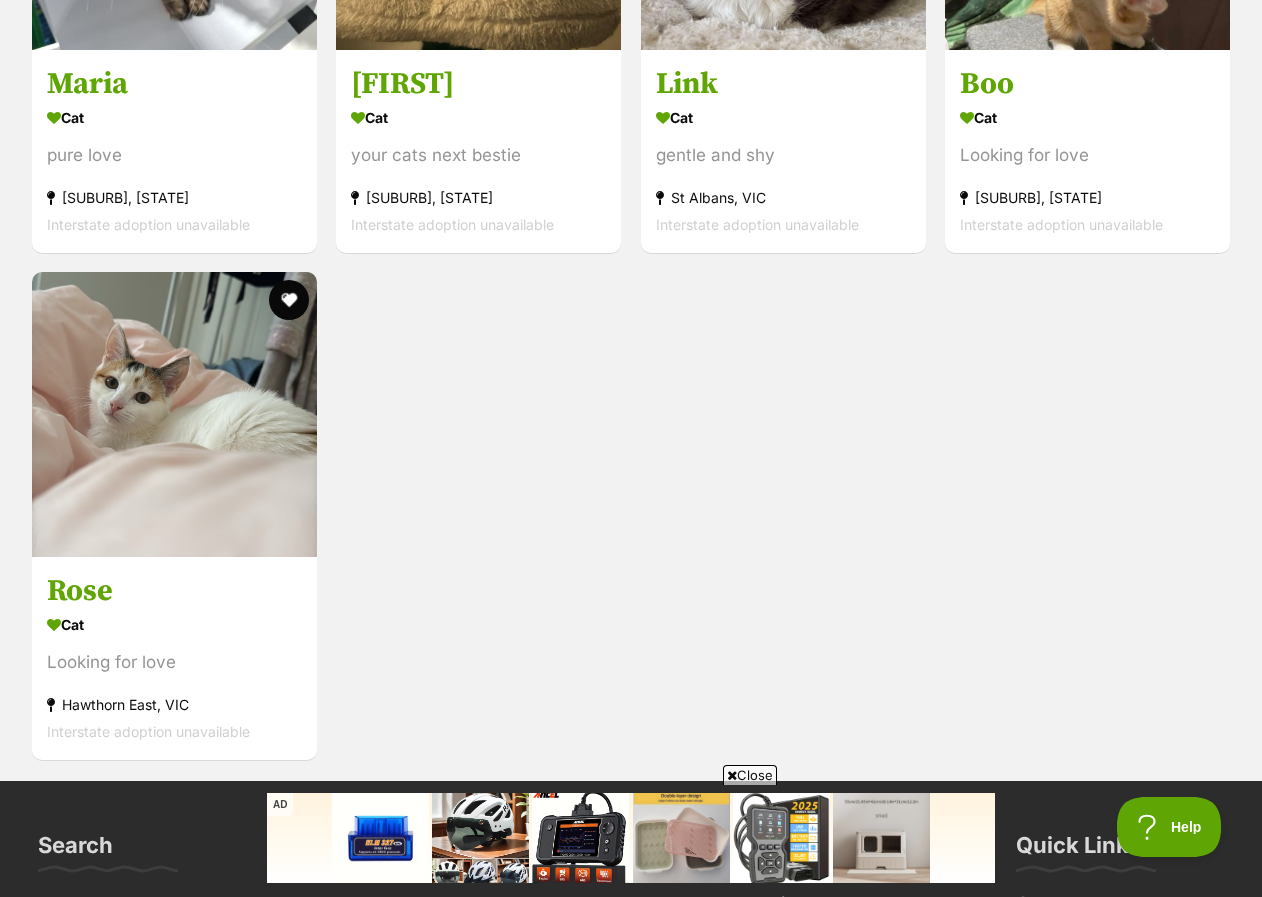scroll, scrollTop: 3300, scrollLeft: 0, axis: vertical 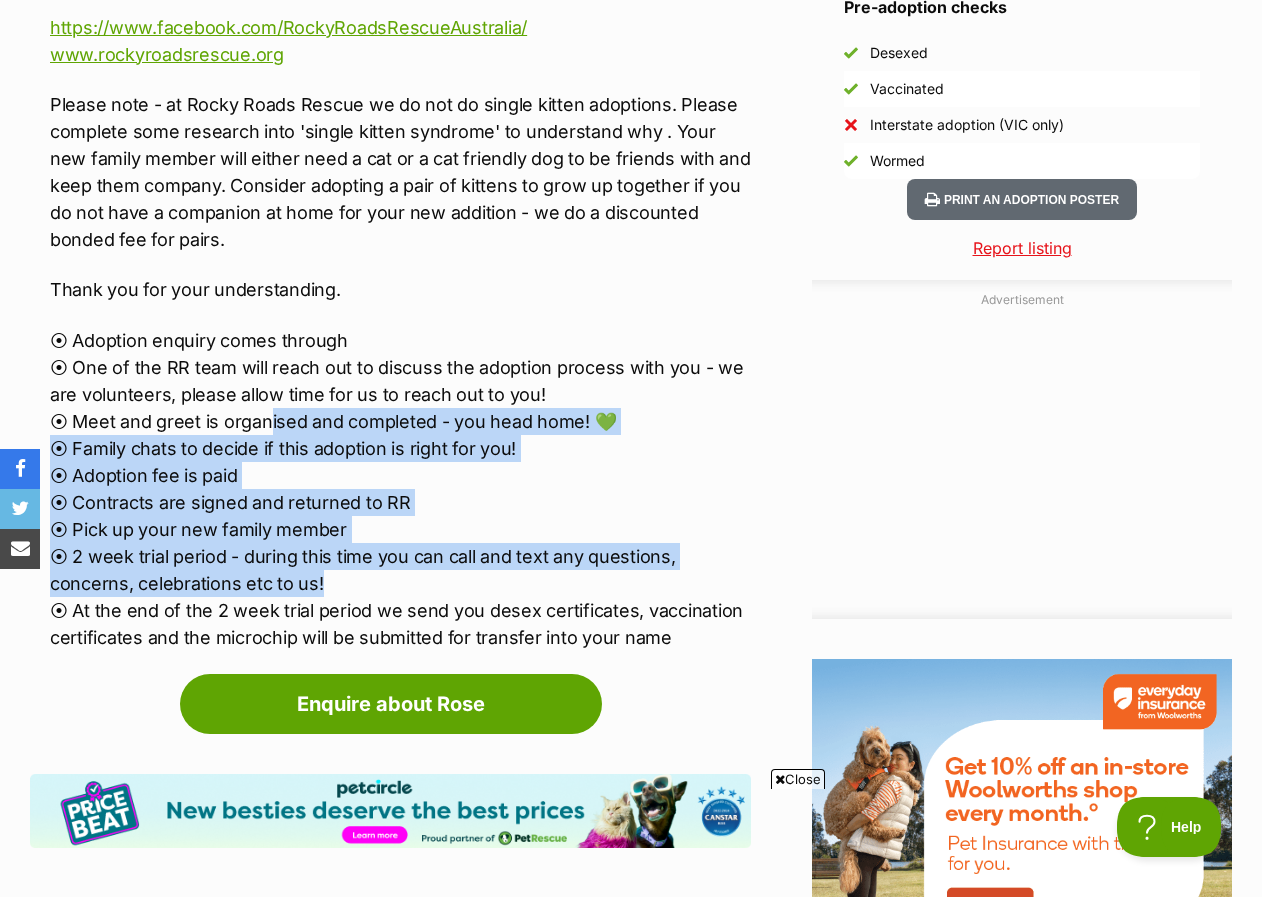 drag, startPoint x: 274, startPoint y: 430, endPoint x: 596, endPoint y: 579, distance: 354.80276 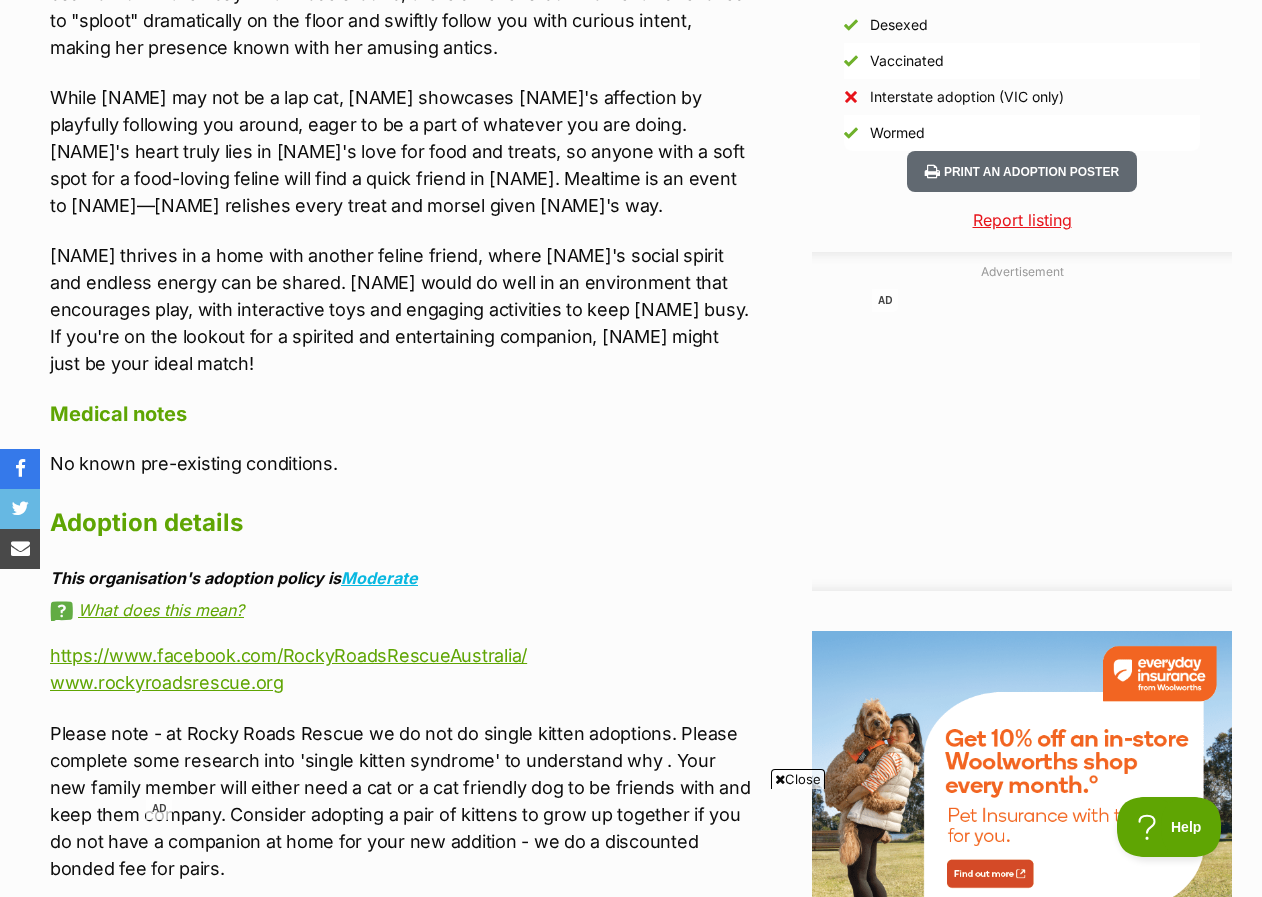 scroll, scrollTop: 1856, scrollLeft: 0, axis: vertical 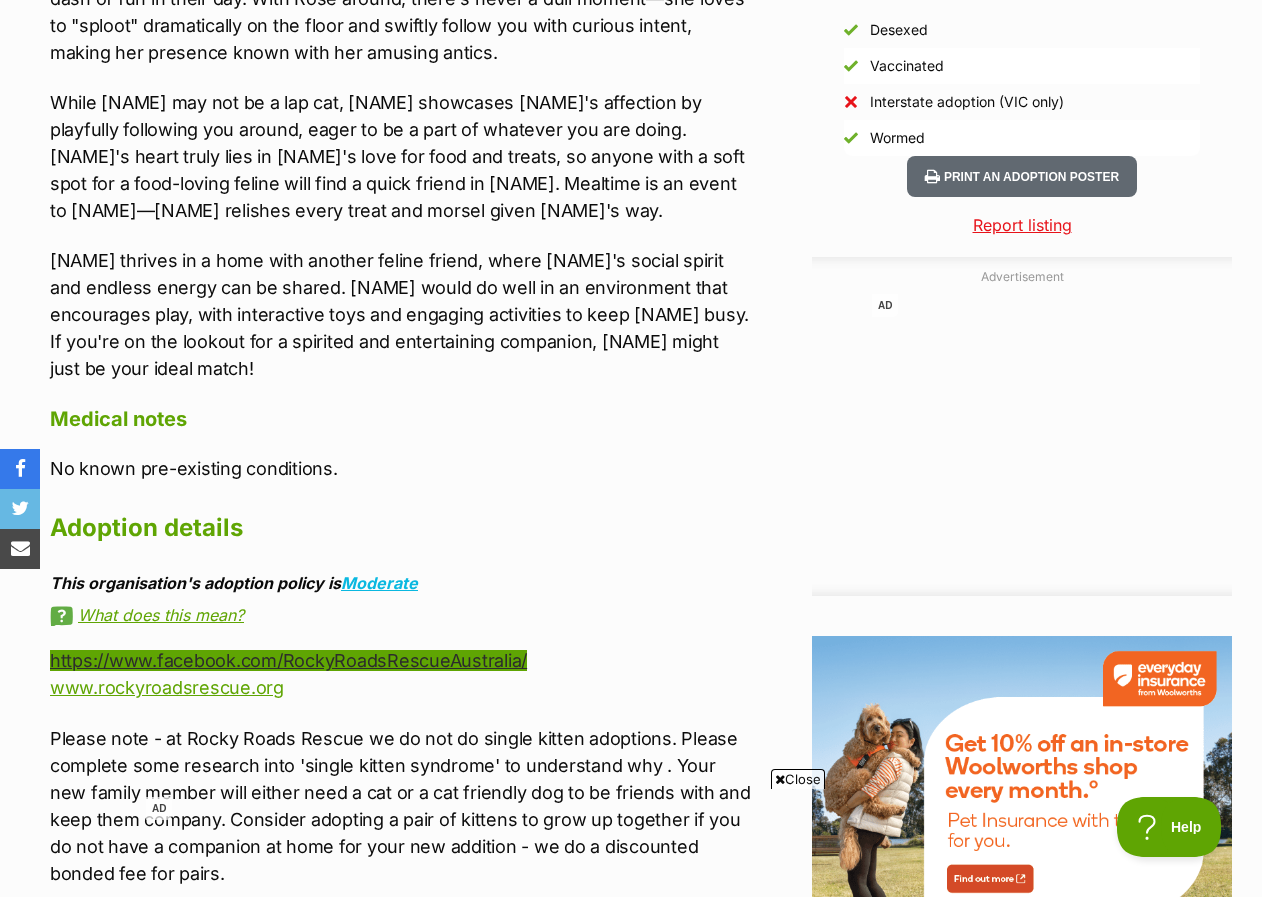 click on "https://www.facebook.com/RockyRoadsRescueAustralia/" at bounding box center (288, 660) 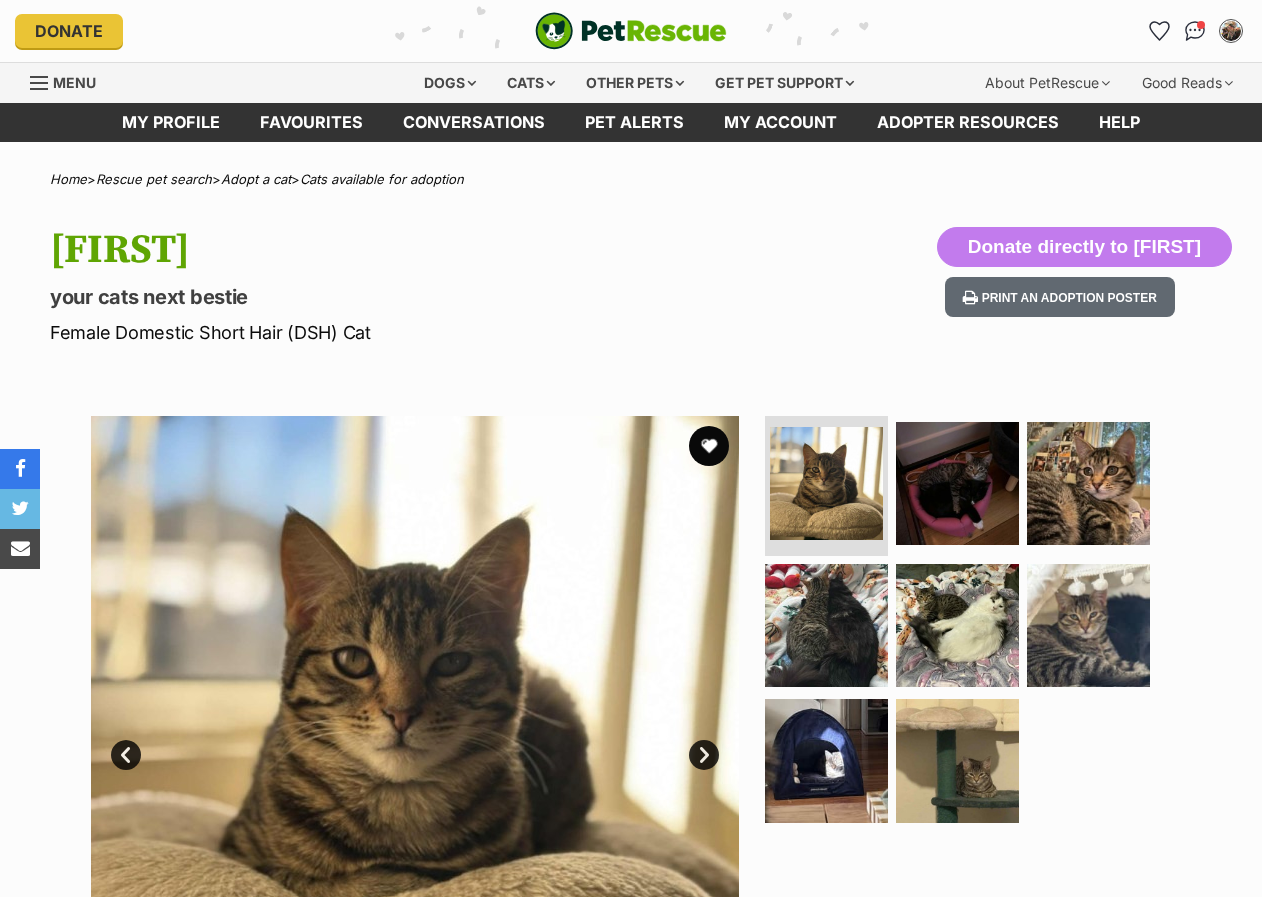 scroll, scrollTop: 0, scrollLeft: 0, axis: both 